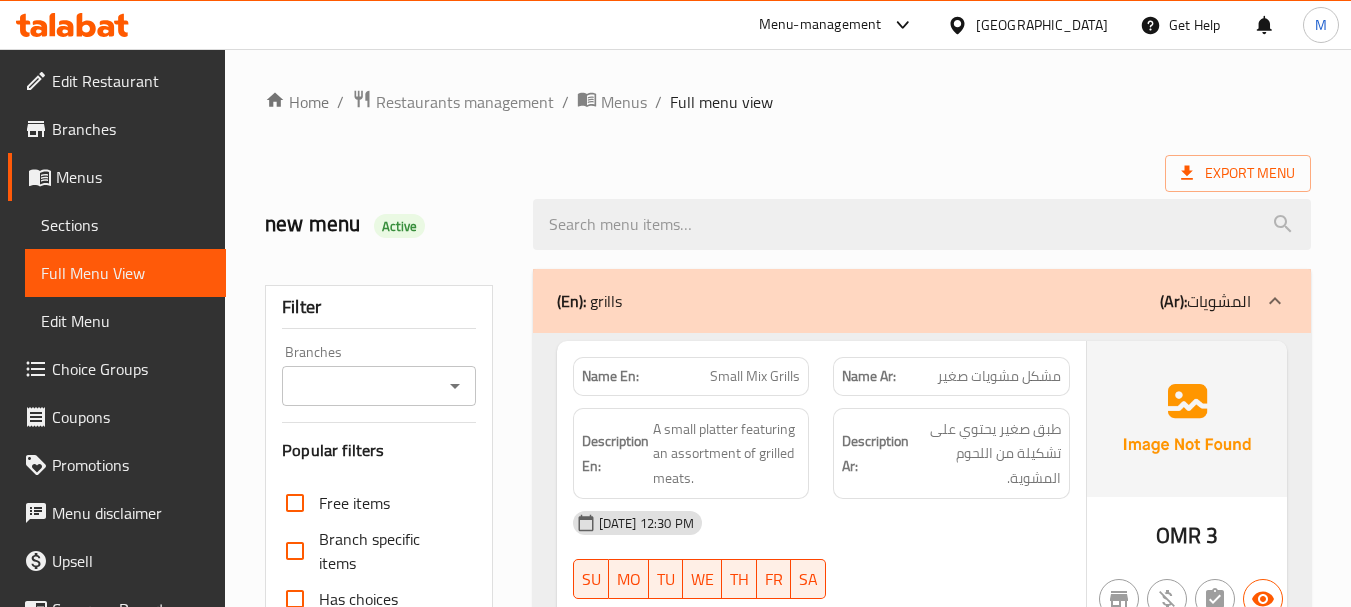 scroll, scrollTop: 200, scrollLeft: 0, axis: vertical 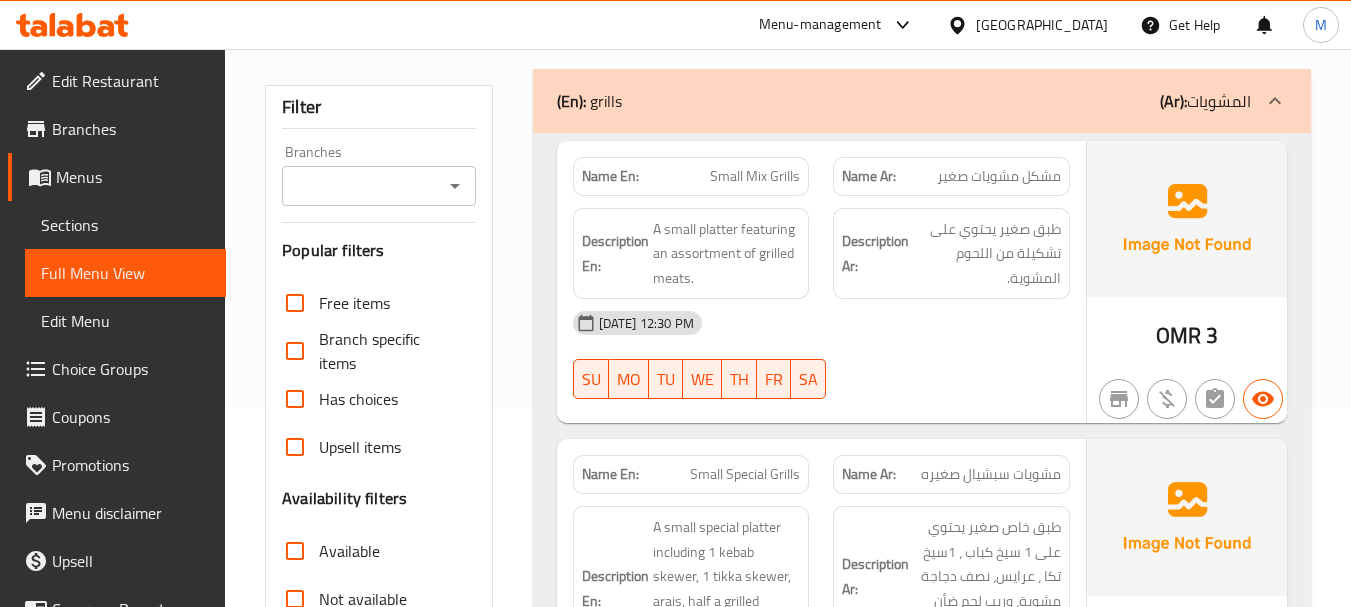 click on "[DATE] 12:30 PM" at bounding box center [821, 323] 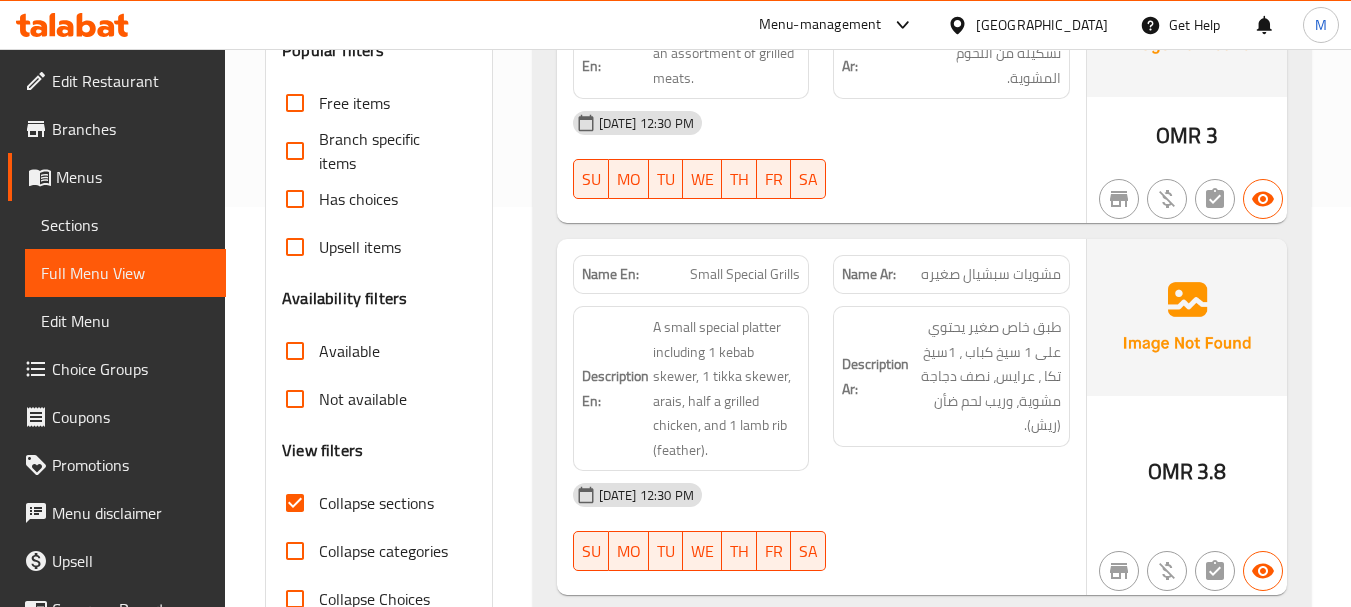 scroll, scrollTop: 500, scrollLeft: 0, axis: vertical 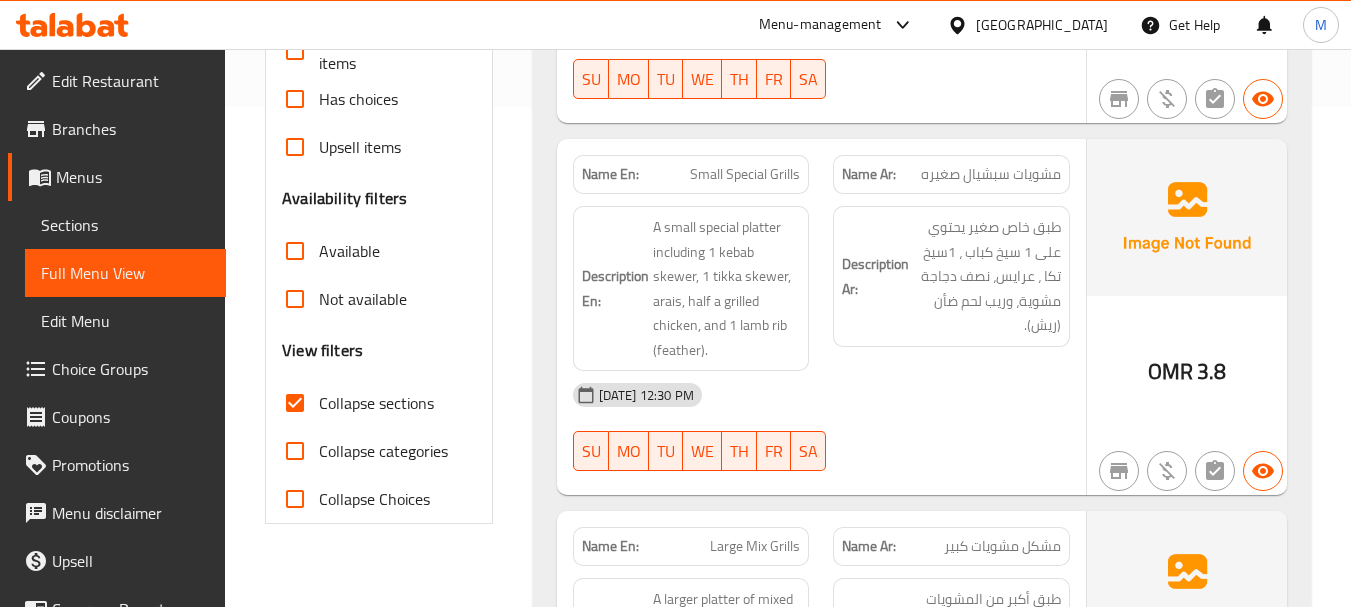 click on "[DATE] 12:30 PM" at bounding box center [821, 395] 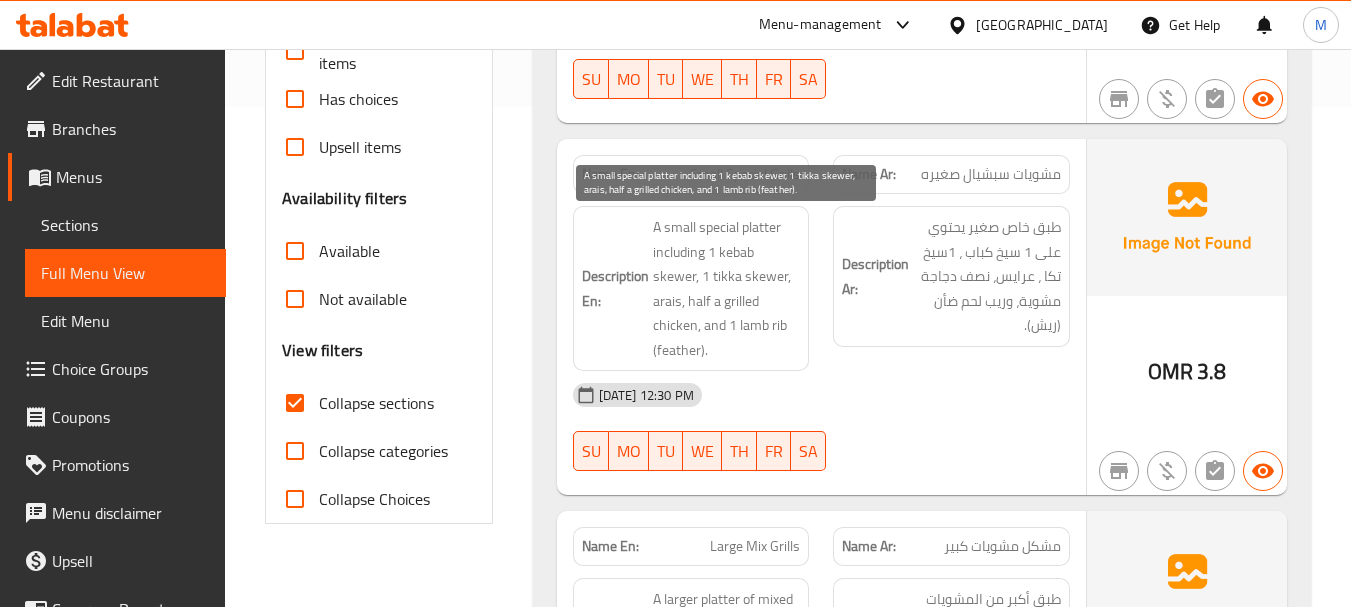 click on "A small special platter including 1 kebab skewer, 1 tikka skewer, arais, half a grilled chicken, and 1 lamb rib (feather)." at bounding box center [727, 288] 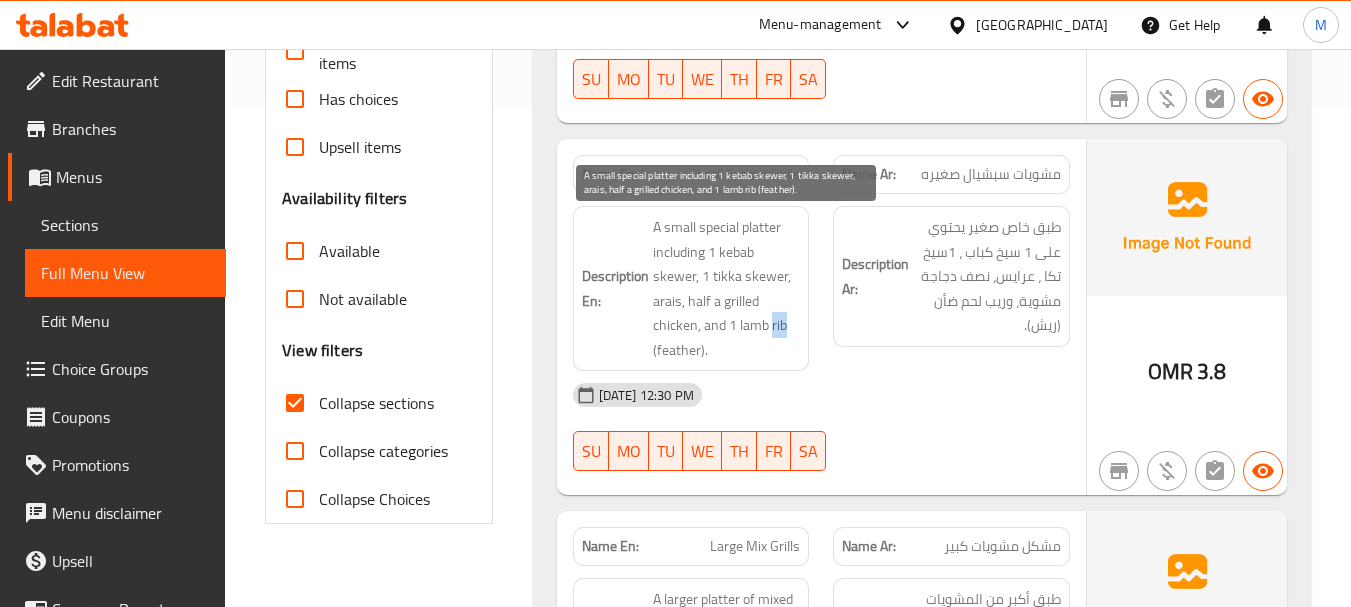 click on "A small special platter including 1 kebab skewer, 1 tikka skewer, arais, half a grilled chicken, and 1 lamb rib (feather)." at bounding box center [727, 288] 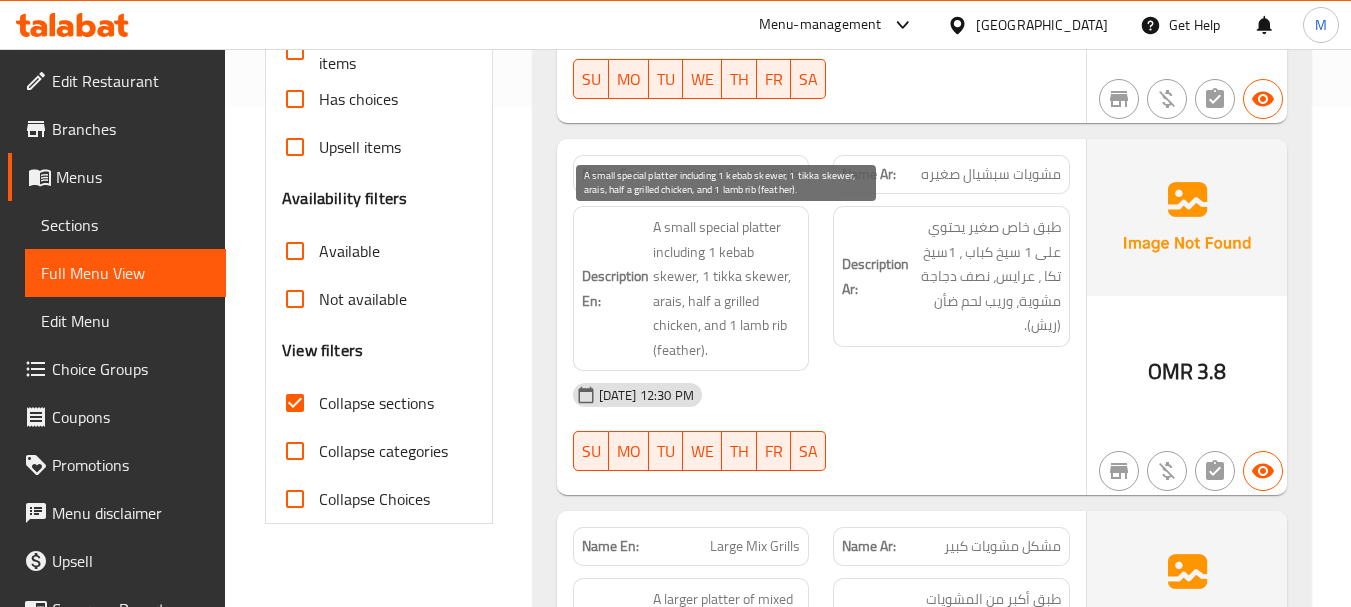 click on "A small special platter including 1 kebab skewer, 1 tikka skewer, arais, half a grilled chicken, and 1 lamb rib (feather)." at bounding box center [727, 288] 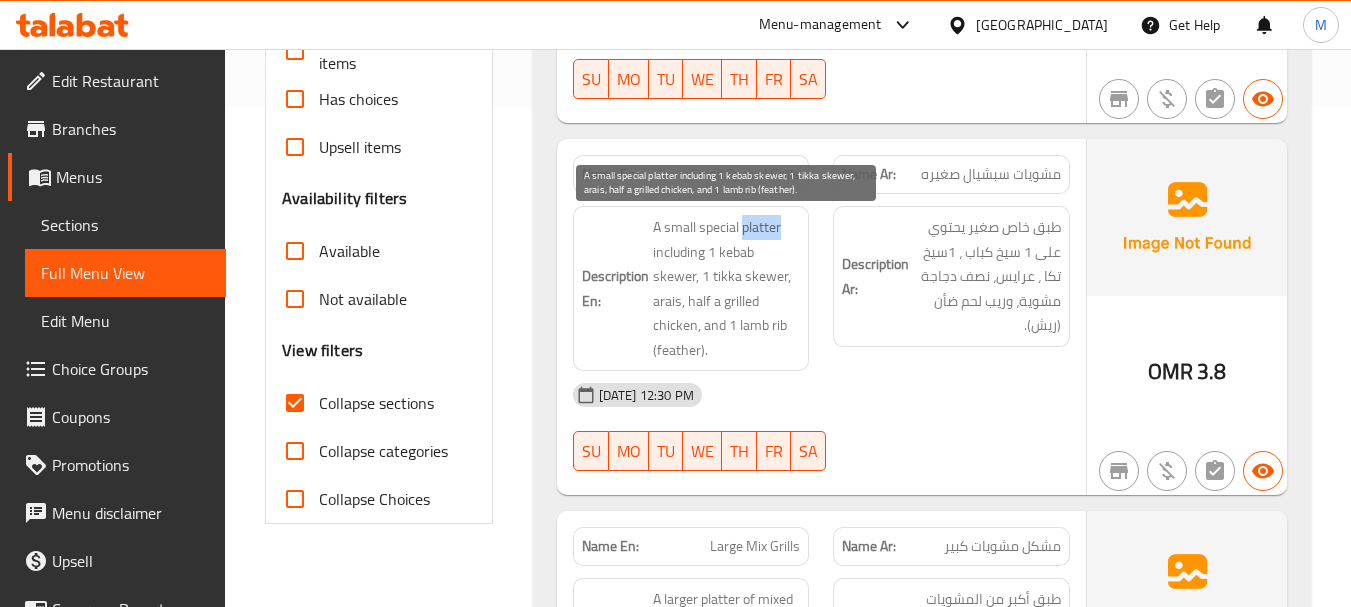 click on "A small special platter including 1 kebab skewer, 1 tikka skewer, arais, half a grilled chicken, and 1 lamb rib (feather)." at bounding box center (727, 288) 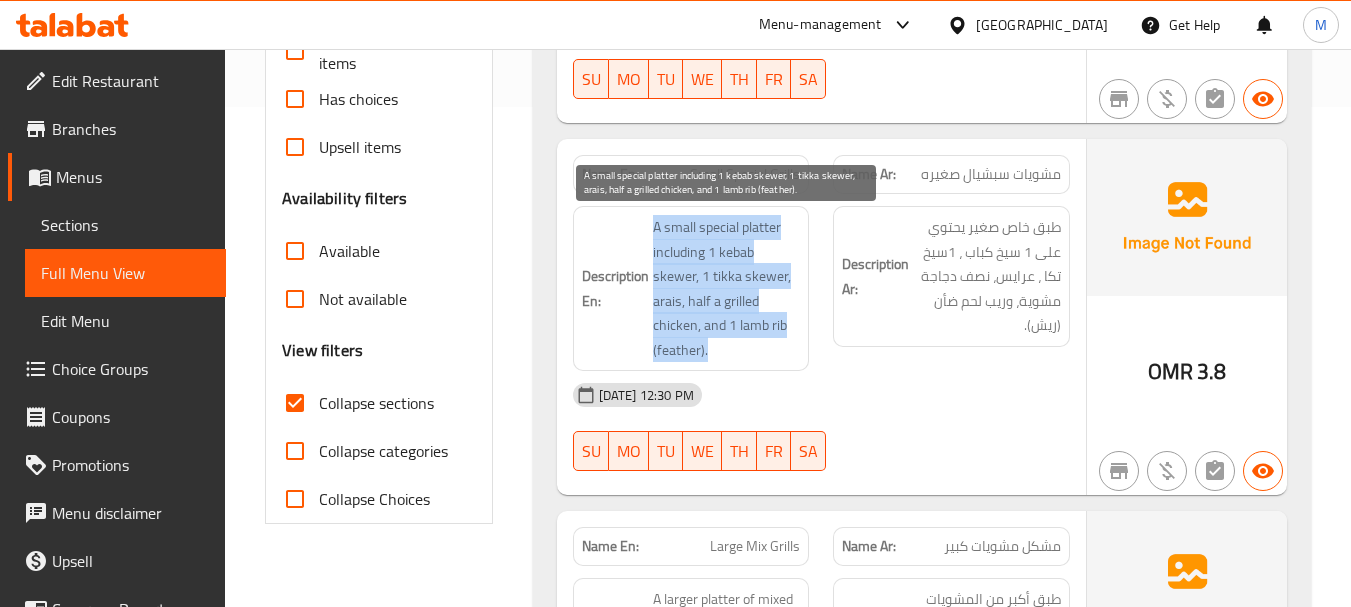 click on "A small special platter including 1 kebab skewer, 1 tikka skewer, arais, half a grilled chicken, and 1 lamb rib (feather)." at bounding box center (727, 288) 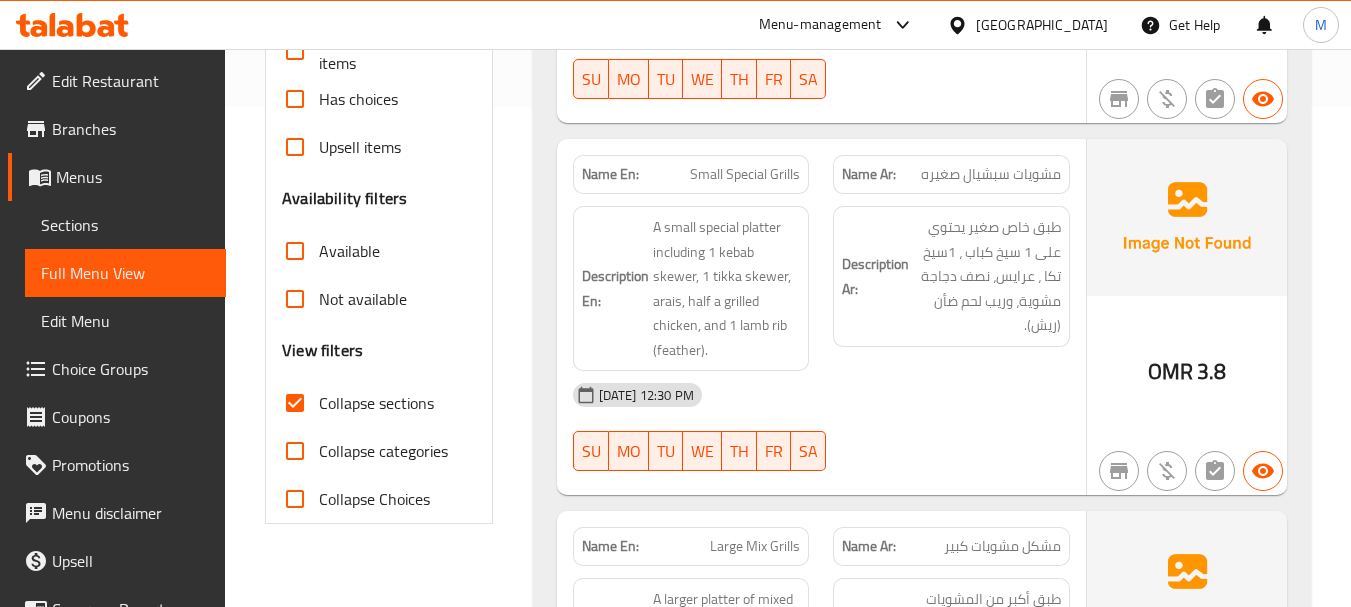 click on "Small Special Grills" at bounding box center (745, 174) 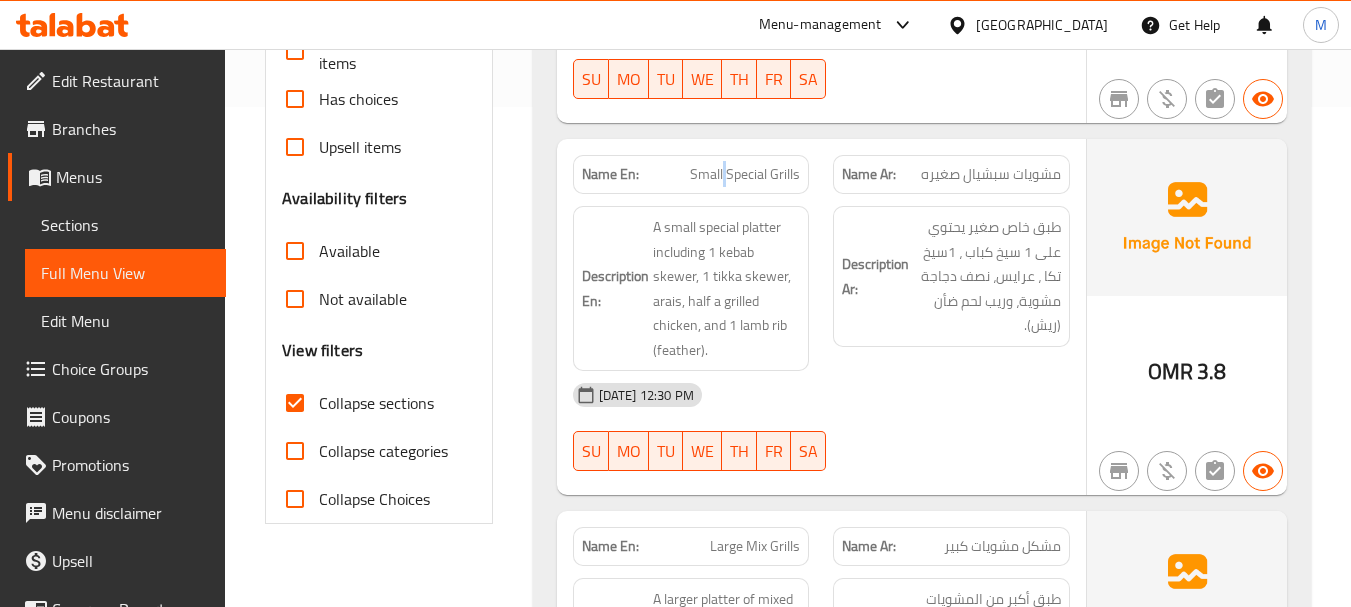 click on "Small Special Grills" at bounding box center (745, 174) 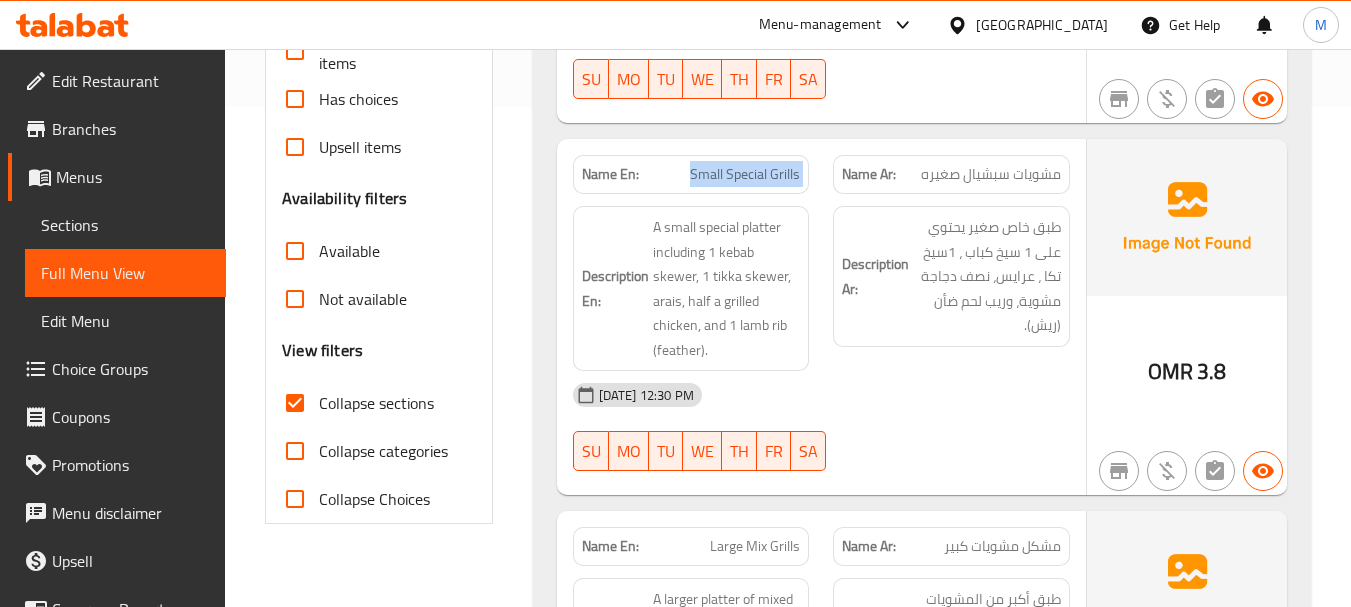 click on "Small Special Grills" at bounding box center [745, 174] 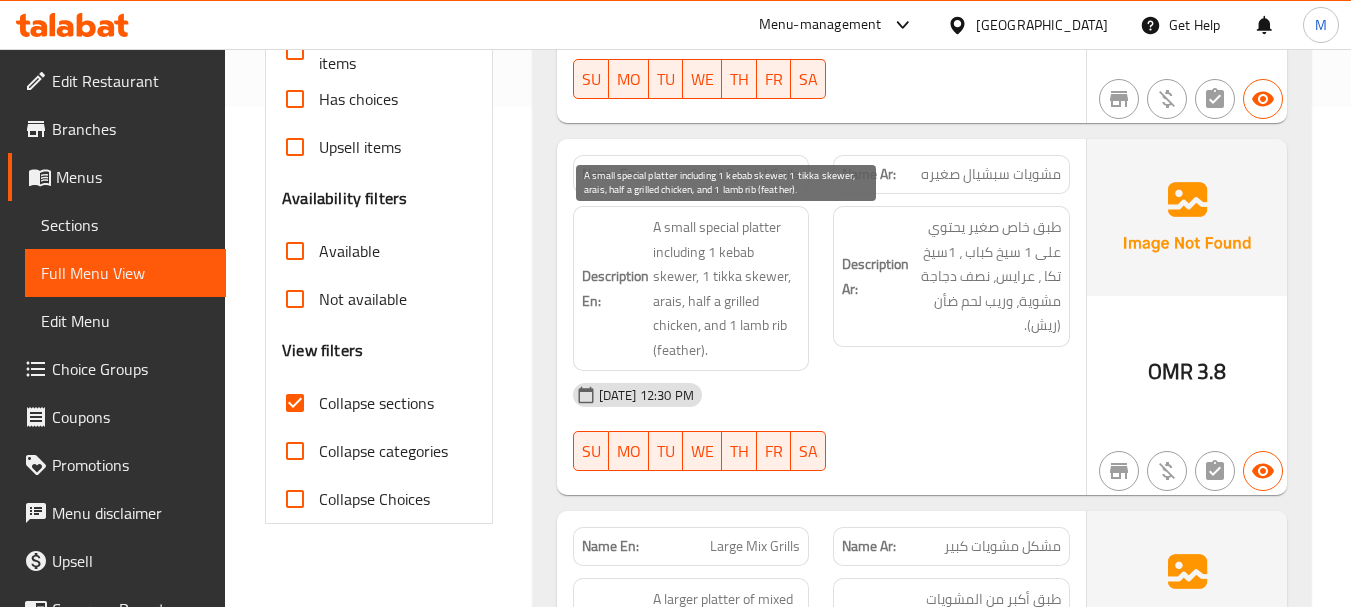click on "A small special platter including 1 kebab skewer, 1 tikka skewer, arais, half a grilled chicken, and 1 lamb rib (feather)." at bounding box center [727, 288] 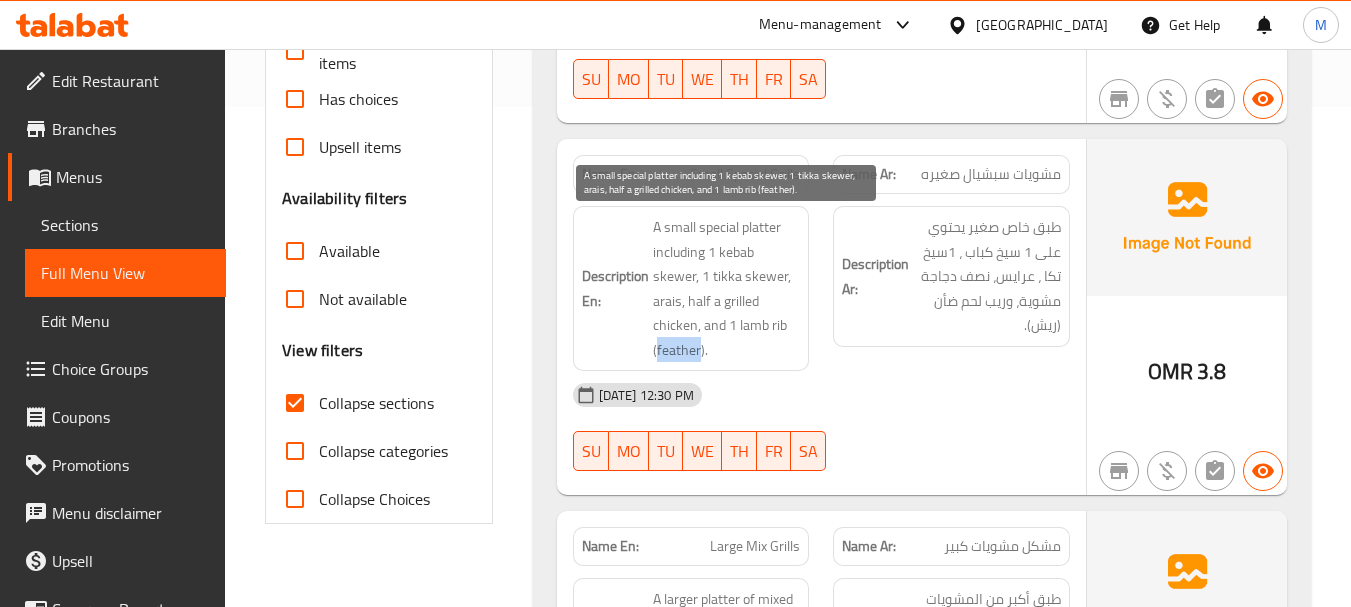click on "A small special platter including 1 kebab skewer, 1 tikka skewer, arais, half a grilled chicken, and 1 lamb rib (feather)." at bounding box center [727, 288] 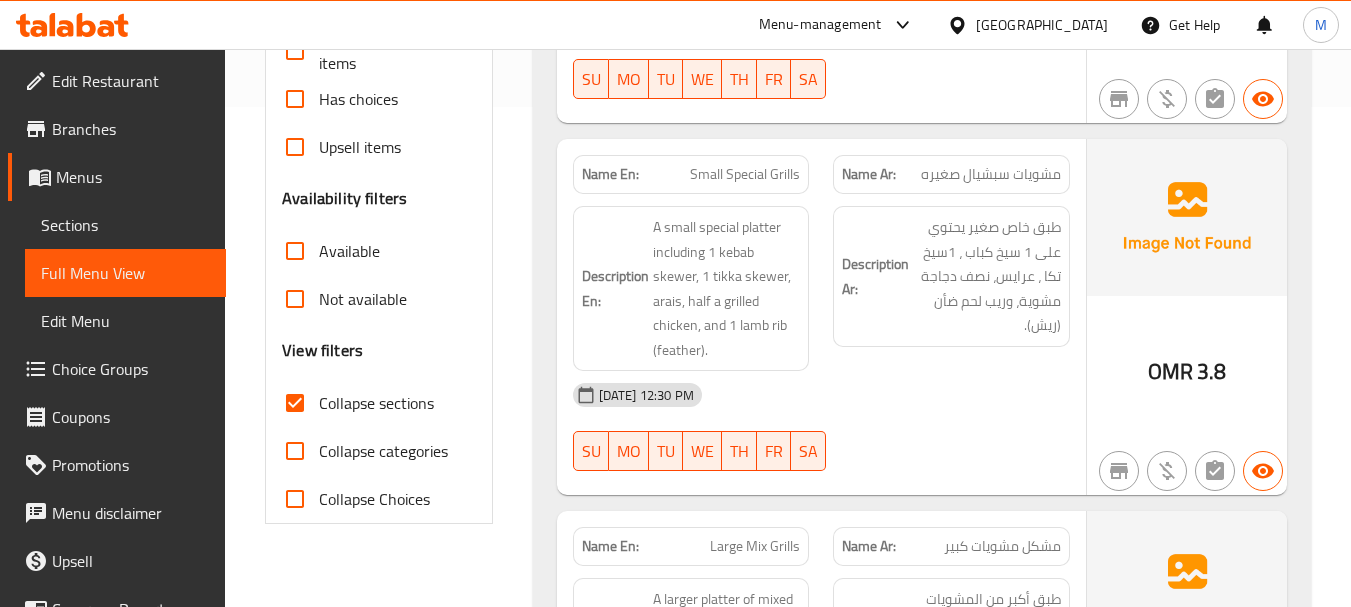 click on "Description Ar: طبق خاص صغير يحتوي على 1 سيخ كباب ،  1سيخ تكا ، عرايس، نصف دجاجة مشوية، وريب  لحم ضأن (ريش)." at bounding box center [951, 288] 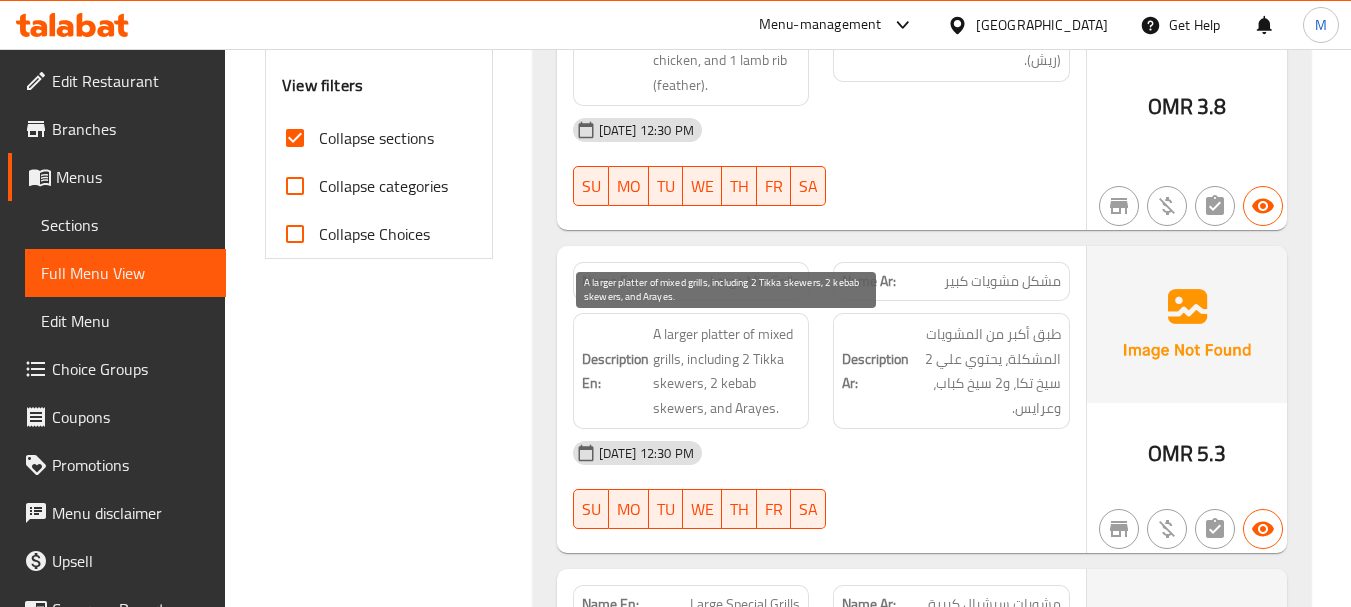 scroll, scrollTop: 800, scrollLeft: 0, axis: vertical 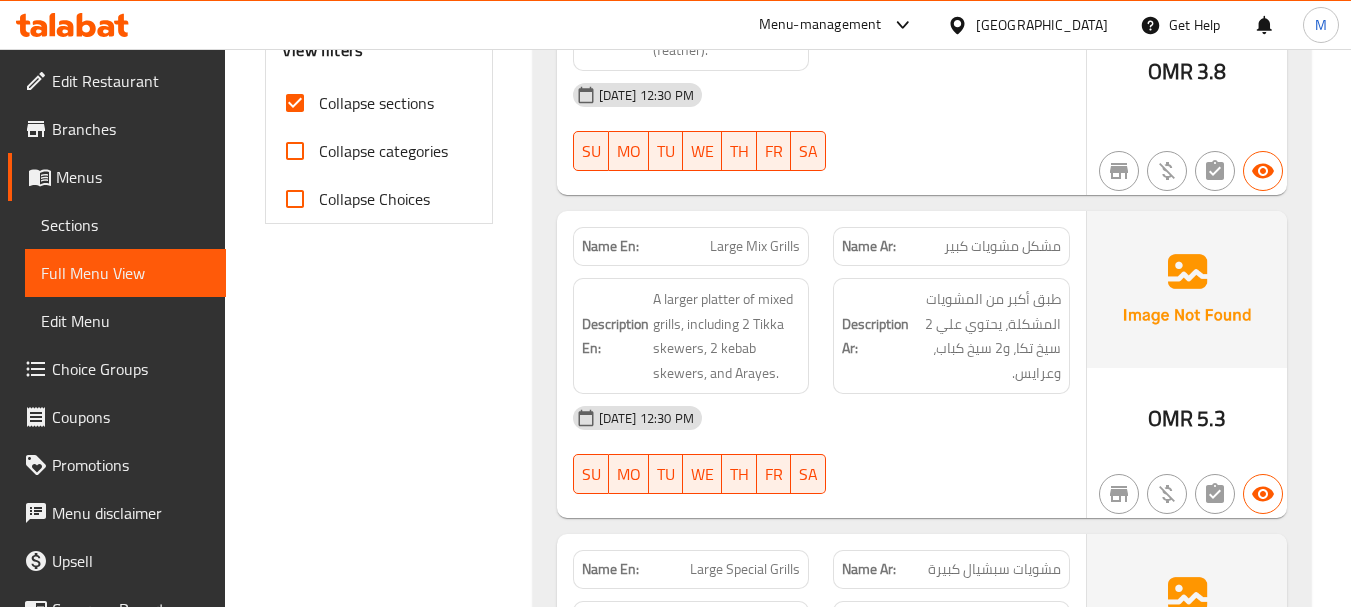 click on "[DATE] 12:30 PM" at bounding box center [821, 418] 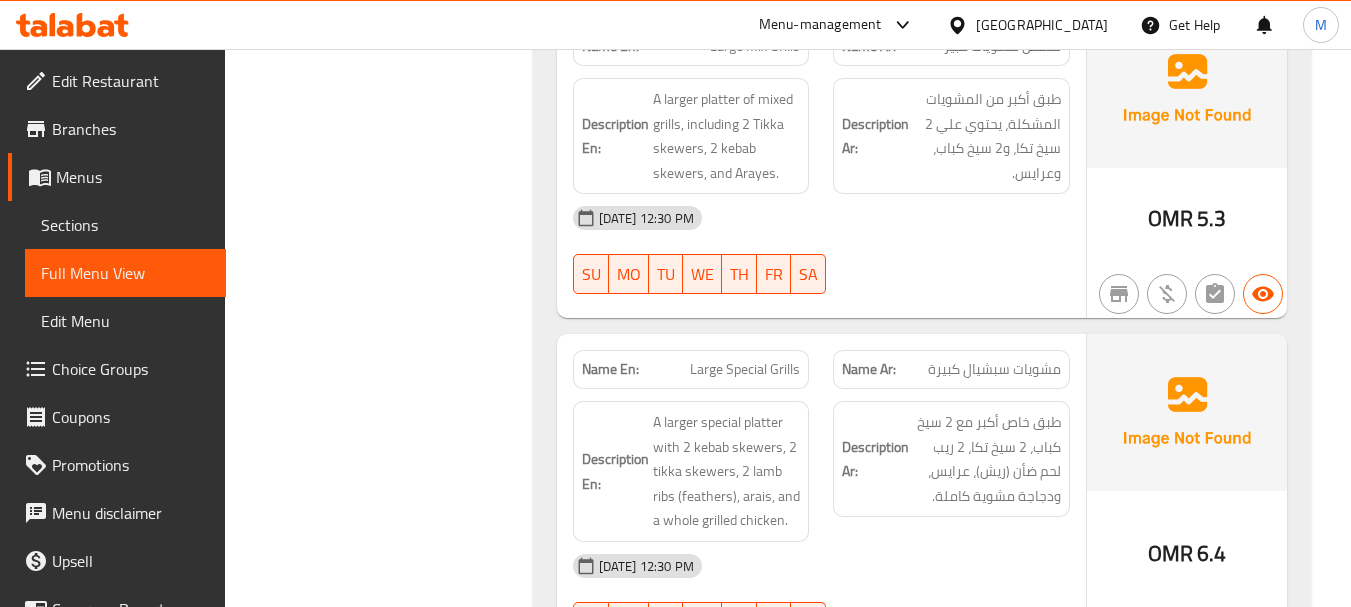 click on "Description En: A larger special platter with 2 kebab skewers, 2 tikka skewers, 2 lamb ribs (feathers), arais, and a whole grilled chicken." at bounding box center (691, 471) 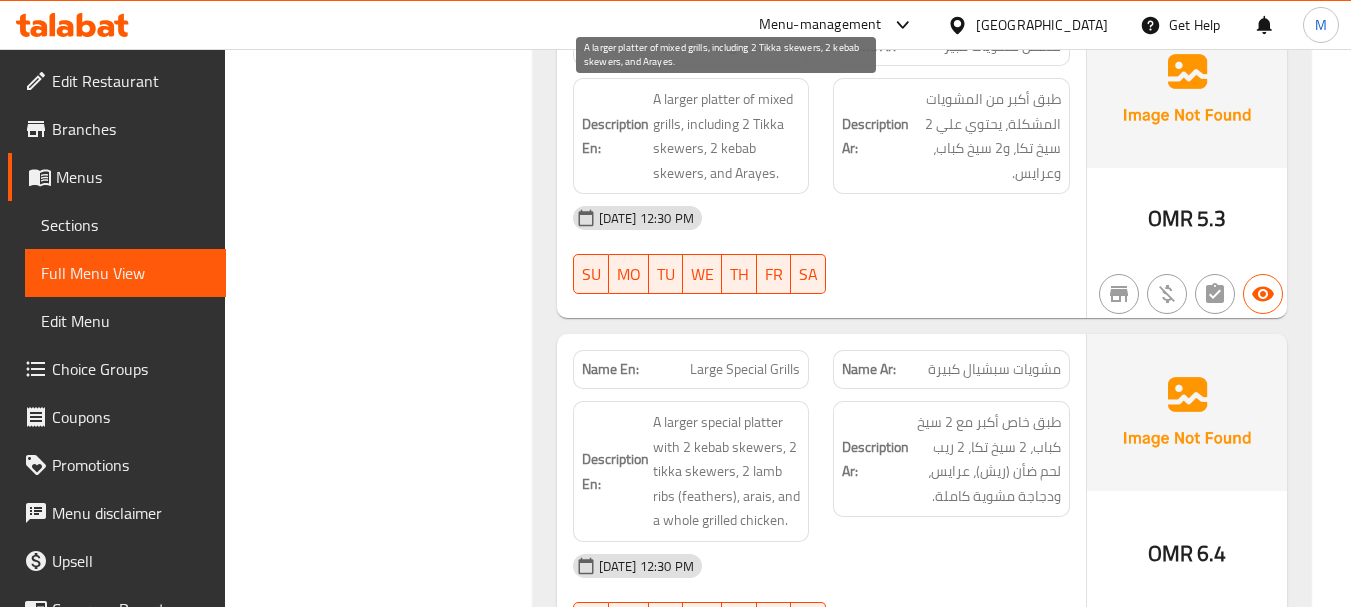 click on "A larger platter of mixed grills, including 2 Tikka skewers, 2 kebab skewers, and Arayes." at bounding box center (727, 136) 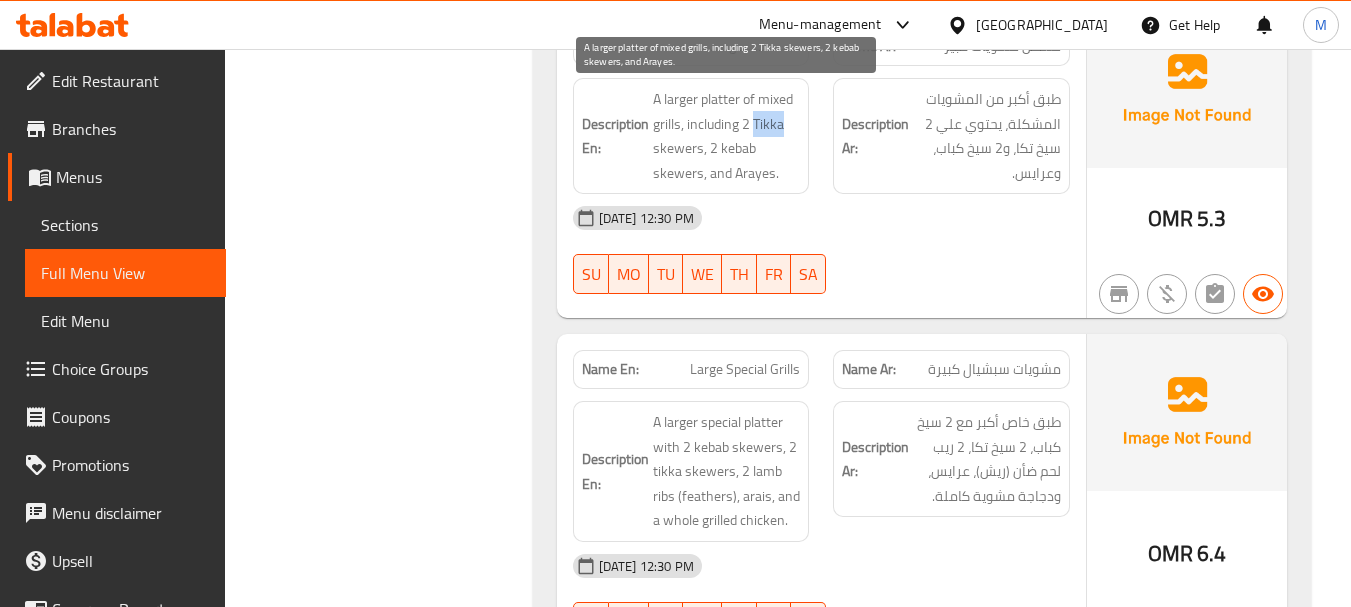 click on "A larger platter of mixed grills, including 2 Tikka skewers, 2 kebab skewers, and Arayes." at bounding box center [727, 136] 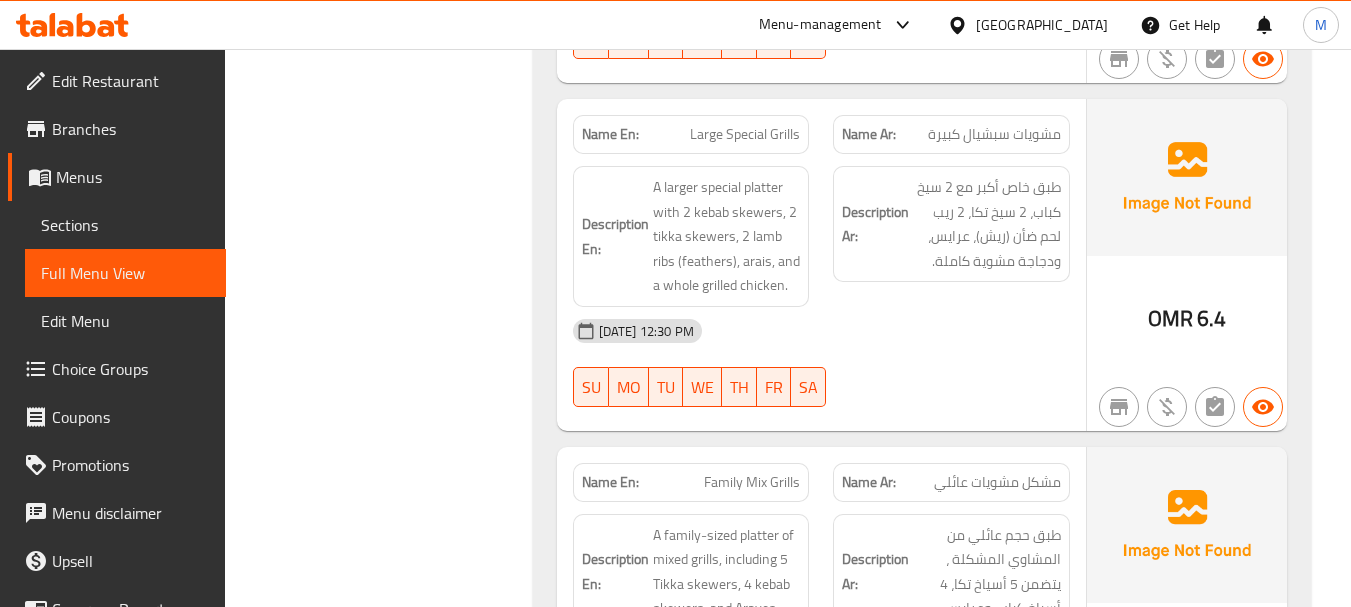 scroll, scrollTop: 1200, scrollLeft: 0, axis: vertical 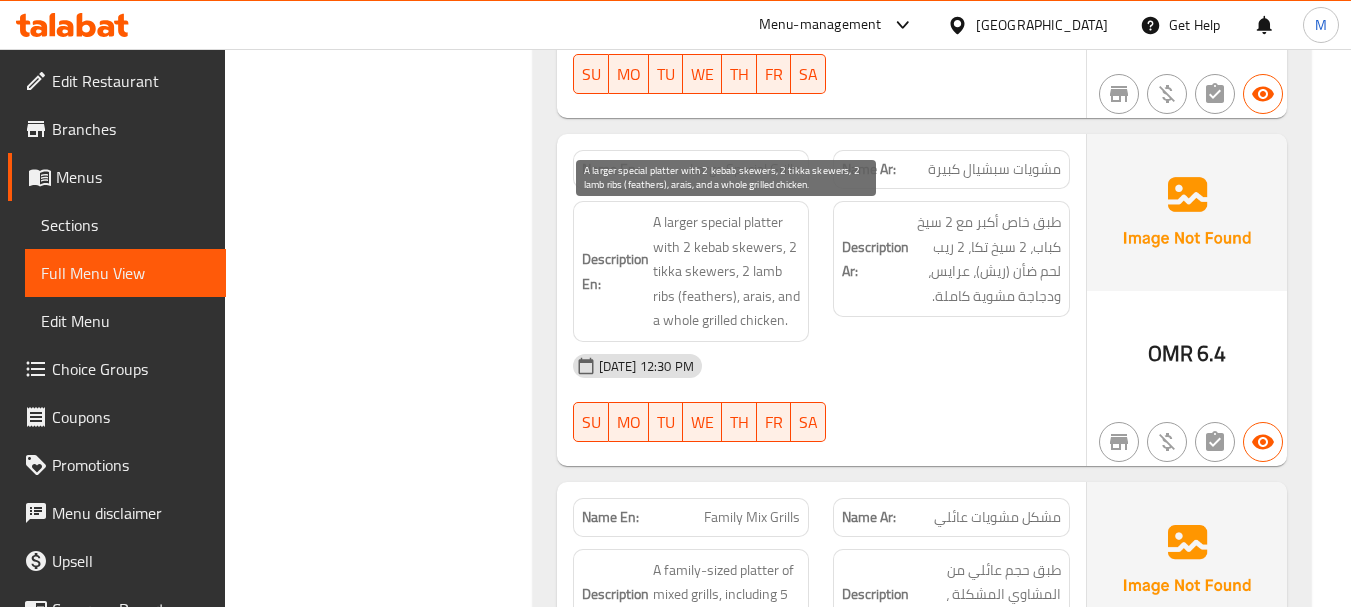 click on "A larger special platter with 2 kebab skewers, 2 tikka skewers, 2 lamb ribs (feathers), arais, and a whole grilled chicken." at bounding box center (727, 271) 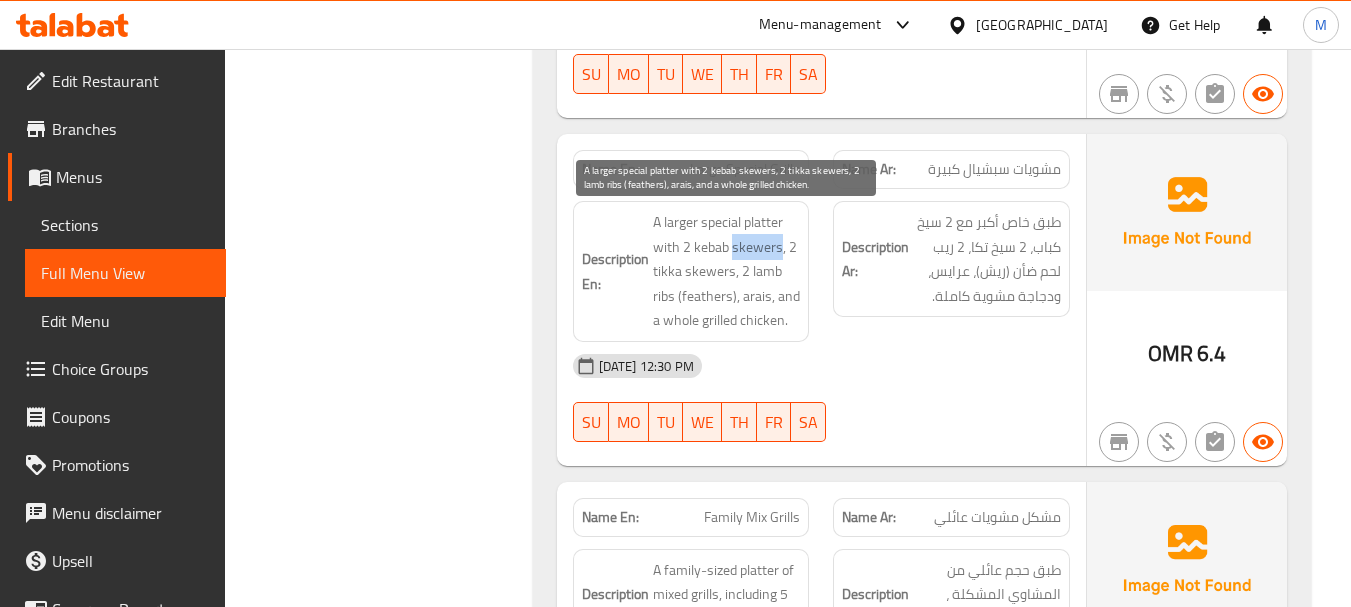 click on "A larger special platter with 2 kebab skewers, 2 tikka skewers, 2 lamb ribs (feathers), arais, and a whole grilled chicken." at bounding box center [727, 271] 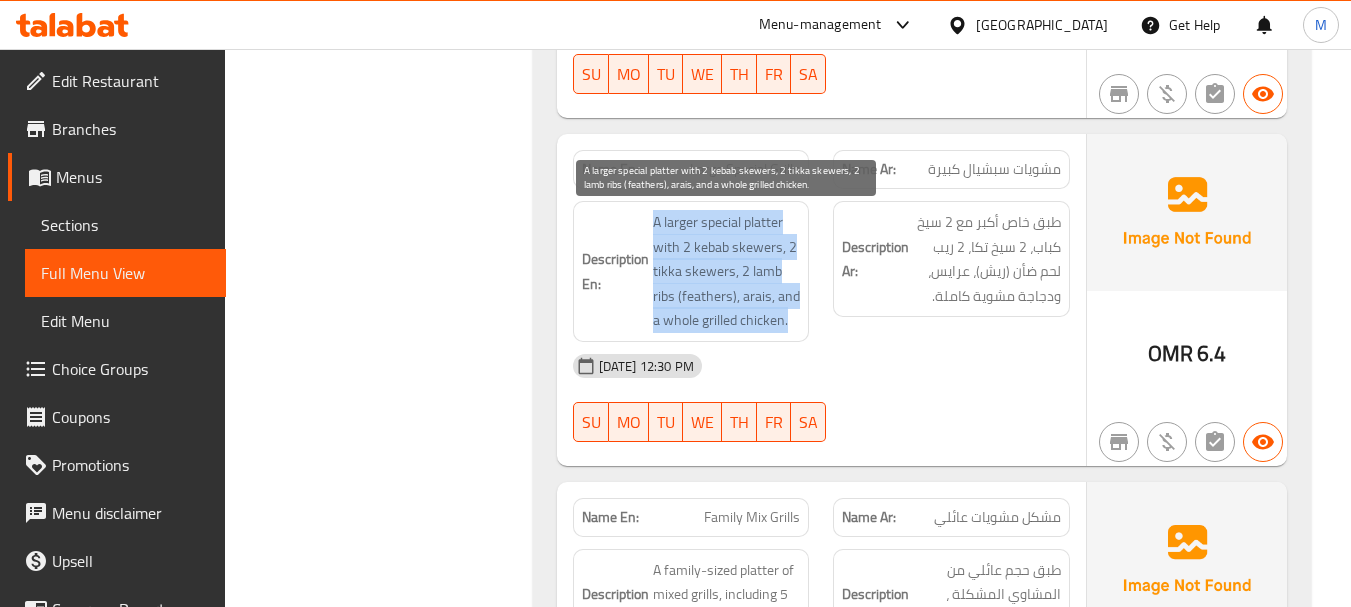 click on "A larger special platter with 2 kebab skewers, 2 tikka skewers, 2 lamb ribs (feathers), arais, and a whole grilled chicken." at bounding box center (727, 271) 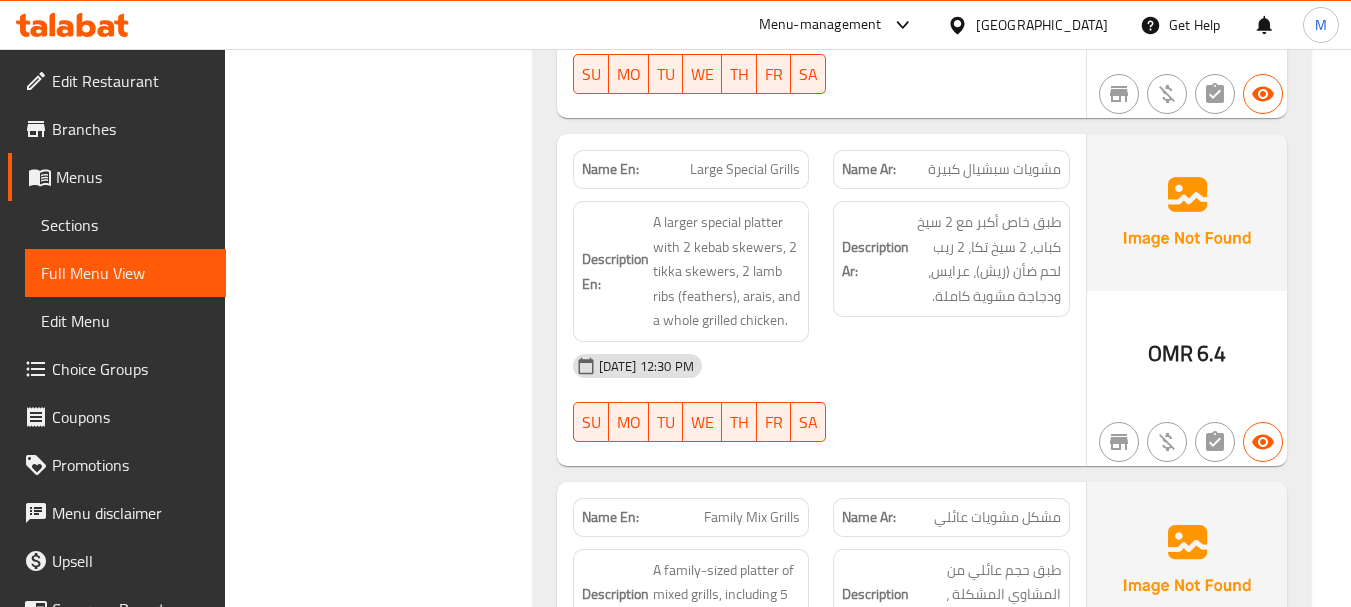 click on "Name En: Large Special Grills" at bounding box center (691, 169) 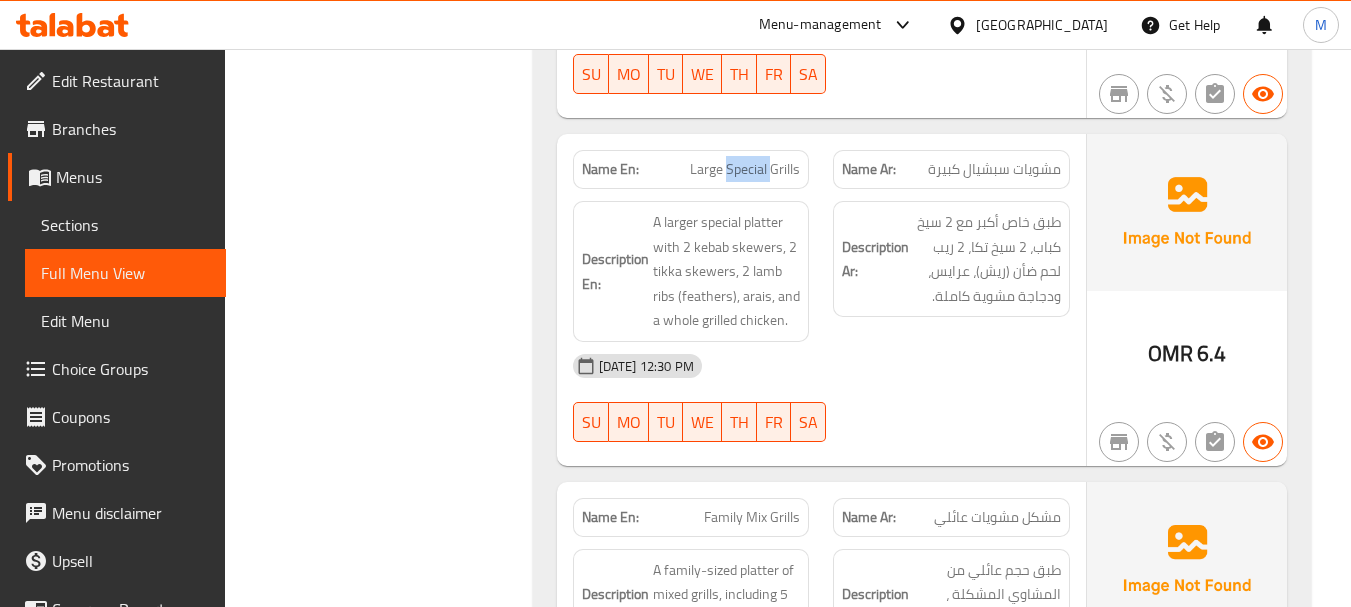 click on "Name En: Large Special Grills" at bounding box center [691, 169] 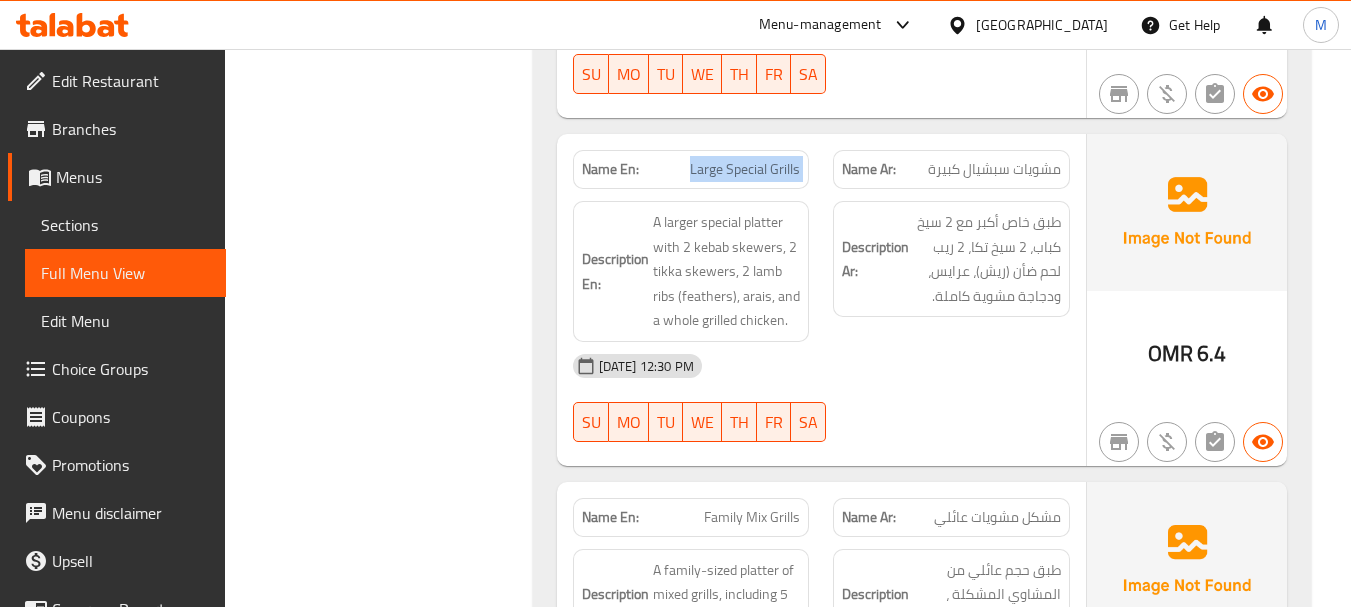 click on "Name En: Large Special Grills" at bounding box center [691, 169] 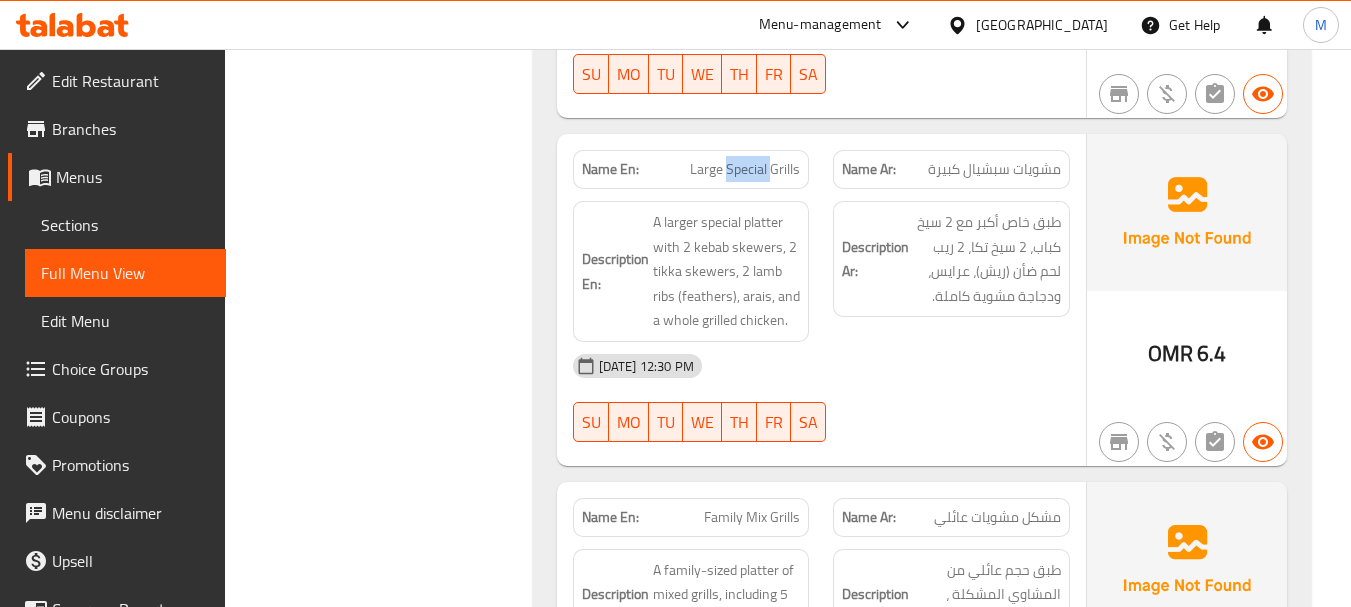 click on "Large Special Grills" at bounding box center [745, 169] 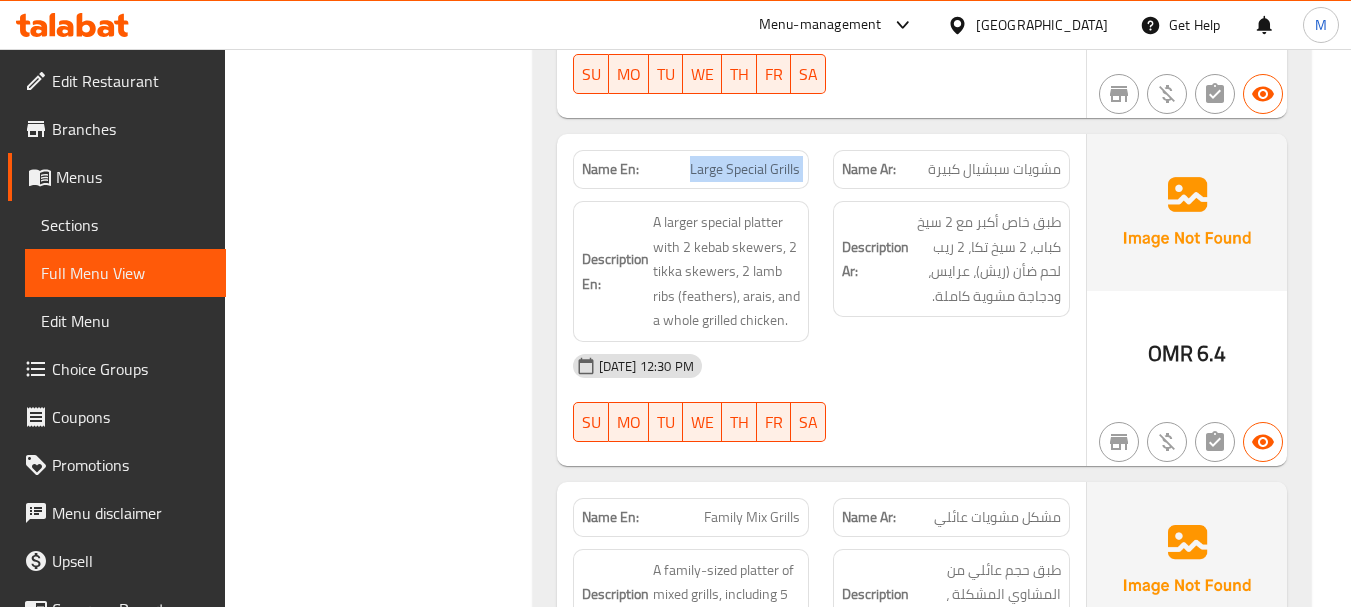 click on "Large Special Grills" at bounding box center [745, 169] 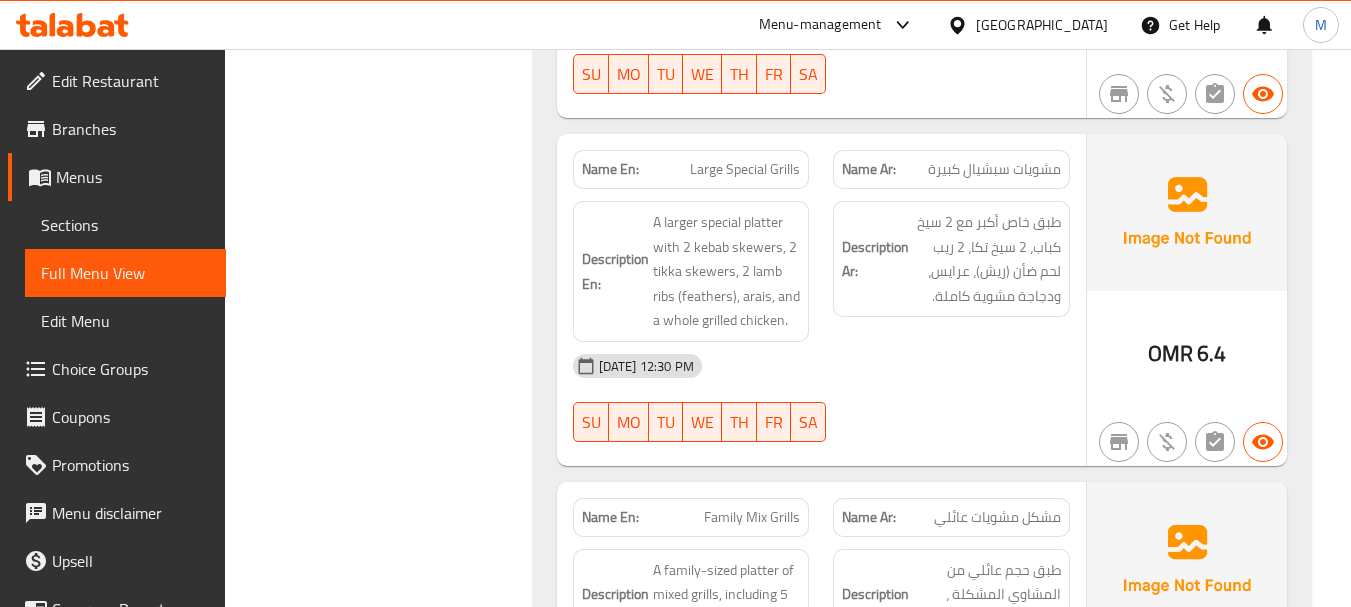 click on "Filter Branches Branches Popular filters Free items Branch specific items Has choices Upsell items Availability filters Available Not available View filters Collapse sections Collapse categories Collapse Choices" at bounding box center [386, 239] 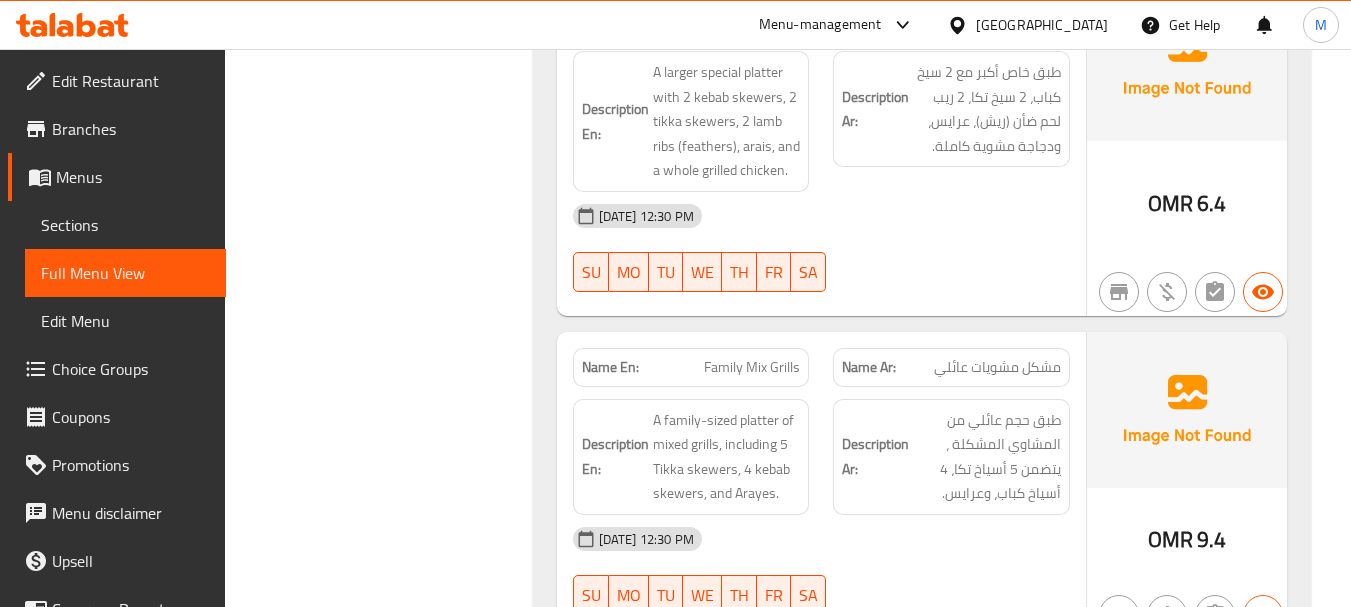 scroll, scrollTop: 1400, scrollLeft: 0, axis: vertical 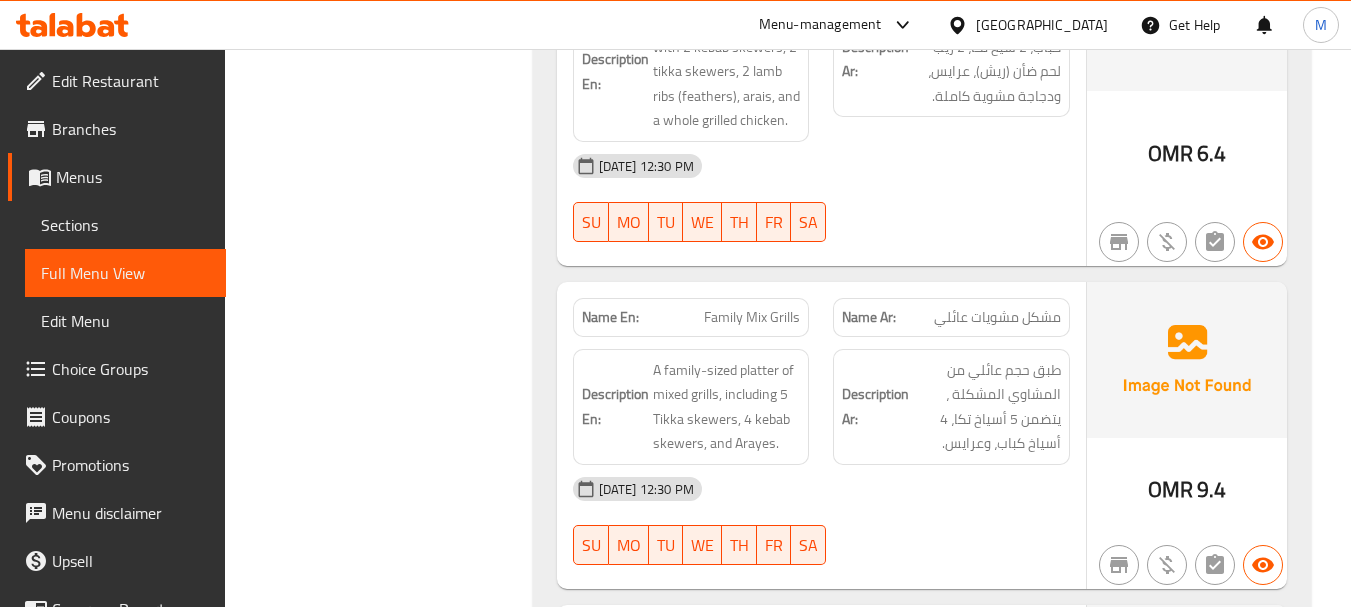 click on "[DATE] 12:30 PM" at bounding box center (821, 489) 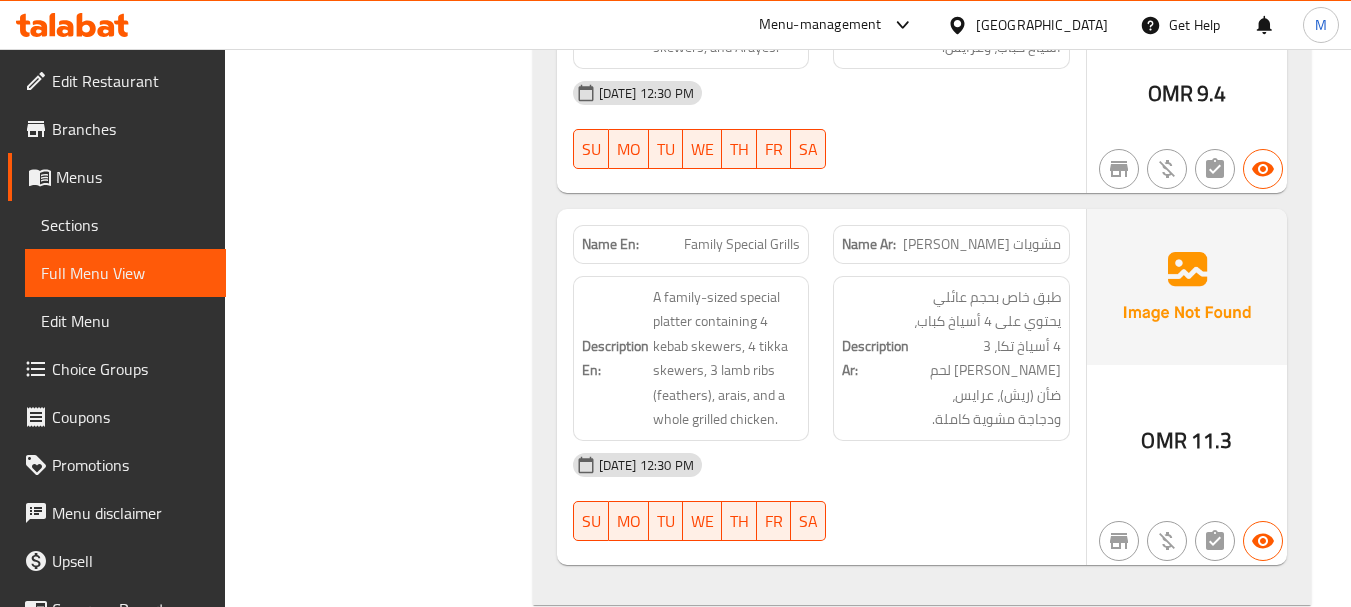 scroll, scrollTop: 1800, scrollLeft: 0, axis: vertical 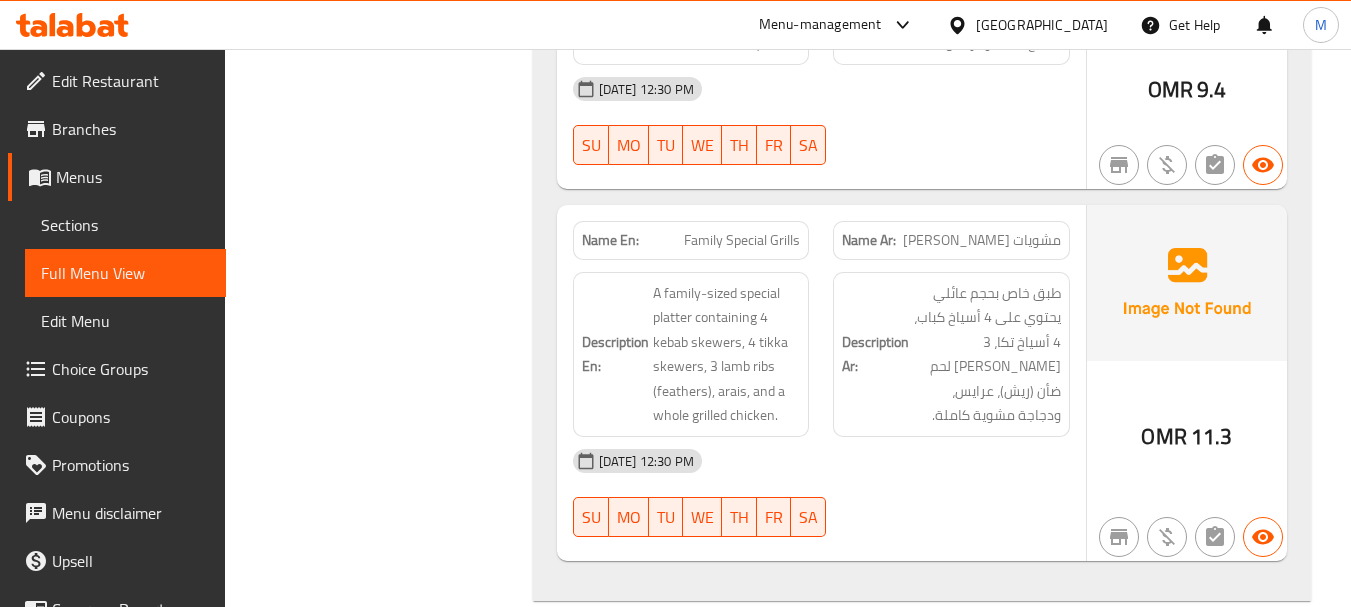click on "[DATE] 12:30 PM" at bounding box center (821, 461) 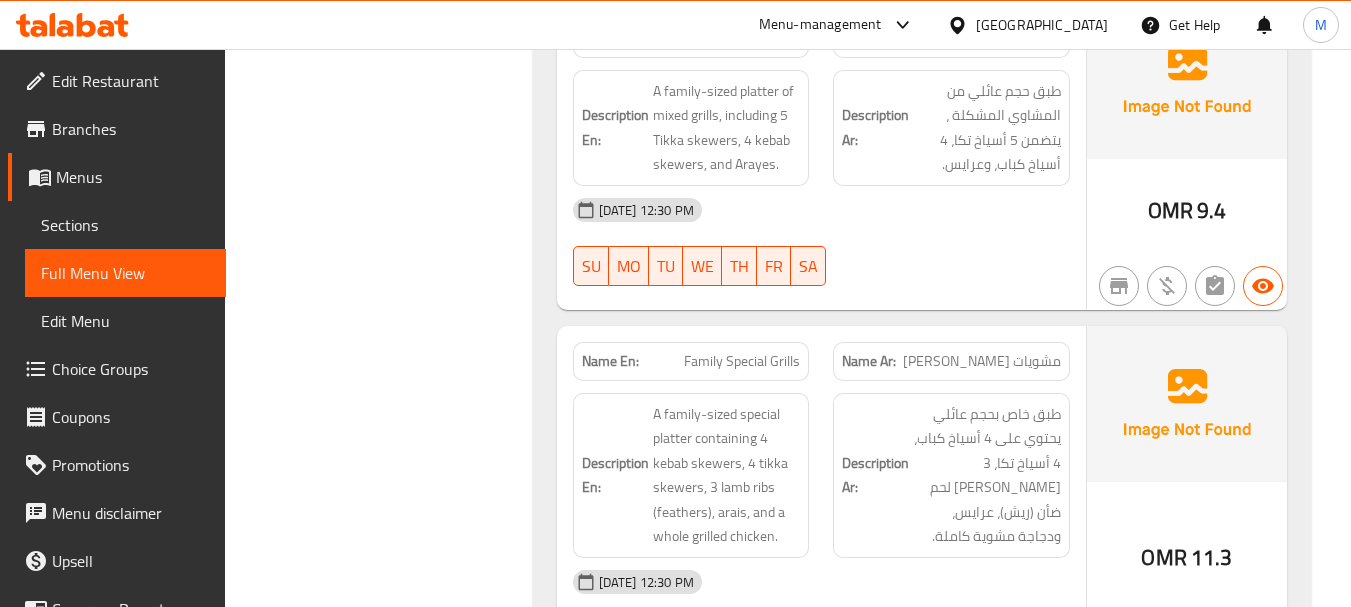 scroll, scrollTop: 1900, scrollLeft: 0, axis: vertical 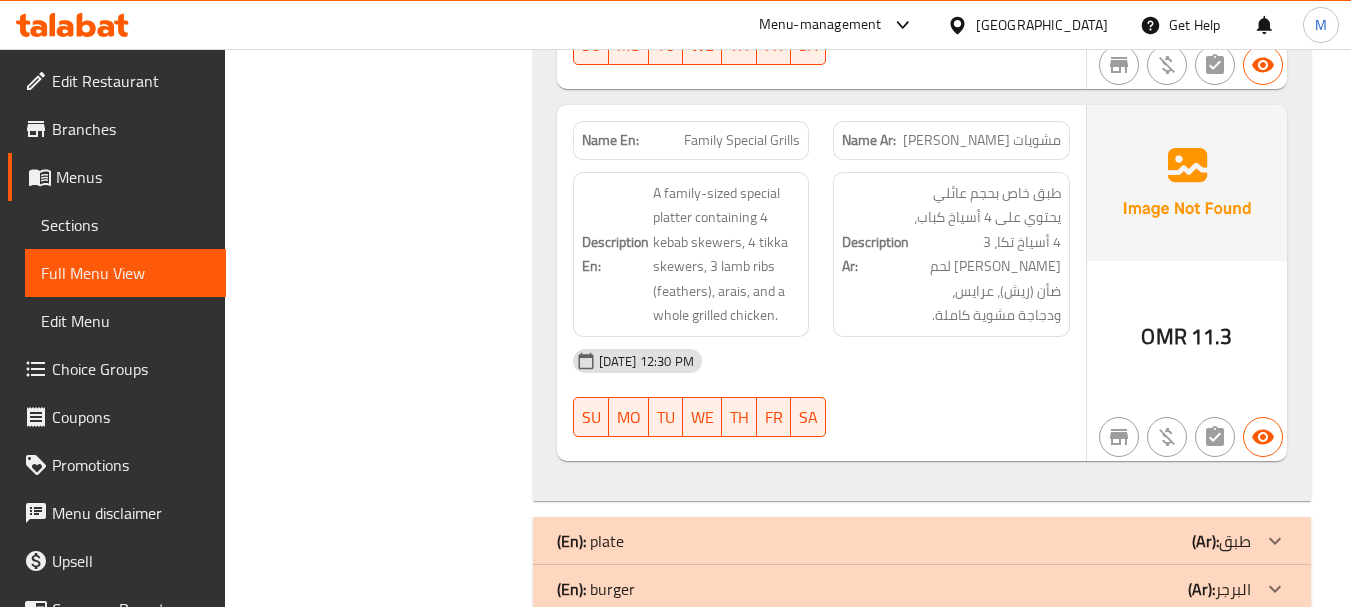 click on "Family Special Grills" at bounding box center (742, 140) 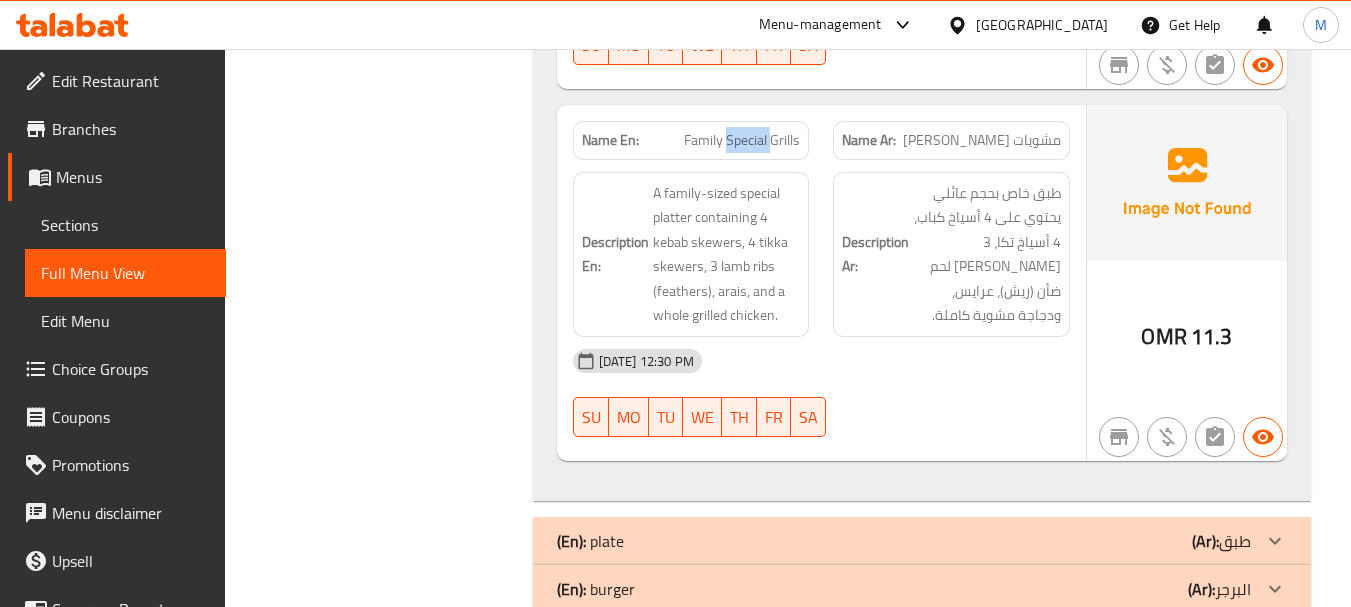 click on "Family Special Grills" at bounding box center (742, 140) 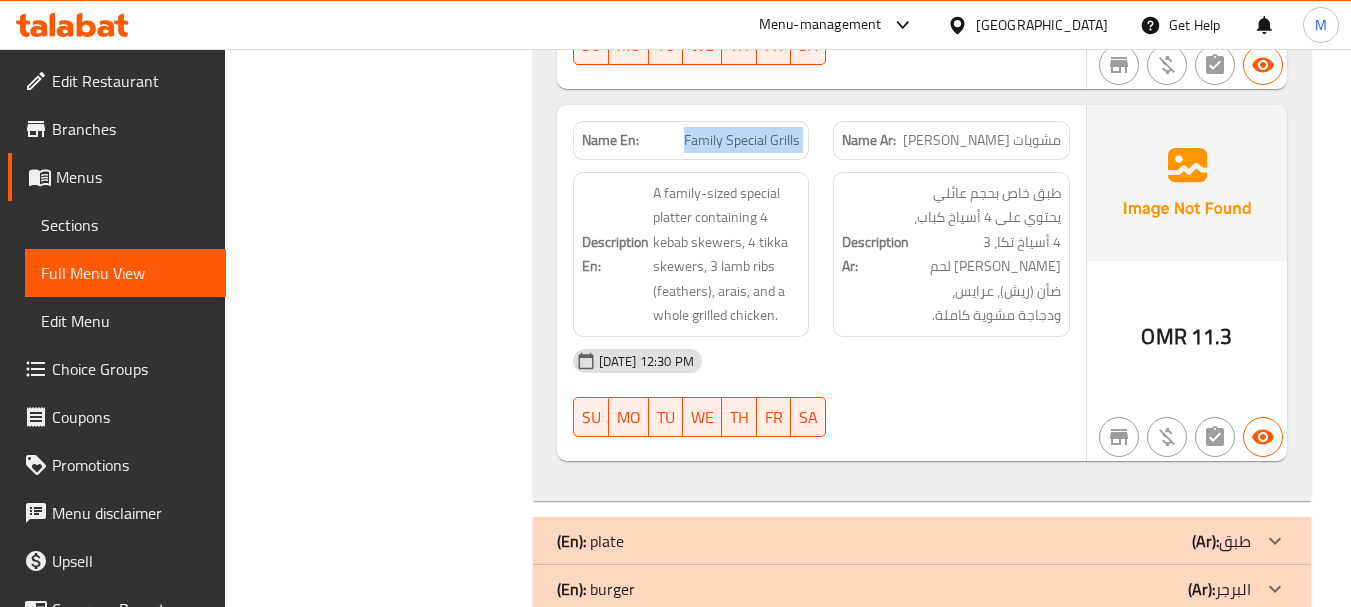 click on "Family Special Grills" at bounding box center (742, 140) 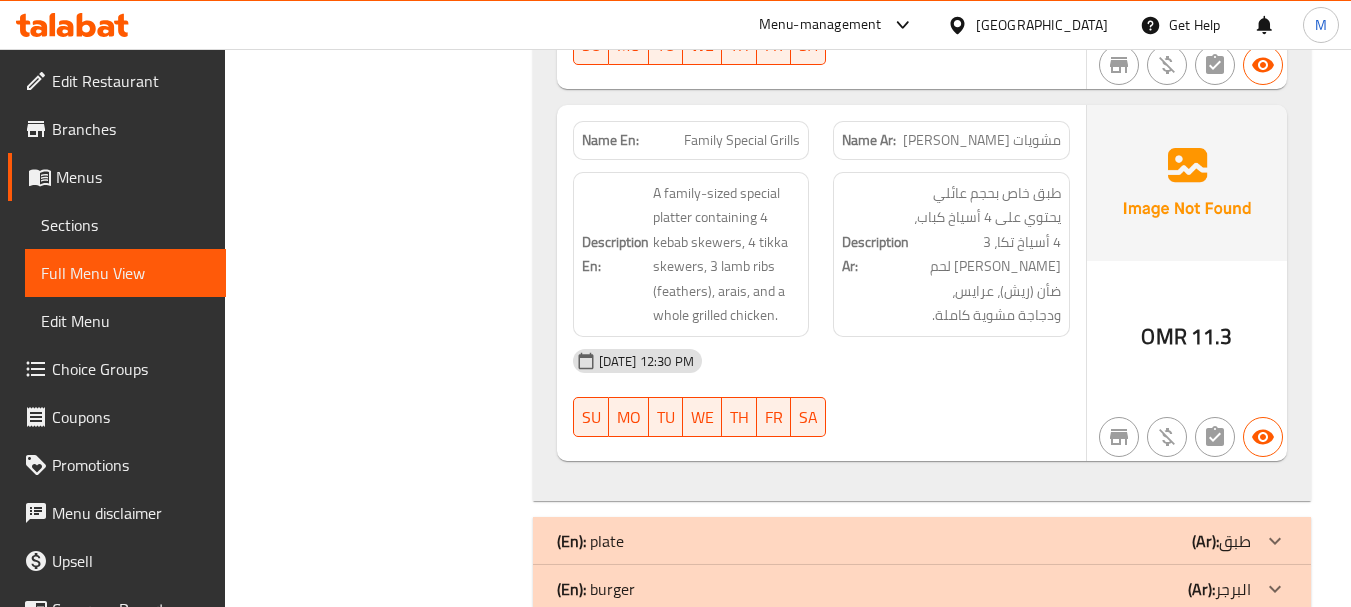 click on "Filter Branches Branches Popular filters Free items Branch specific items Has choices Upsell items Availability filters Available Not available View filters Collapse sections Collapse categories Collapse Choices" at bounding box center [386, -461] 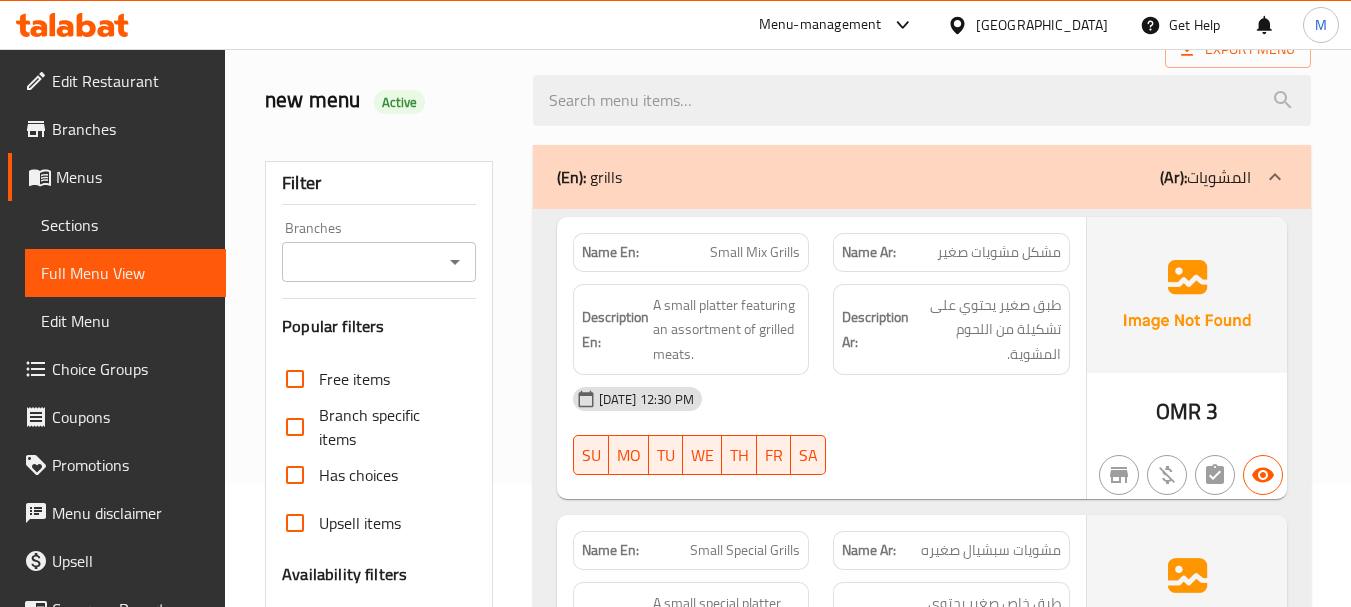 scroll, scrollTop: 0, scrollLeft: 0, axis: both 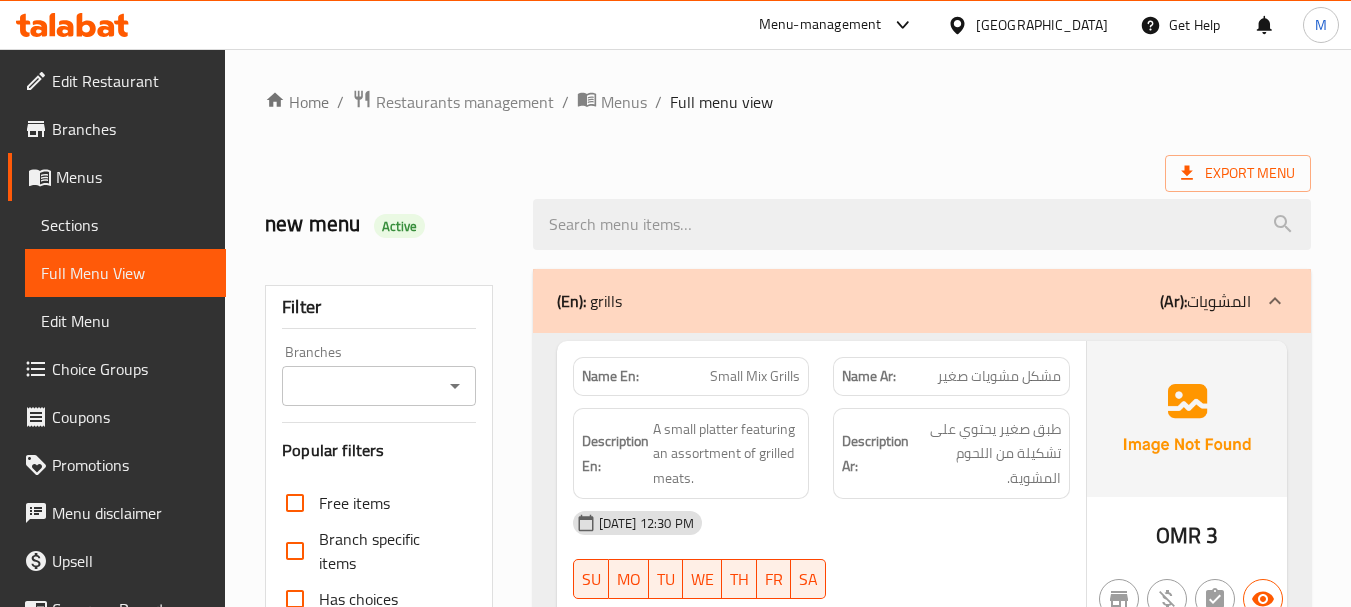 click on "(En):   grills (Ar): المشويات" at bounding box center [922, 301] 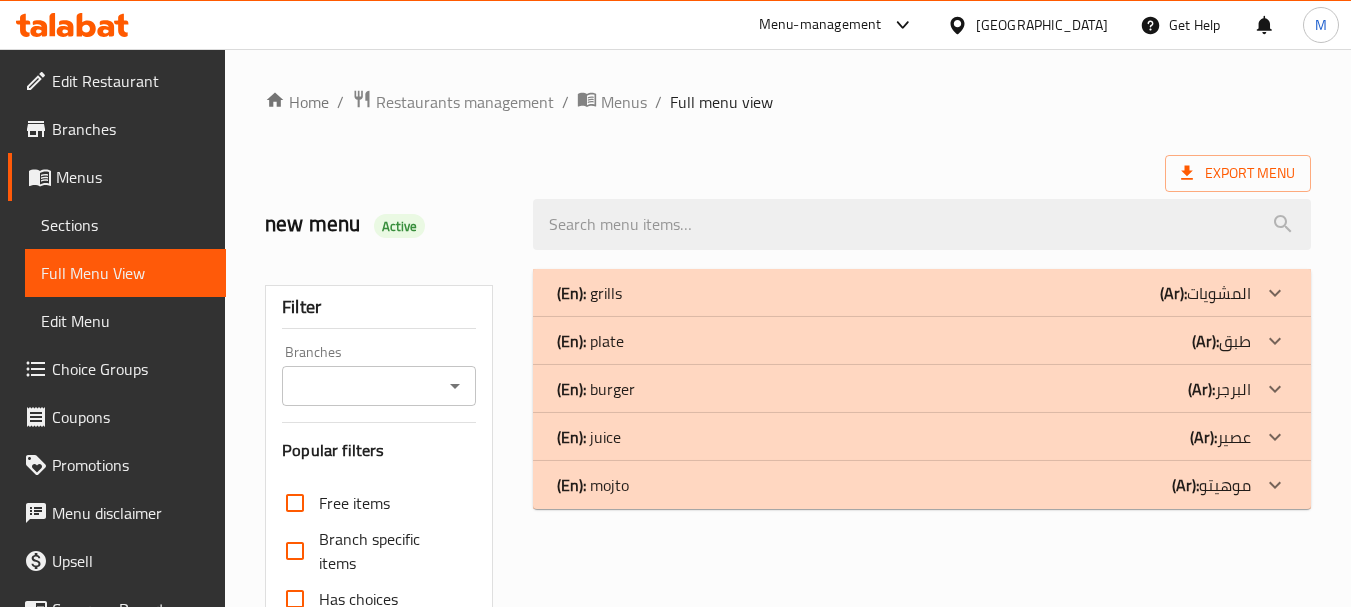 click on "(En):   plate (Ar): طبق" at bounding box center (904, 293) 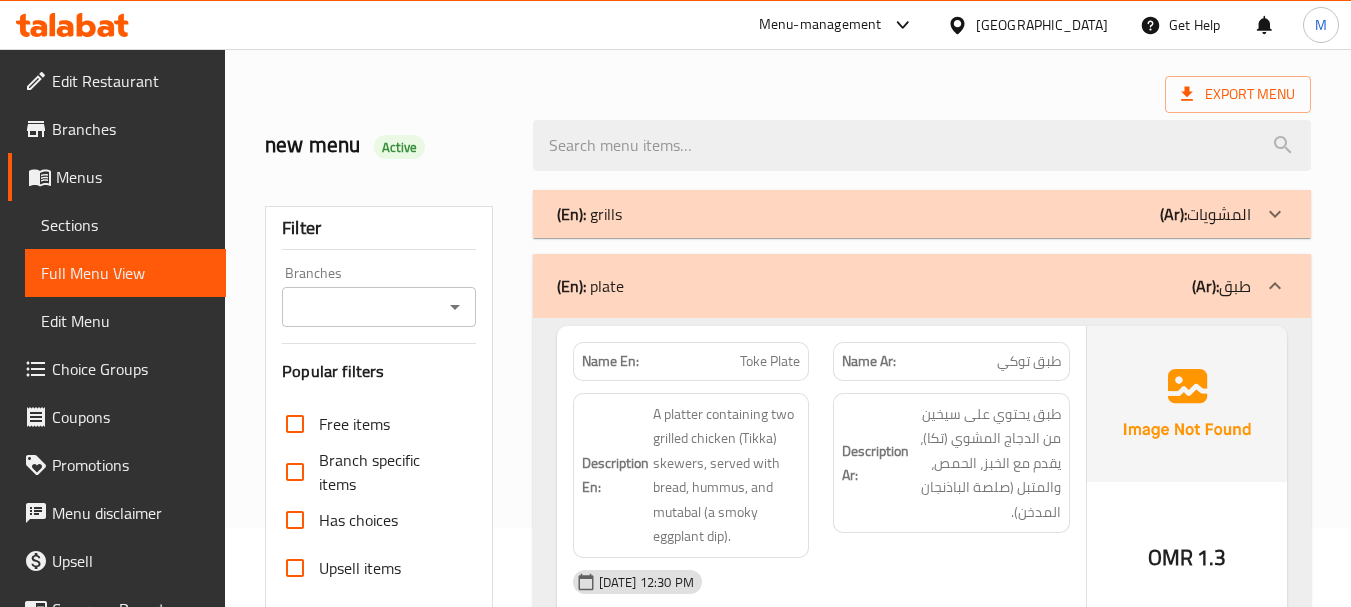 scroll, scrollTop: 200, scrollLeft: 0, axis: vertical 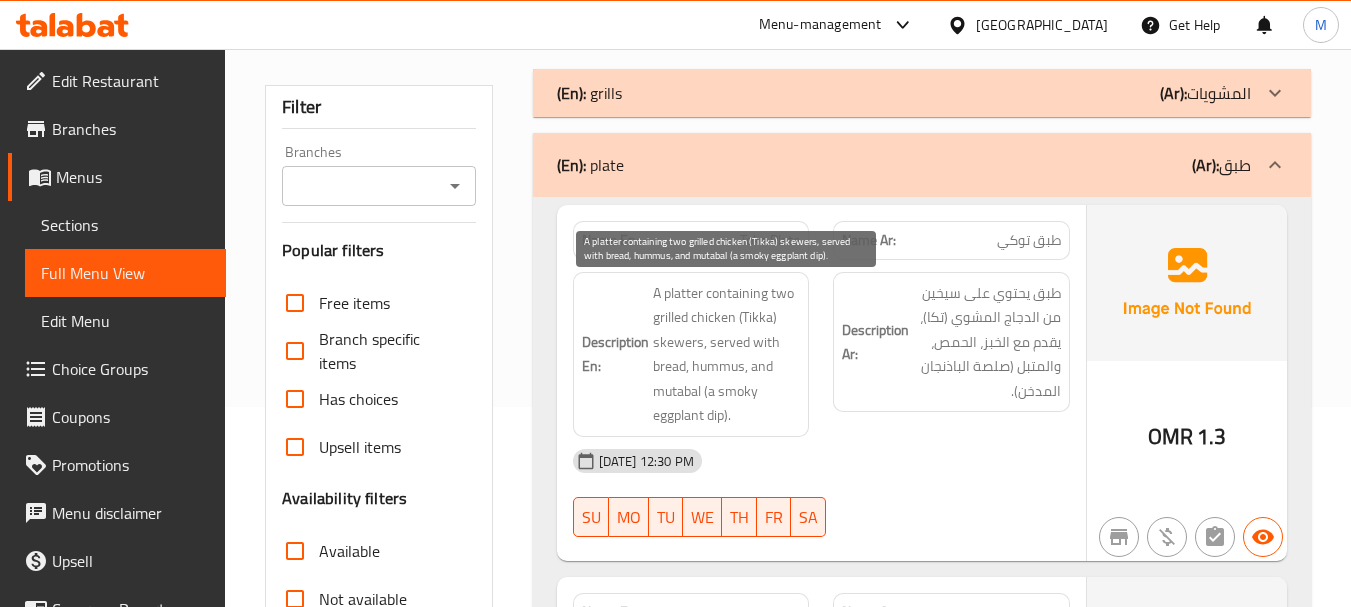 click on "A platter containing two grilled chicken (Tikka) skewers, served with bread, hummus, and mutabal (a smoky eggplant dip)." at bounding box center [727, 354] 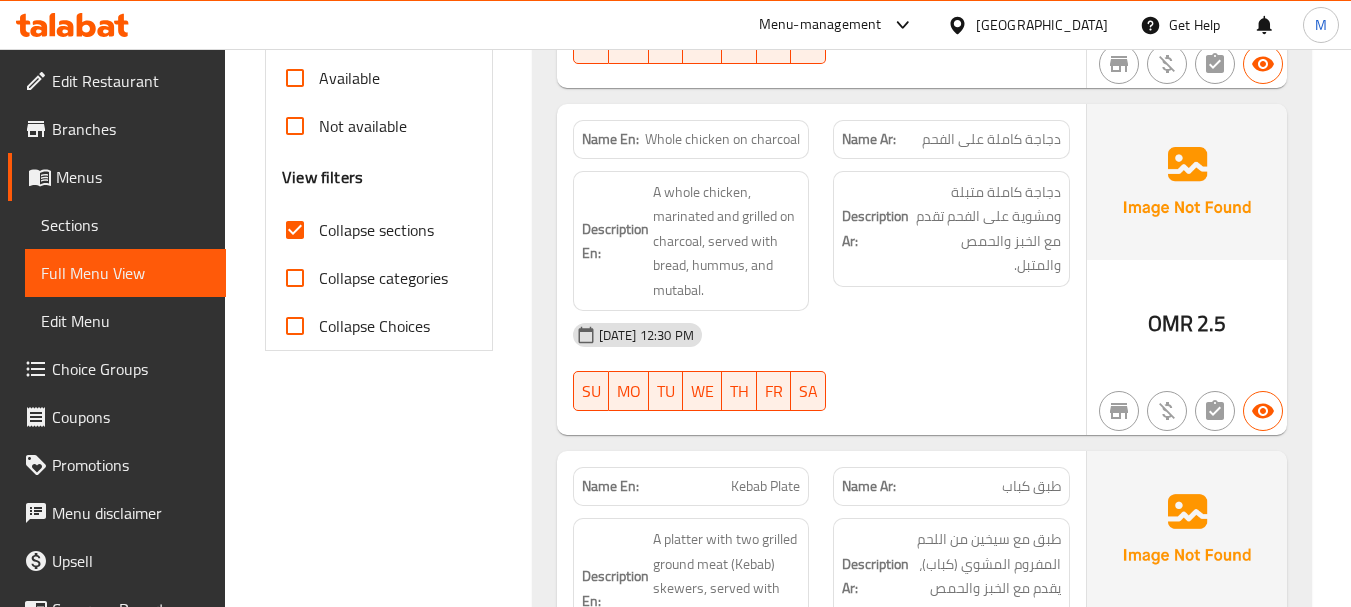 scroll, scrollTop: 600, scrollLeft: 0, axis: vertical 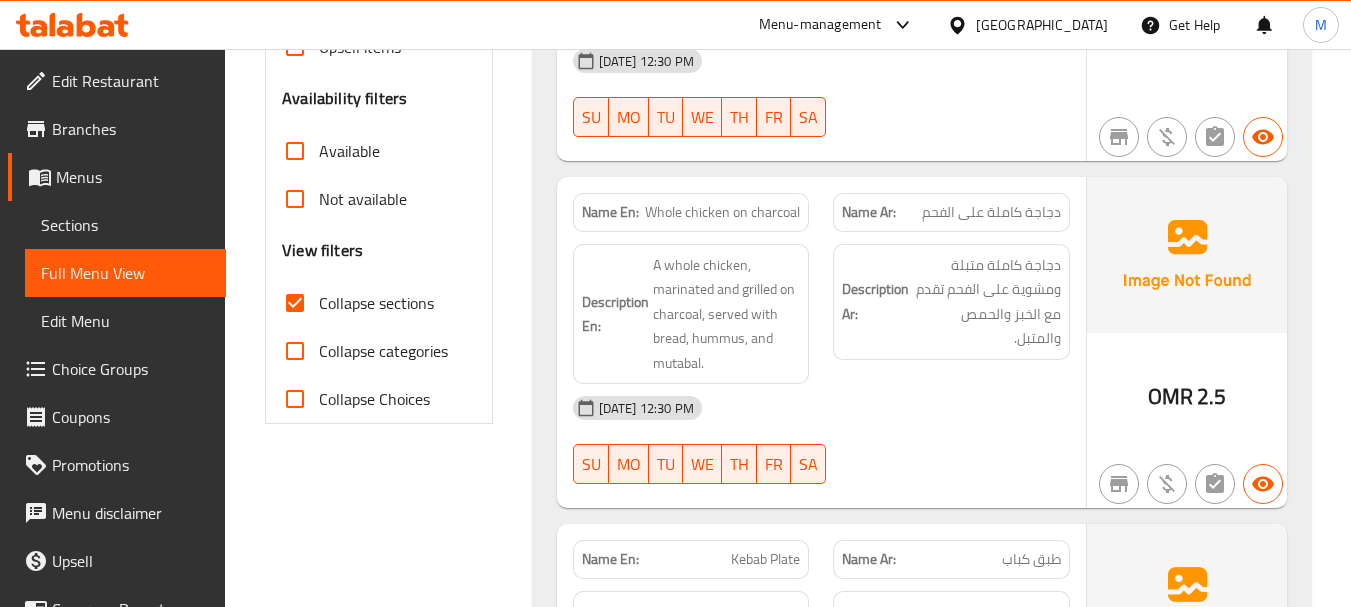 click on "[DATE] 12:30 PM" at bounding box center (821, 408) 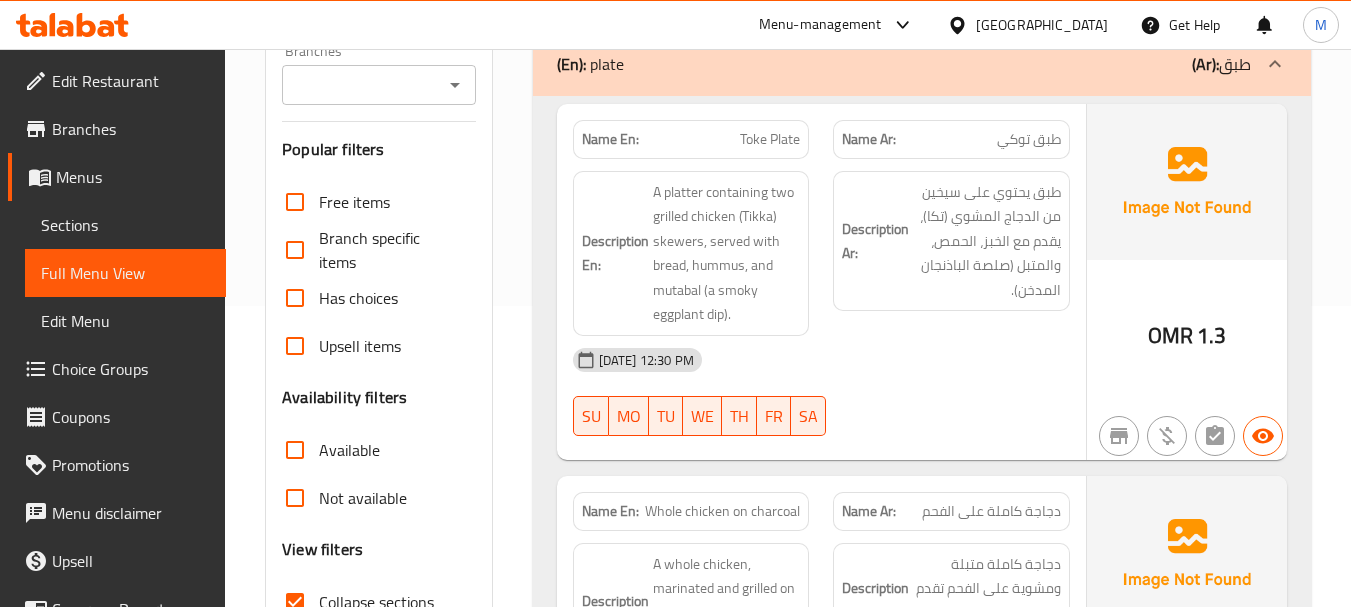 scroll, scrollTop: 300, scrollLeft: 0, axis: vertical 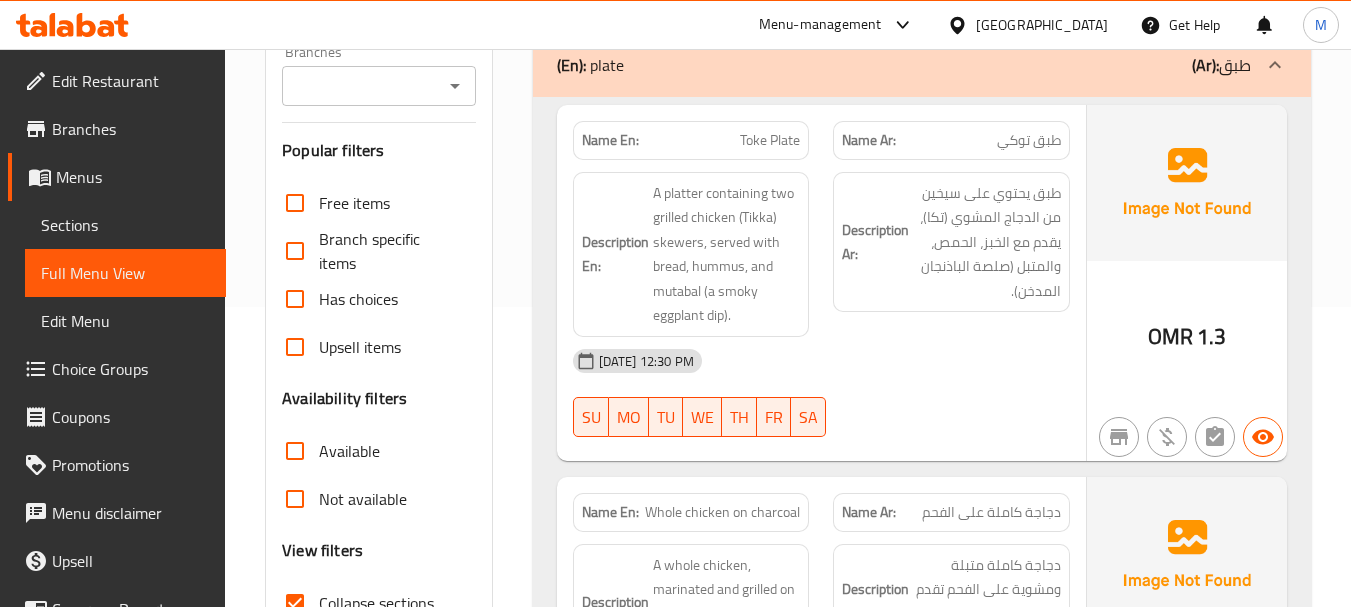 click on "Toke Plate" at bounding box center [770, 140] 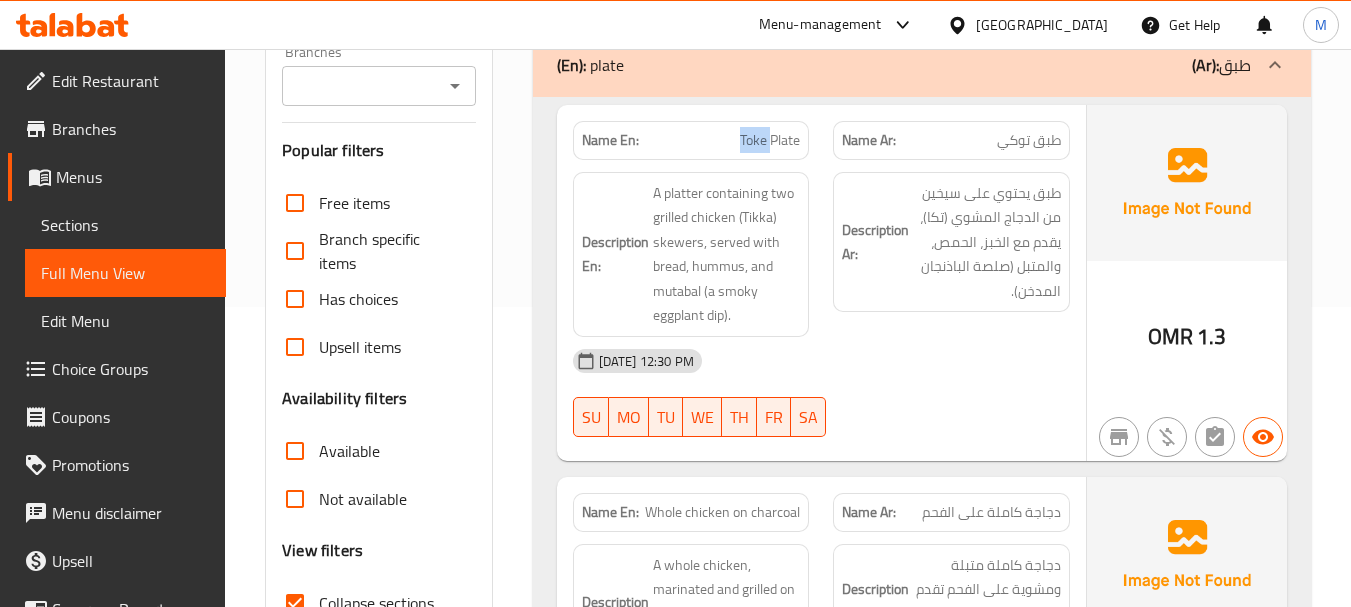 click on "Toke Plate" at bounding box center [770, 140] 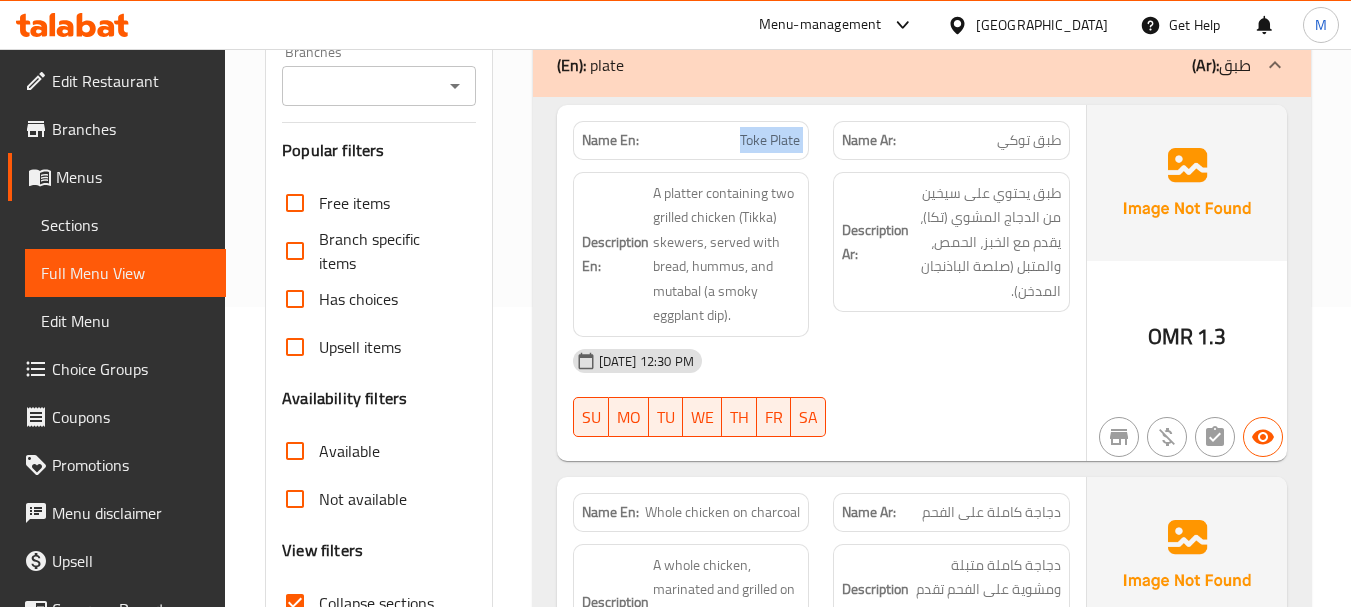 click on "Toke Plate" at bounding box center [770, 140] 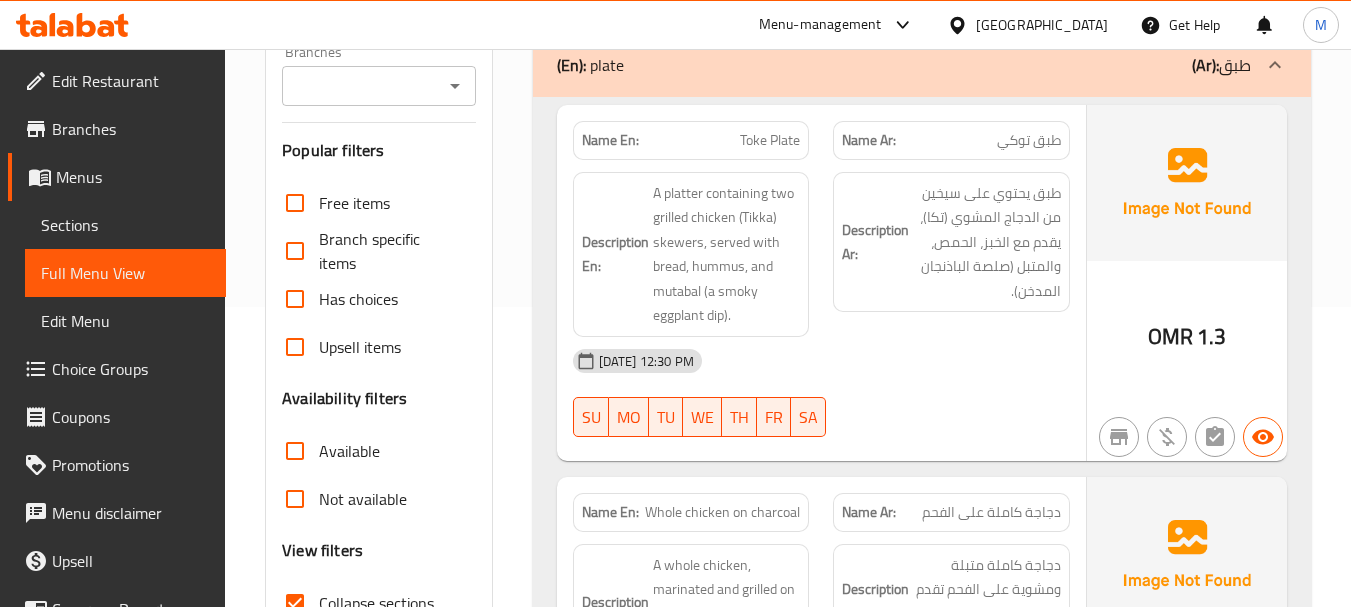 click on "Filter Branches Branches Popular filters Free items Branch specific items Has choices Upsell items Availability filters Available Not available View filters Collapse sections Collapse categories Collapse Choices" at bounding box center [386, 1674] 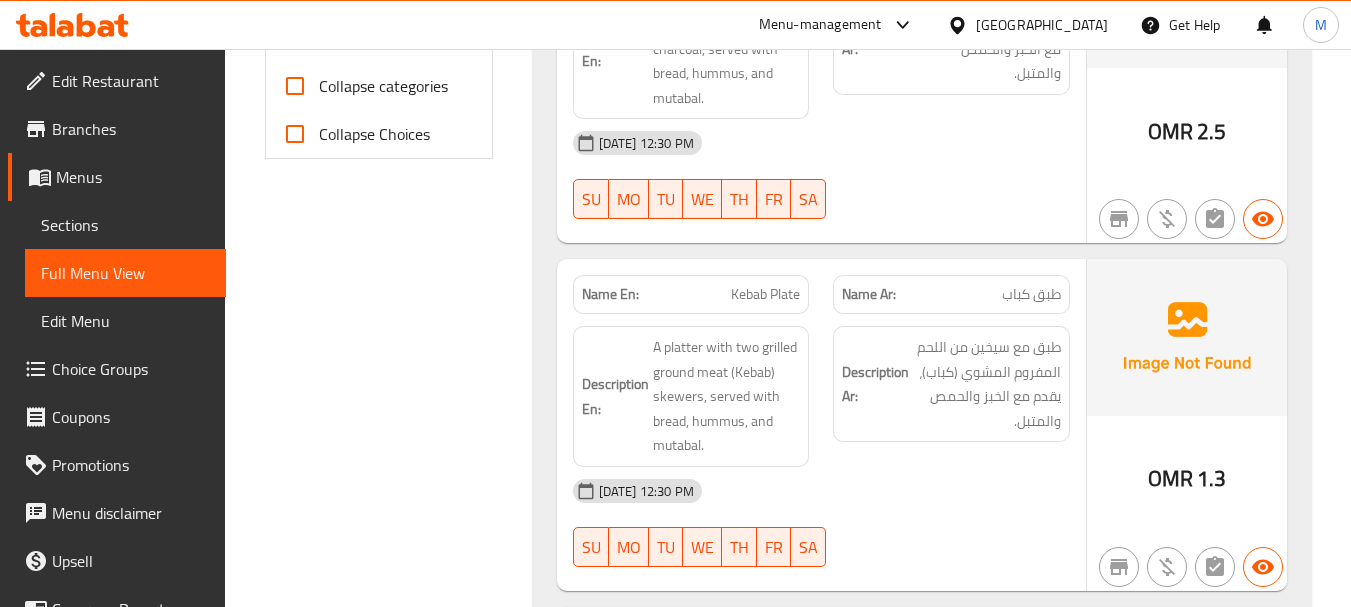 scroll, scrollTop: 900, scrollLeft: 0, axis: vertical 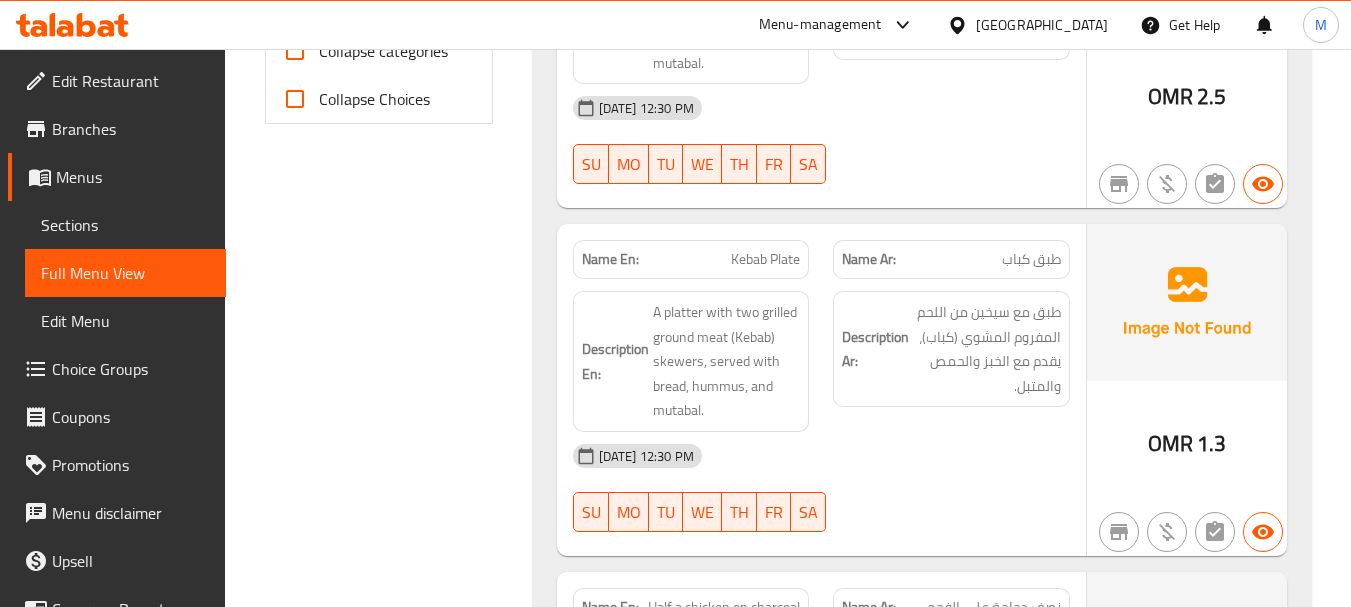 click on "10-07-2025 12:30 PM SU MO TU WE TH FR SA" at bounding box center (821, 488) 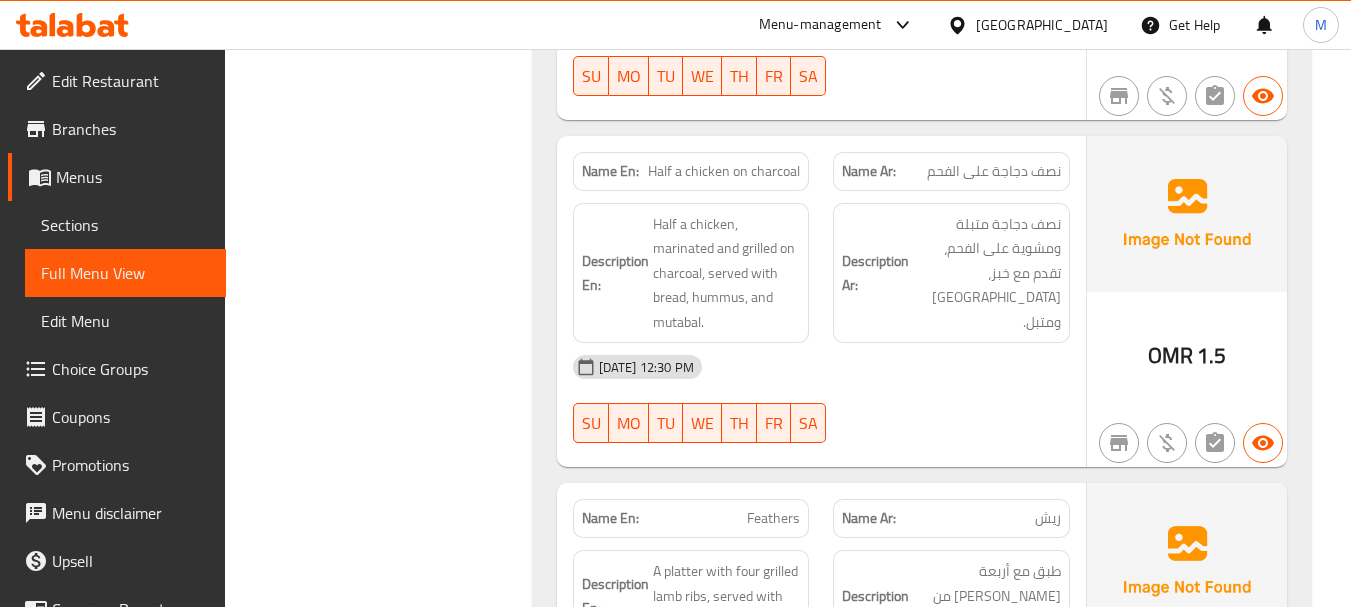 scroll, scrollTop: 1400, scrollLeft: 0, axis: vertical 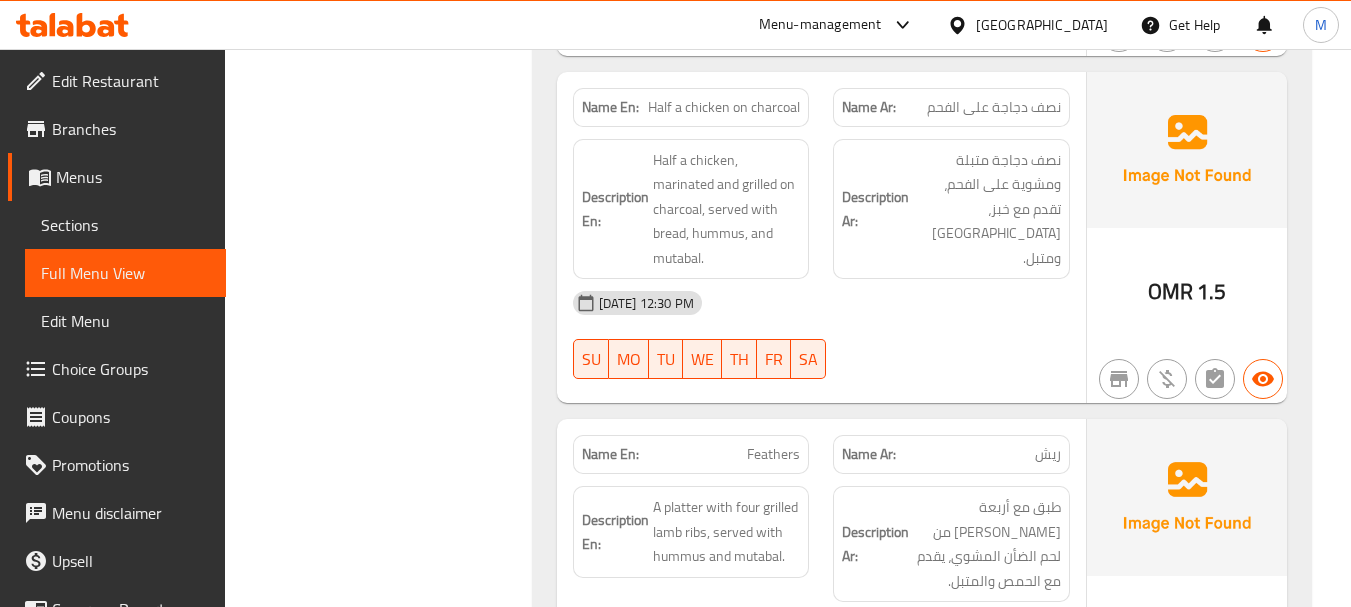 click on "10-07-2025 12:30 PM SU MO TU WE TH FR SA" at bounding box center [821, 335] 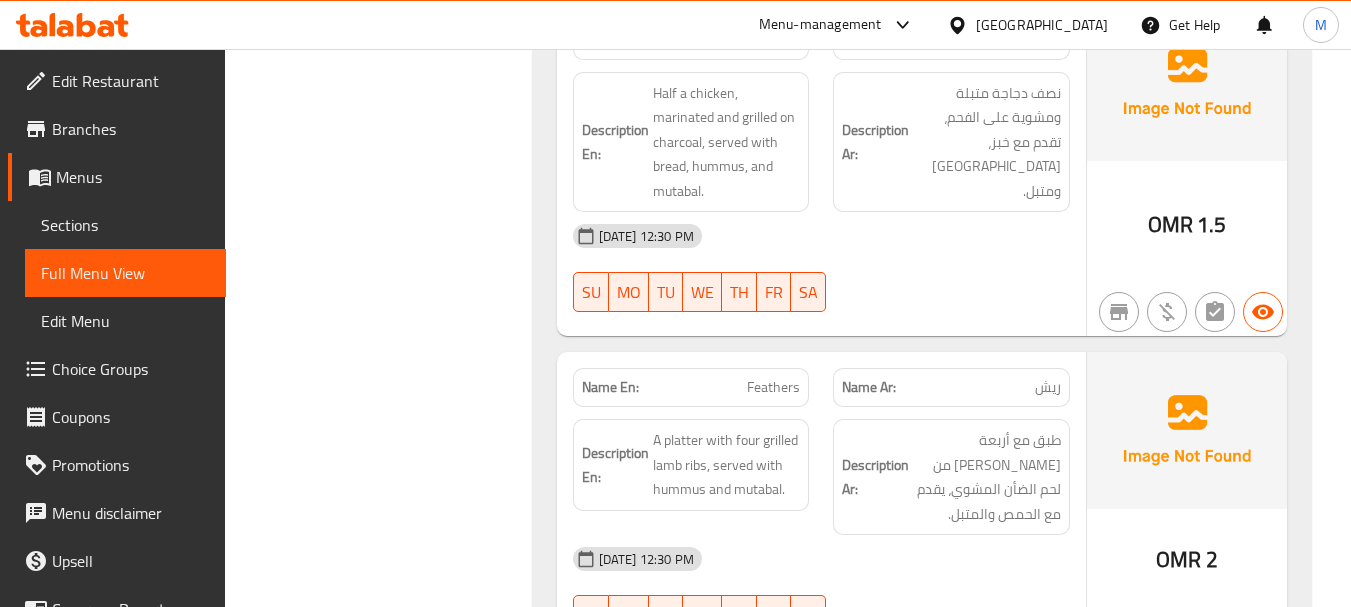 scroll, scrollTop: 1500, scrollLeft: 0, axis: vertical 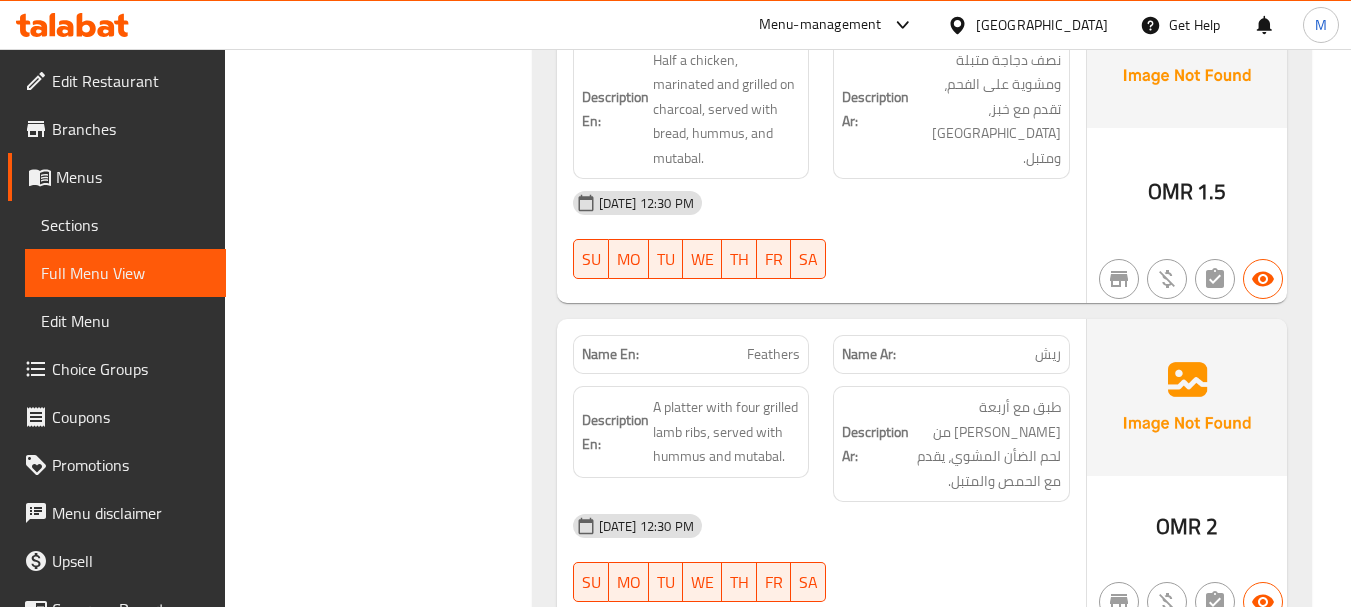 click on "10-07-2025 12:30 PM SU MO TU WE TH FR SA" at bounding box center (821, 558) 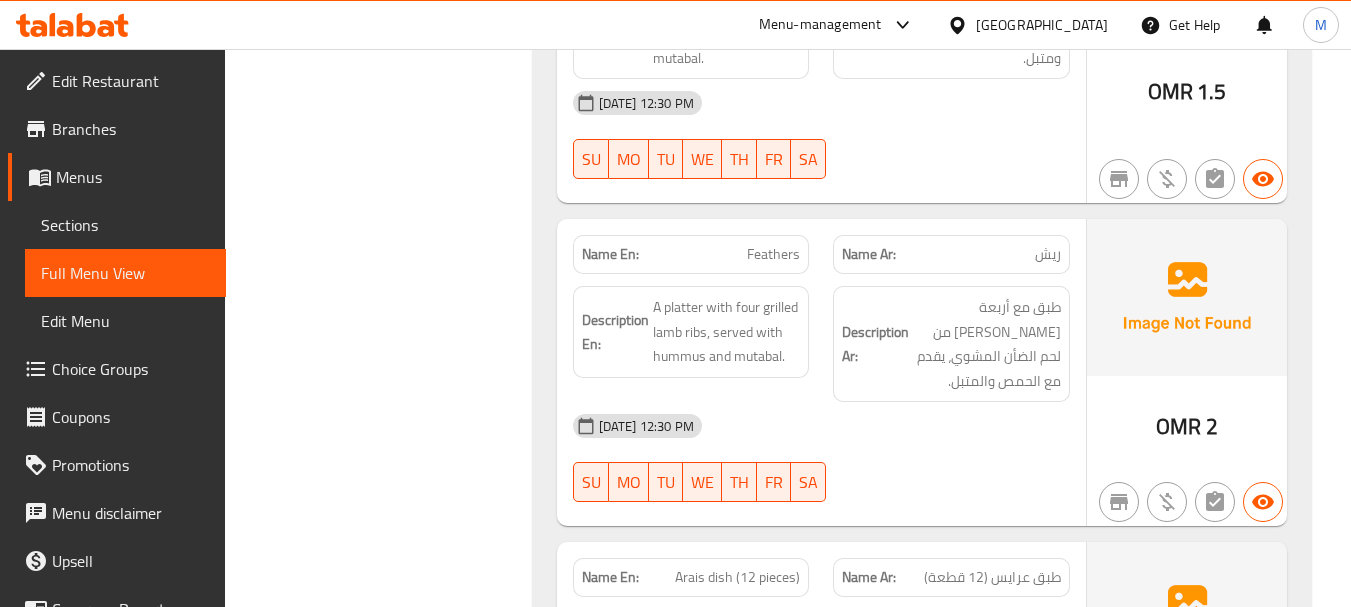 click on "A platter with four grilled lamb ribs, served with hummus and mutabal." at bounding box center (727, 332) 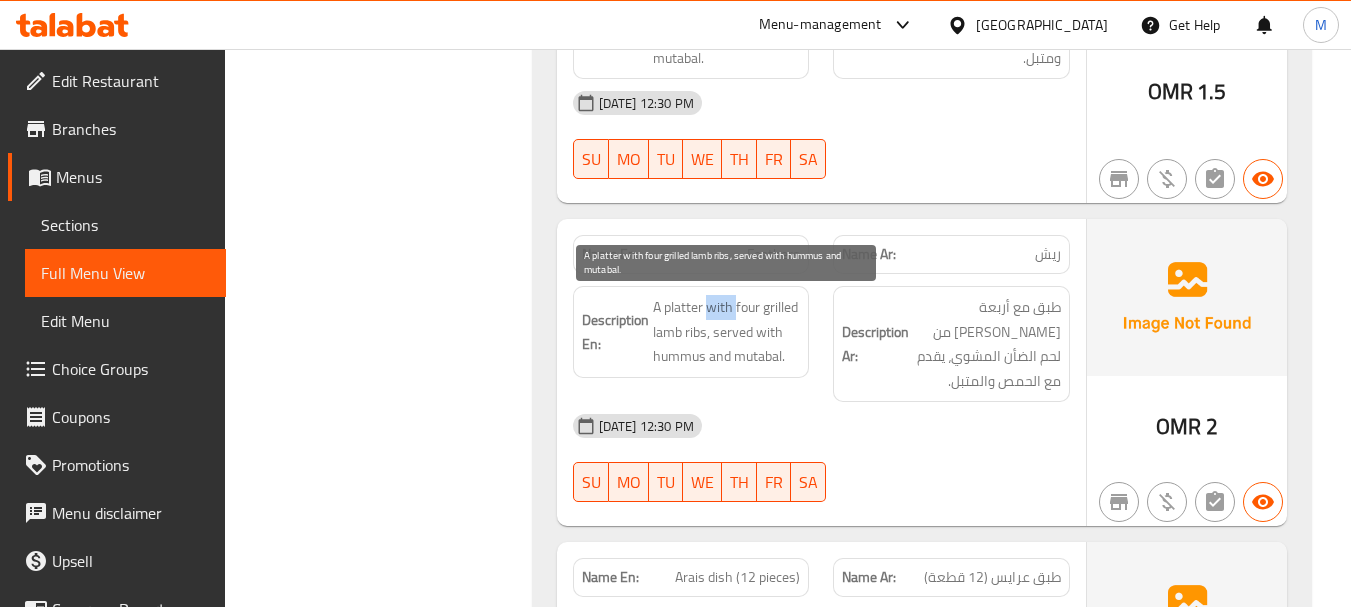 click on "A platter with four grilled lamb ribs, served with hummus and mutabal." at bounding box center [727, 332] 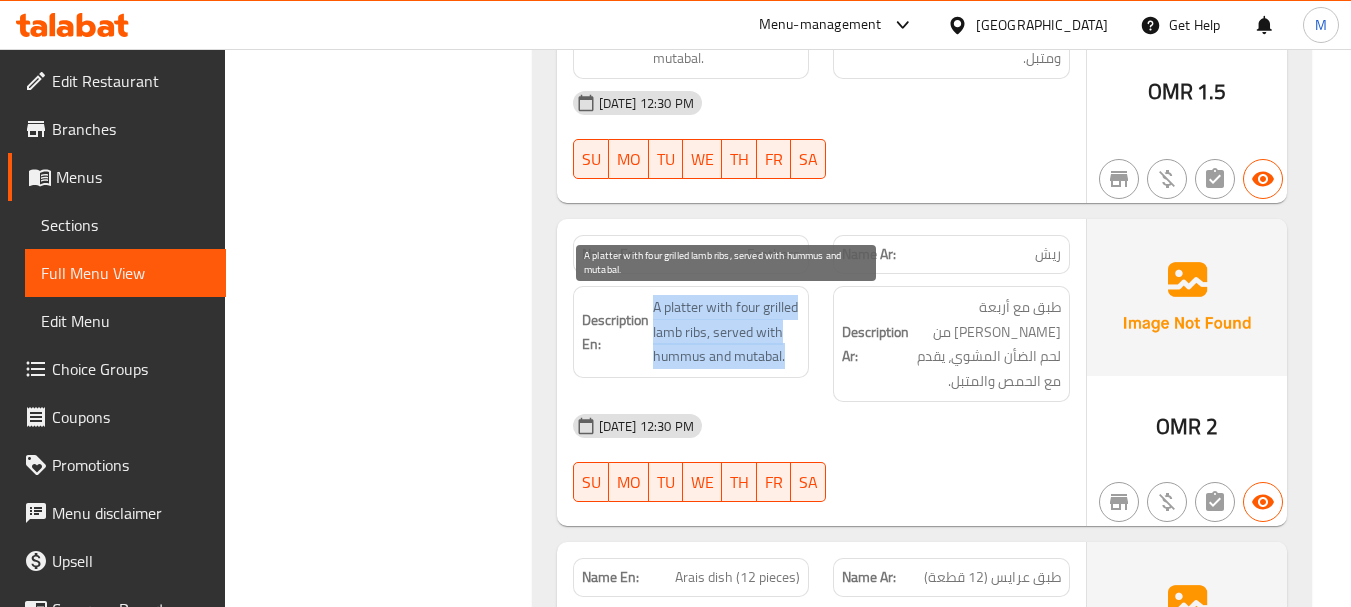 click on "A platter with four grilled lamb ribs, served with hummus and mutabal." at bounding box center [727, 332] 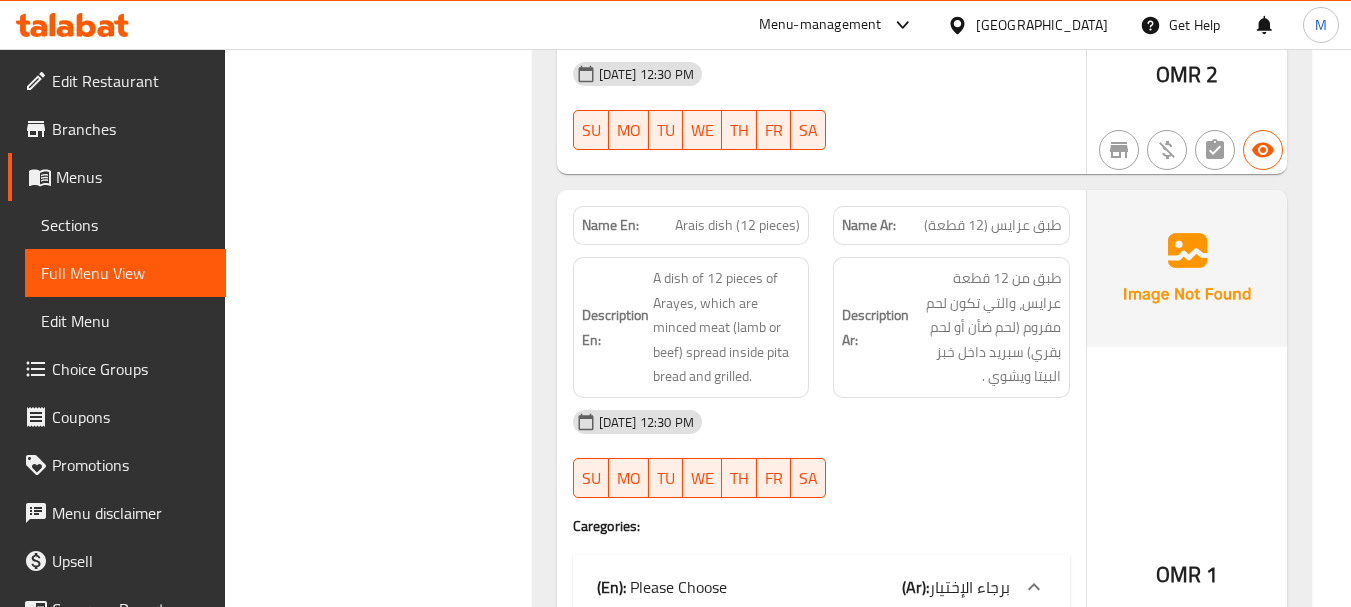 scroll, scrollTop: 2000, scrollLeft: 0, axis: vertical 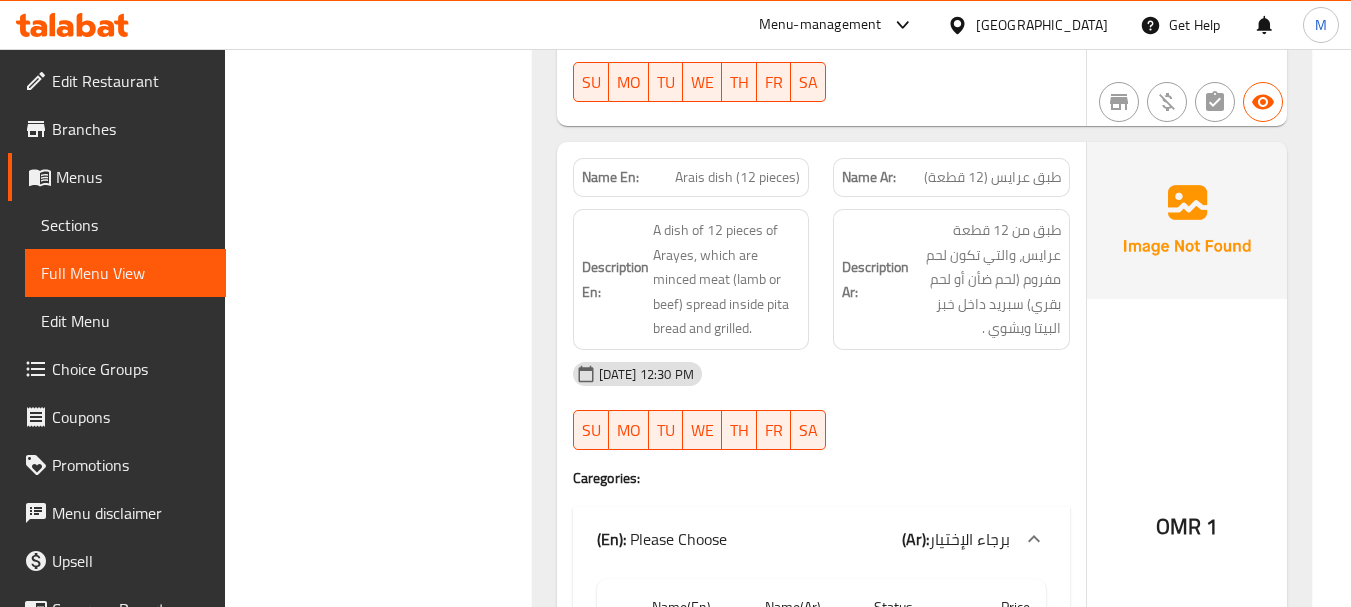 click at bounding box center (951, 450) 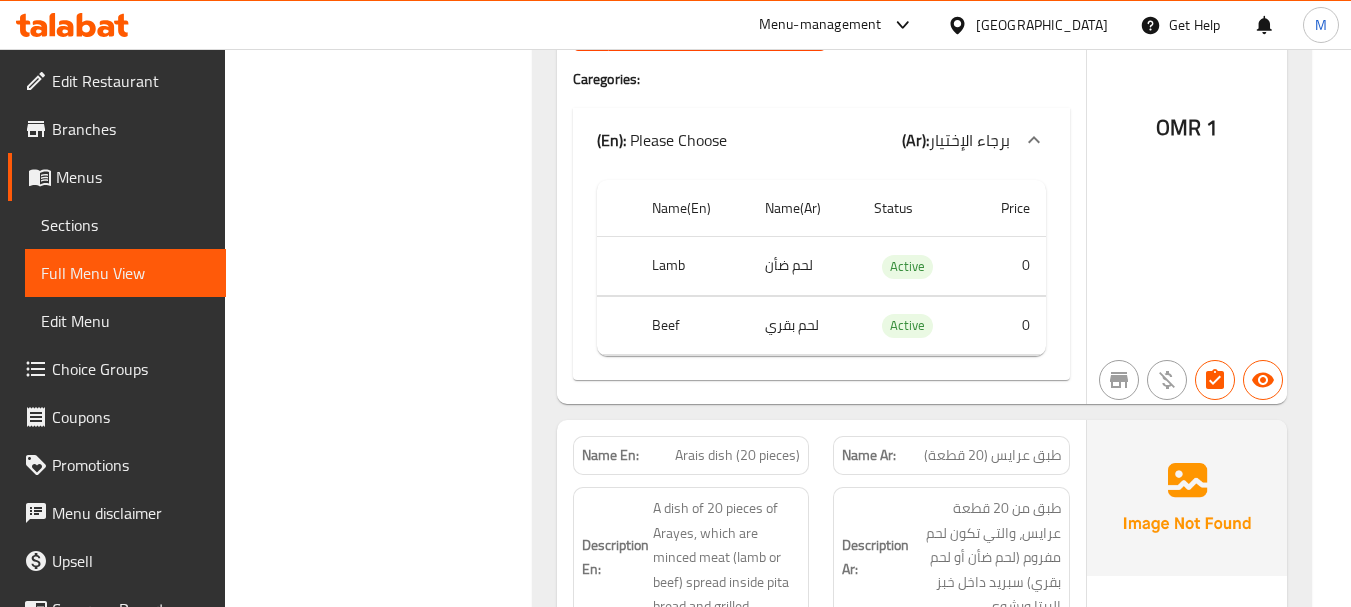 scroll, scrollTop: 2400, scrollLeft: 0, axis: vertical 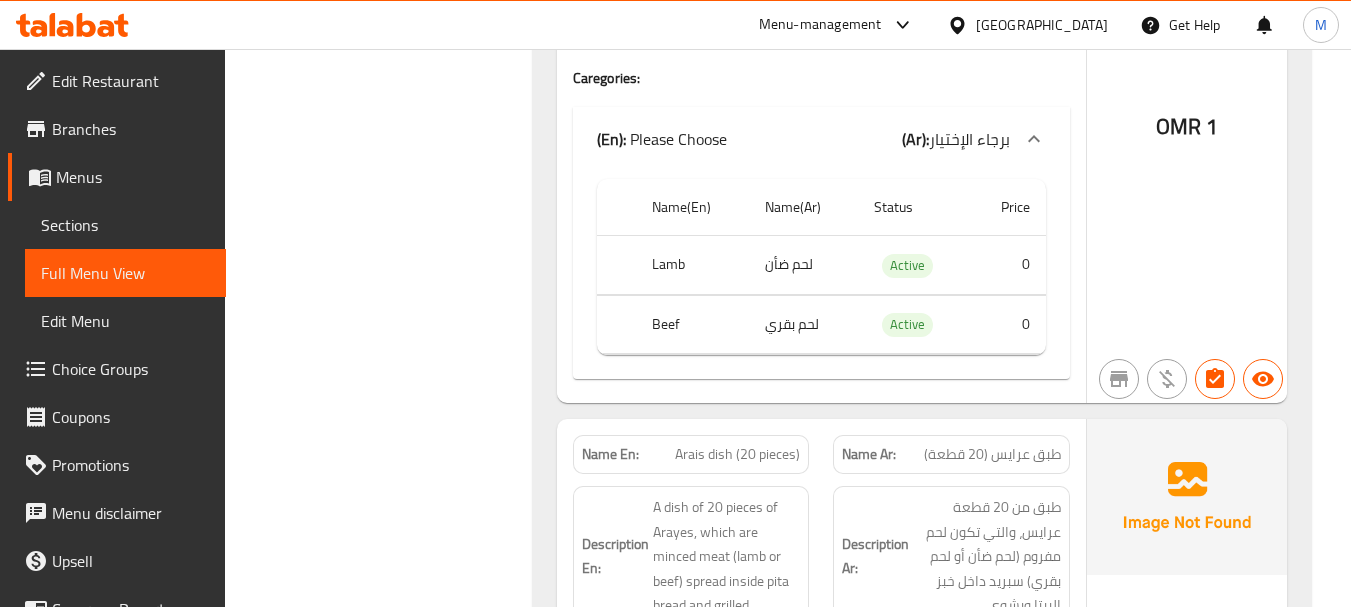 click on "Name En: Arais dish (12 pieces) Name Ar: طبق عرايس (12 قطعة) Description En: A dish of 12 pieces of Arayes, which are minced meat (lamb or beef) spread inside pita bread and grilled. Description Ar: طبق  من 12 قطعة عرايس، والتي تكون  لحم مفروم (لحم ضأن أو لحم بقري) سبريد داخل خبز البيتا ويشوي . 10-07-2025 12:30 PM SU MO TU WE TH FR SA Caregories: (En):   Please Choose  (Ar): برجاء الإختيار Name(En) Name(Ar) Status Price Lamb  لحم ضأن  Active 0 Beef  لحم بقري  Active 0" at bounding box center (821, 72) 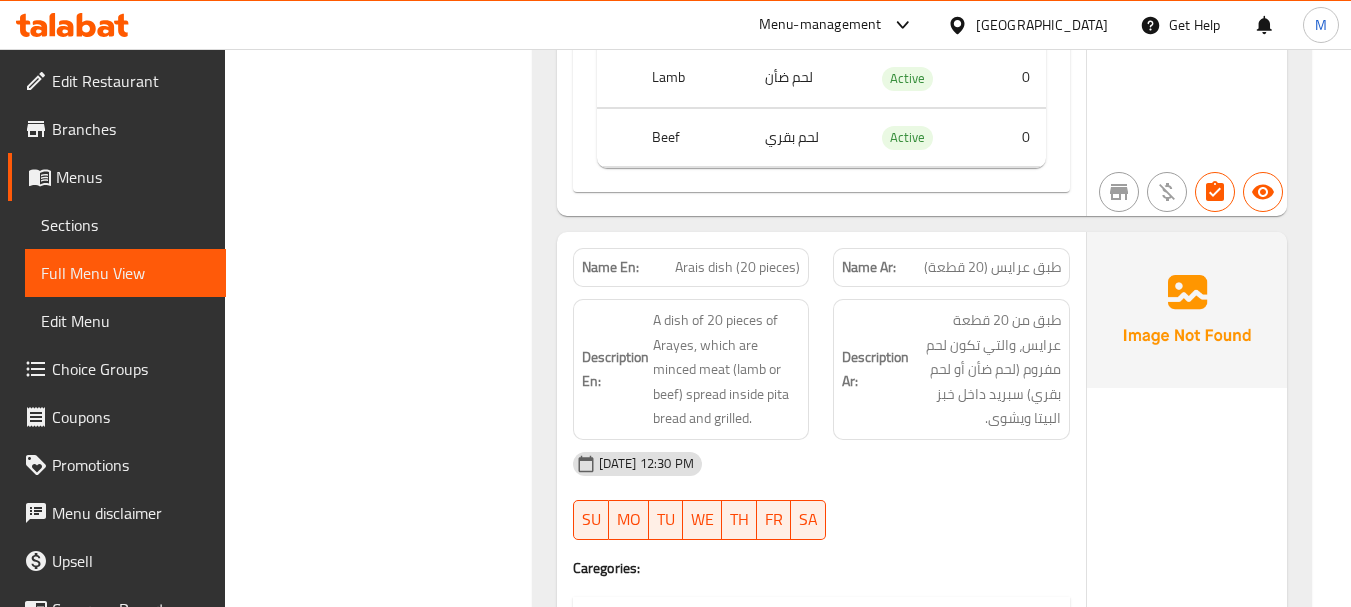 scroll, scrollTop: 2600, scrollLeft: 0, axis: vertical 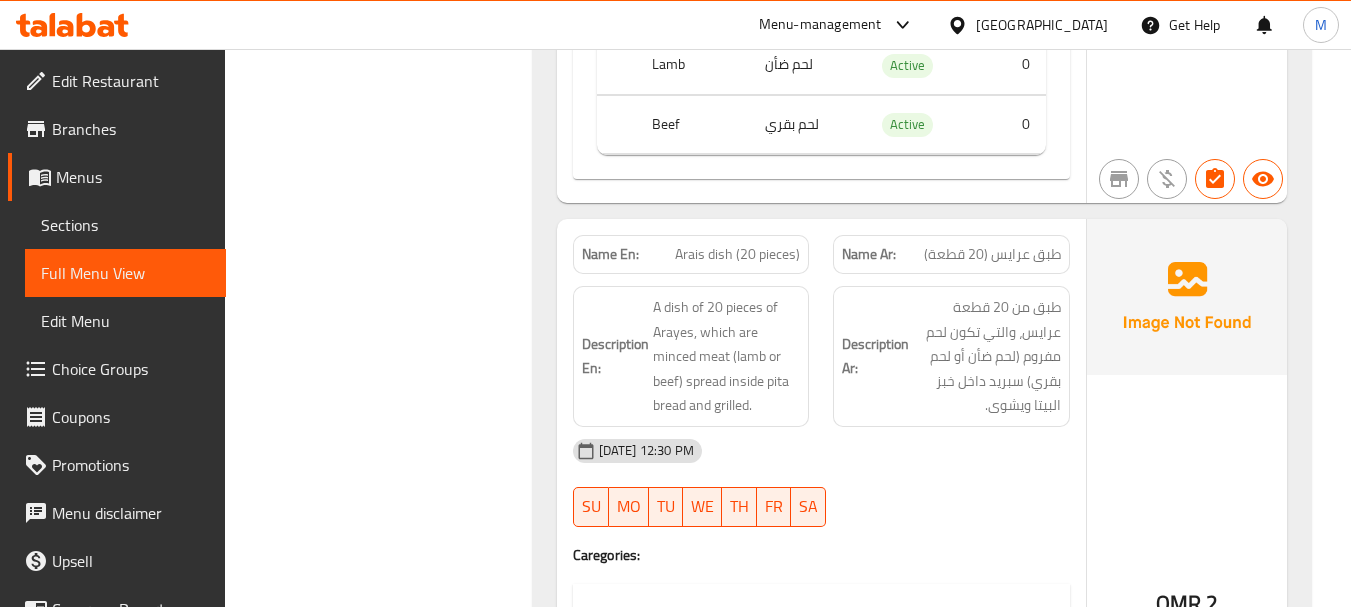 click on "Filter Branches Branches Popular filters Free items Branch specific items Has choices Upsell items Availability filters Available Not available View filters Collapse sections Collapse categories Collapse Choices" at bounding box center (386, -626) 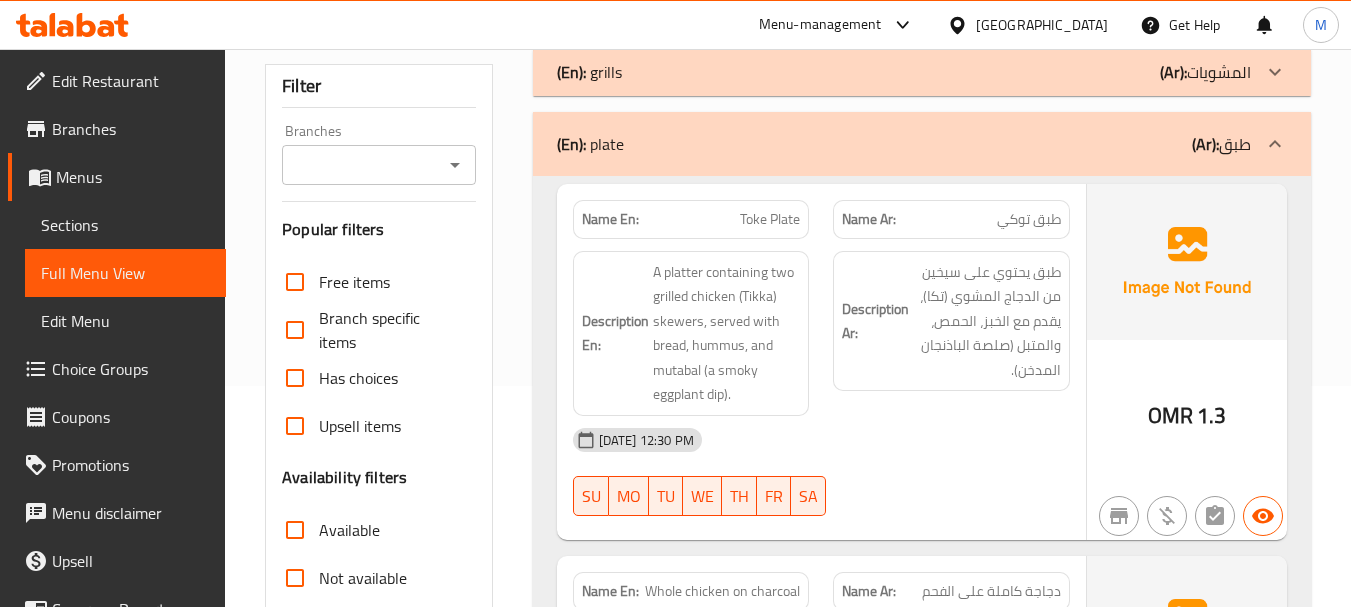 scroll, scrollTop: 0, scrollLeft: 0, axis: both 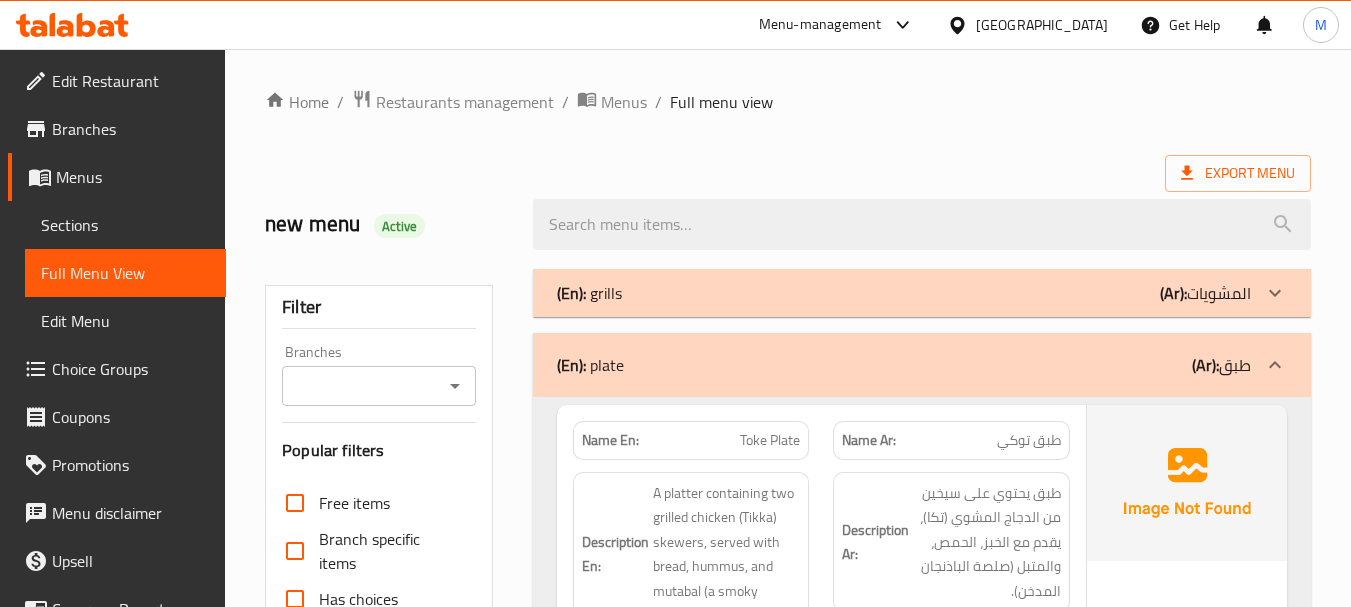 click on "(En):   plate (Ar): طبق" at bounding box center (904, 365) 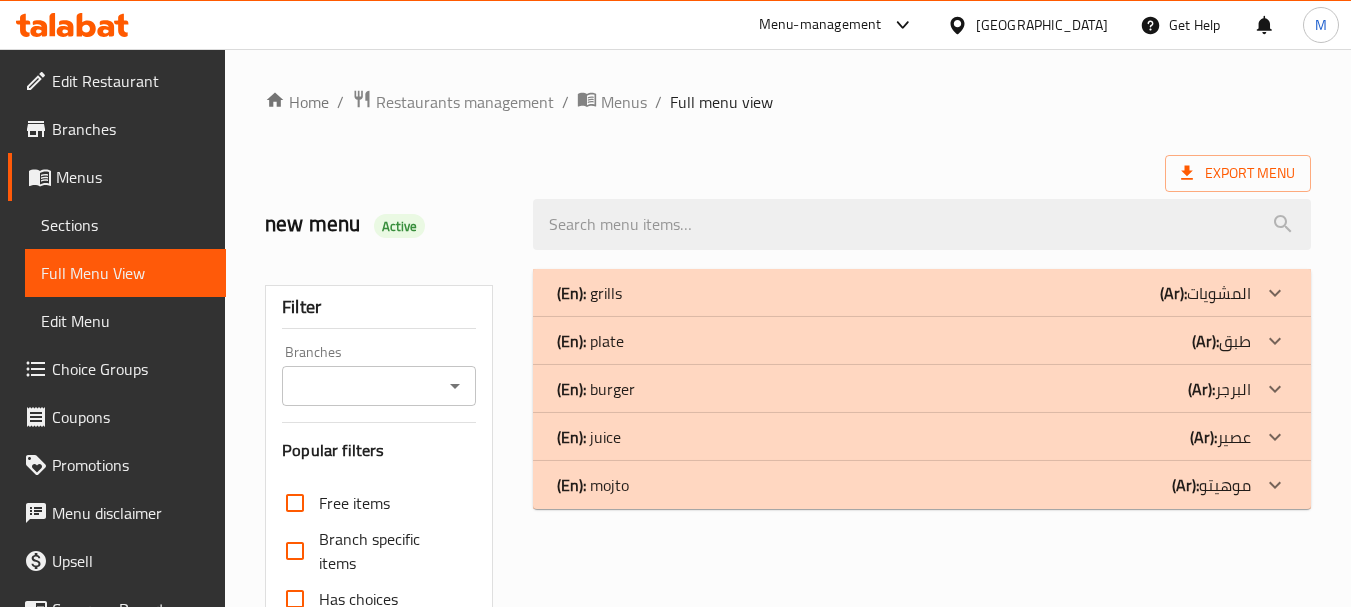 click on "(En):   burger (Ar): البرجر" at bounding box center (904, 293) 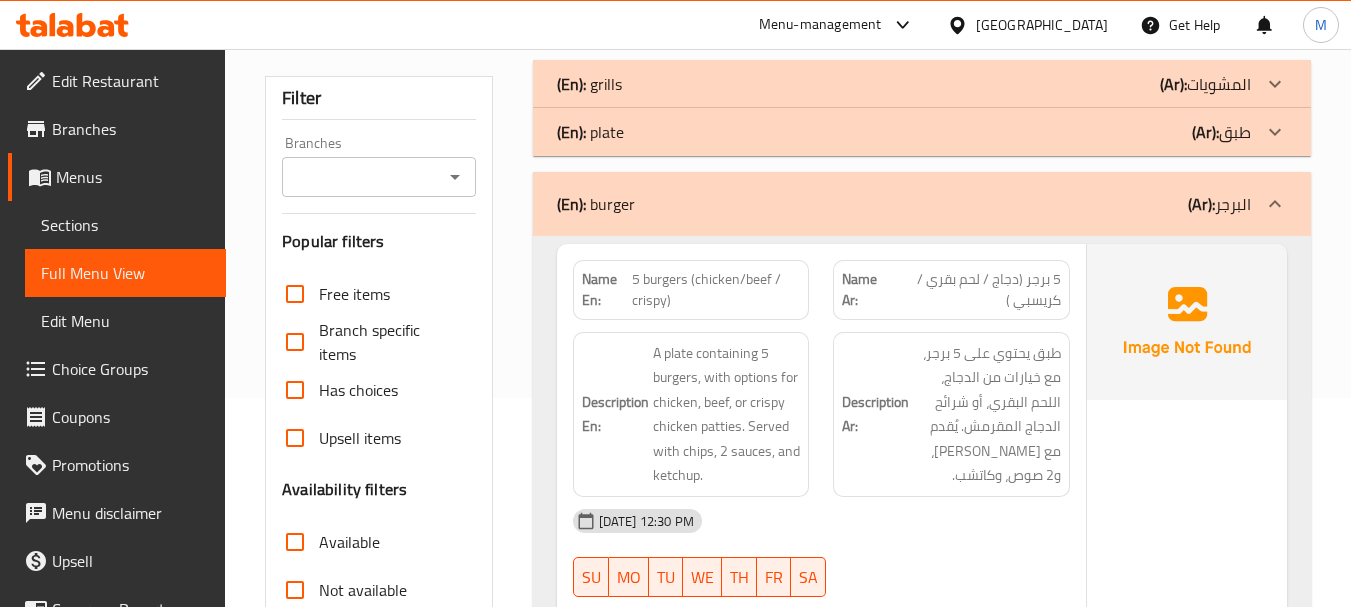 scroll, scrollTop: 300, scrollLeft: 0, axis: vertical 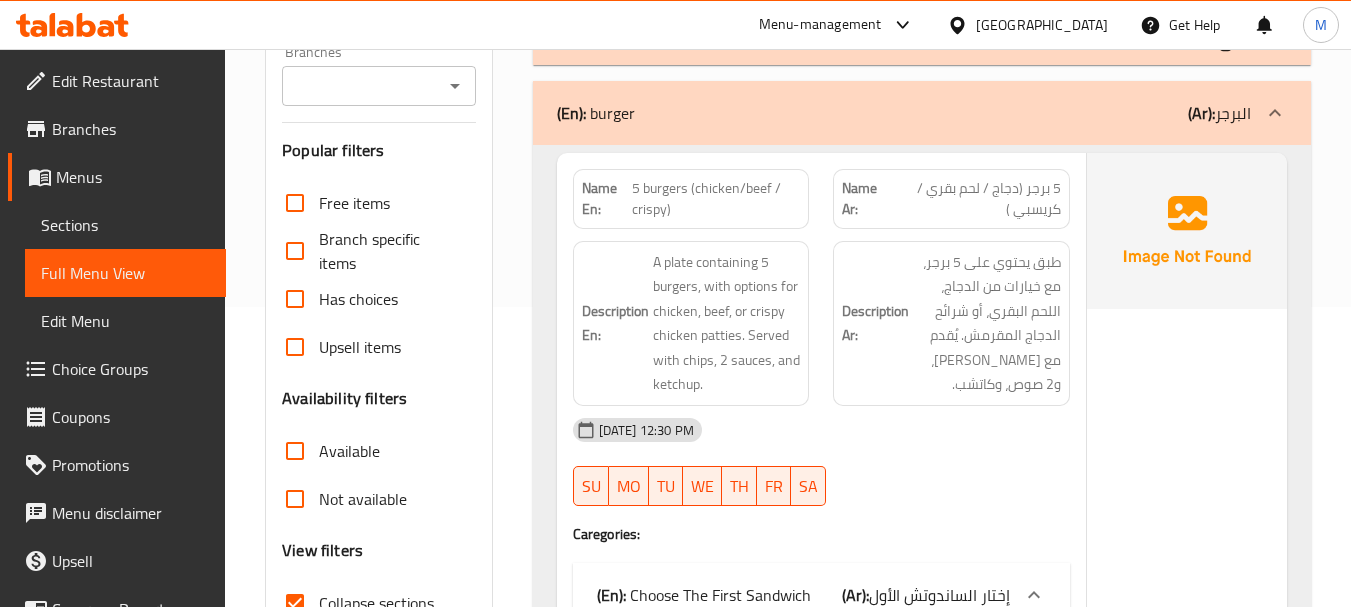 click on "[DATE] 12:30 PM" at bounding box center (821, 430) 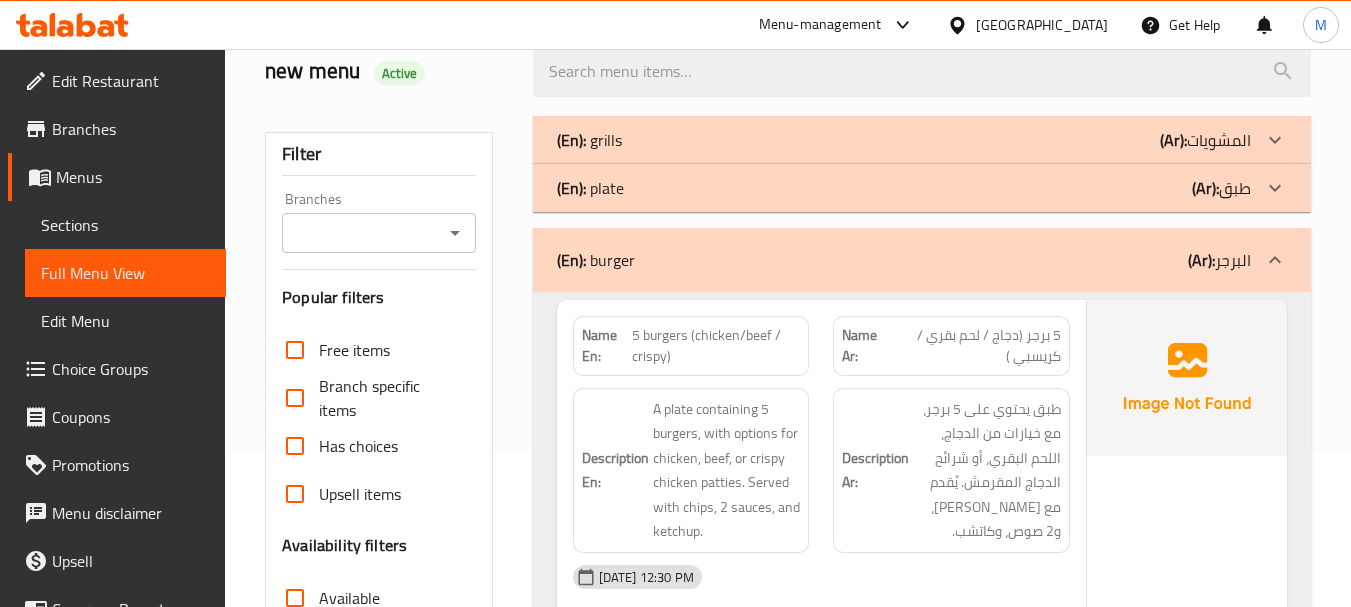 scroll, scrollTop: 0, scrollLeft: 0, axis: both 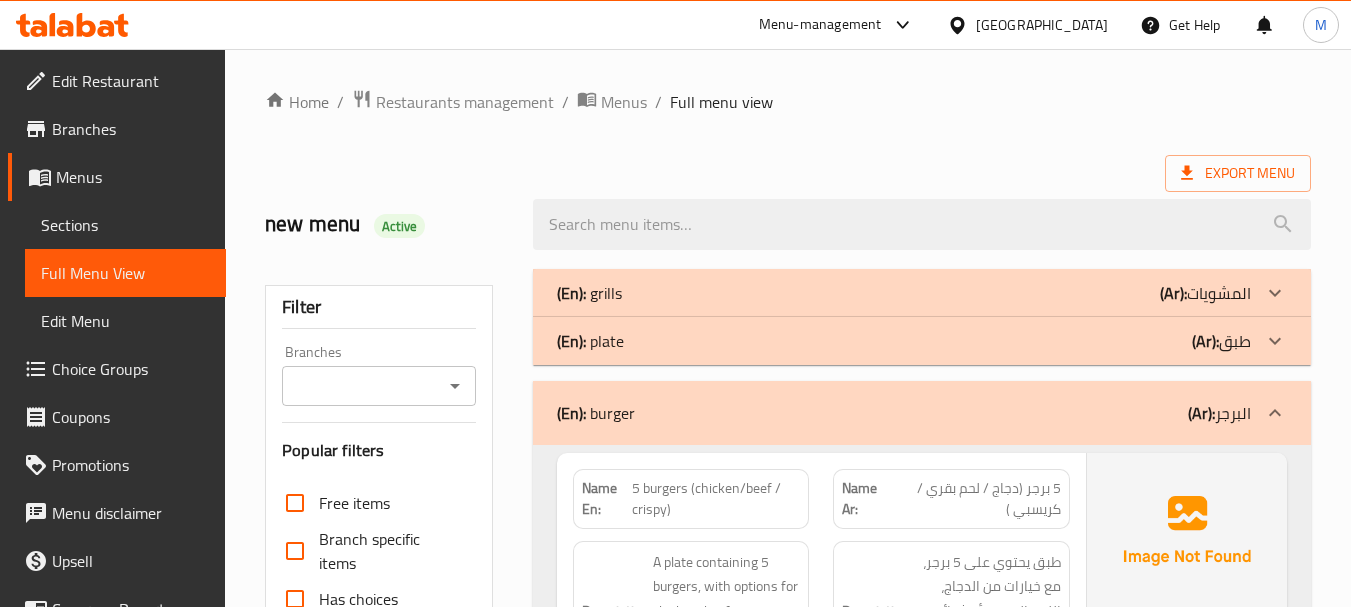 click on "5 burgers (chicken/beef / crispy)" at bounding box center [716, 499] 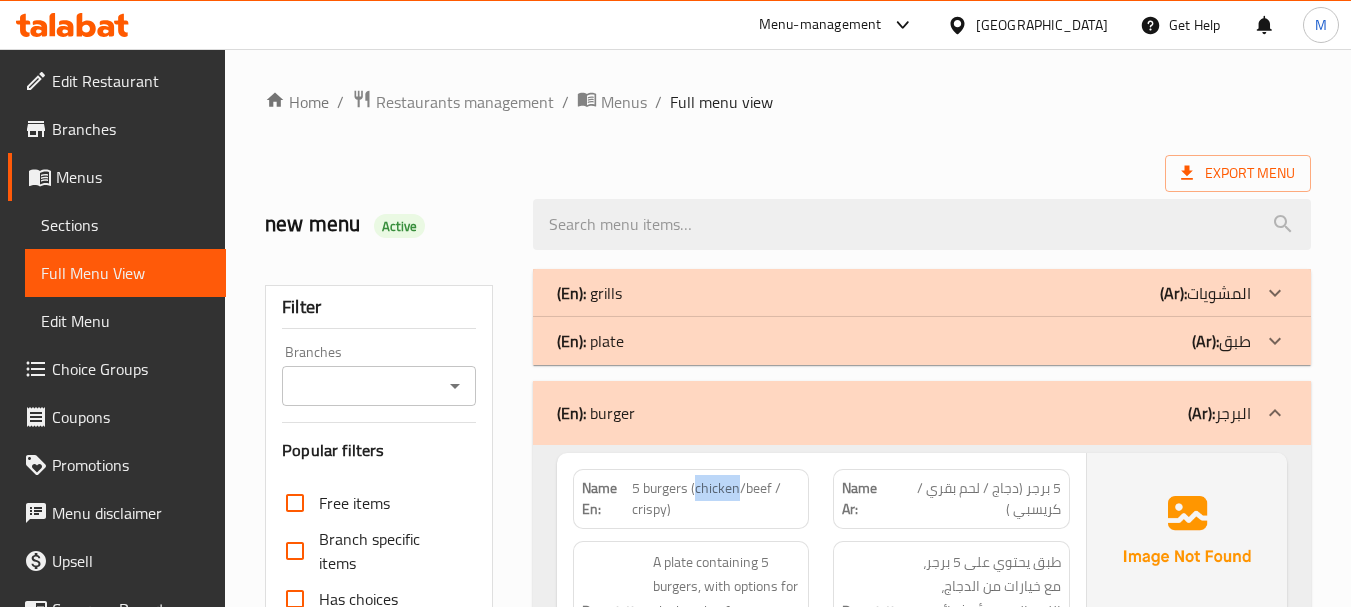 click on "5 burgers (chicken/beef / crispy)" at bounding box center (716, 499) 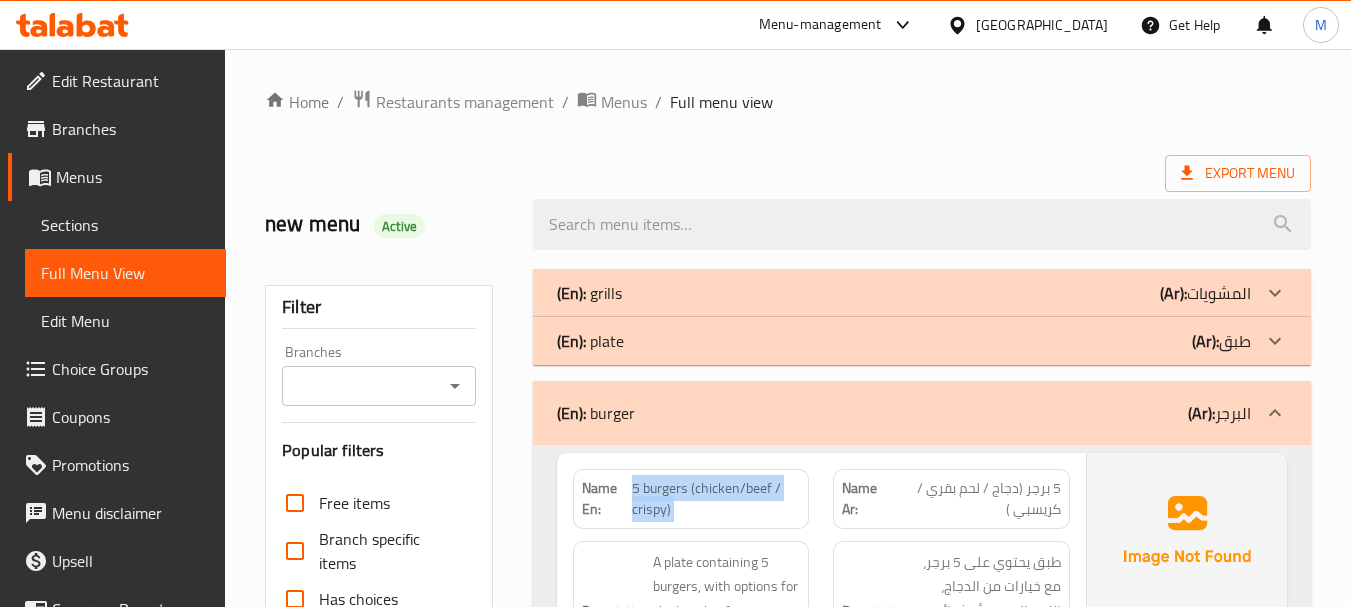 click on "5 burgers (chicken/beef / crispy)" at bounding box center (716, 499) 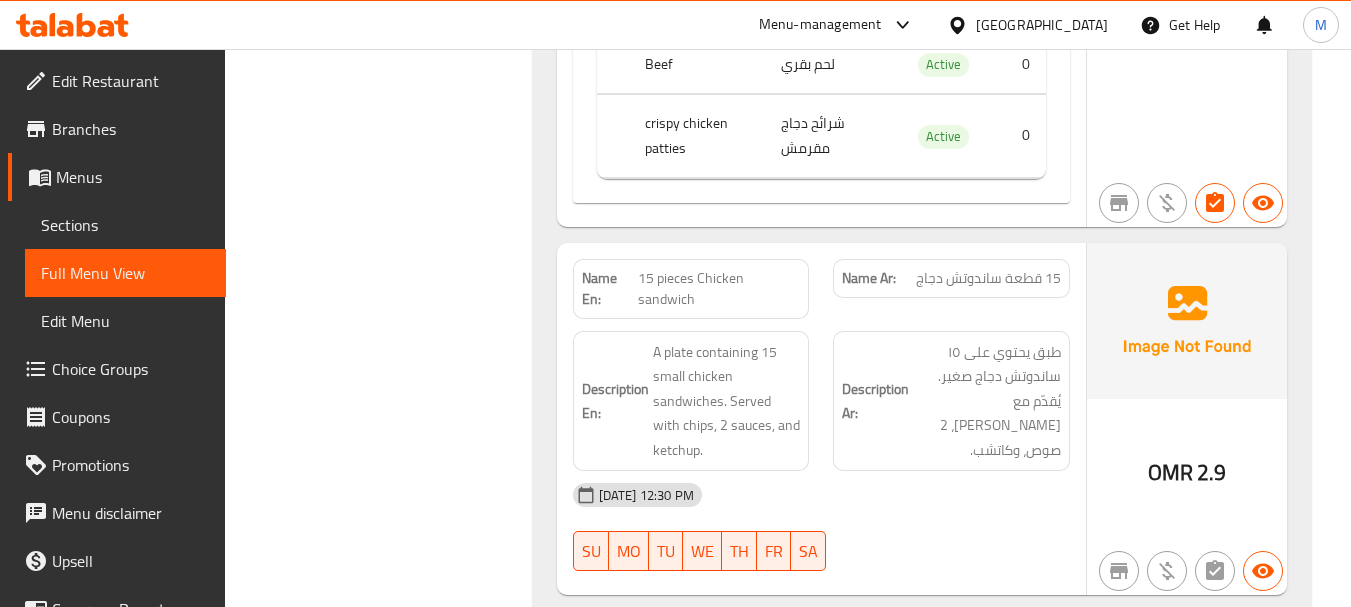 scroll, scrollTop: 2600, scrollLeft: 0, axis: vertical 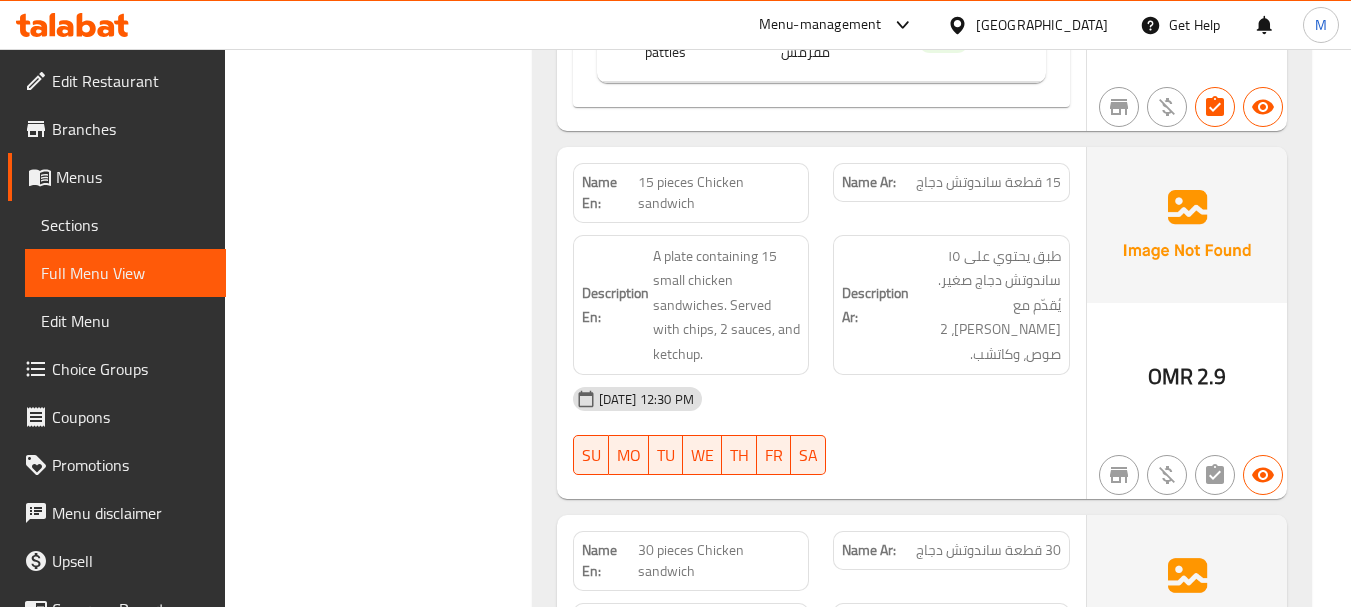 click on "[DATE] 12:30 PM" at bounding box center (821, 399) 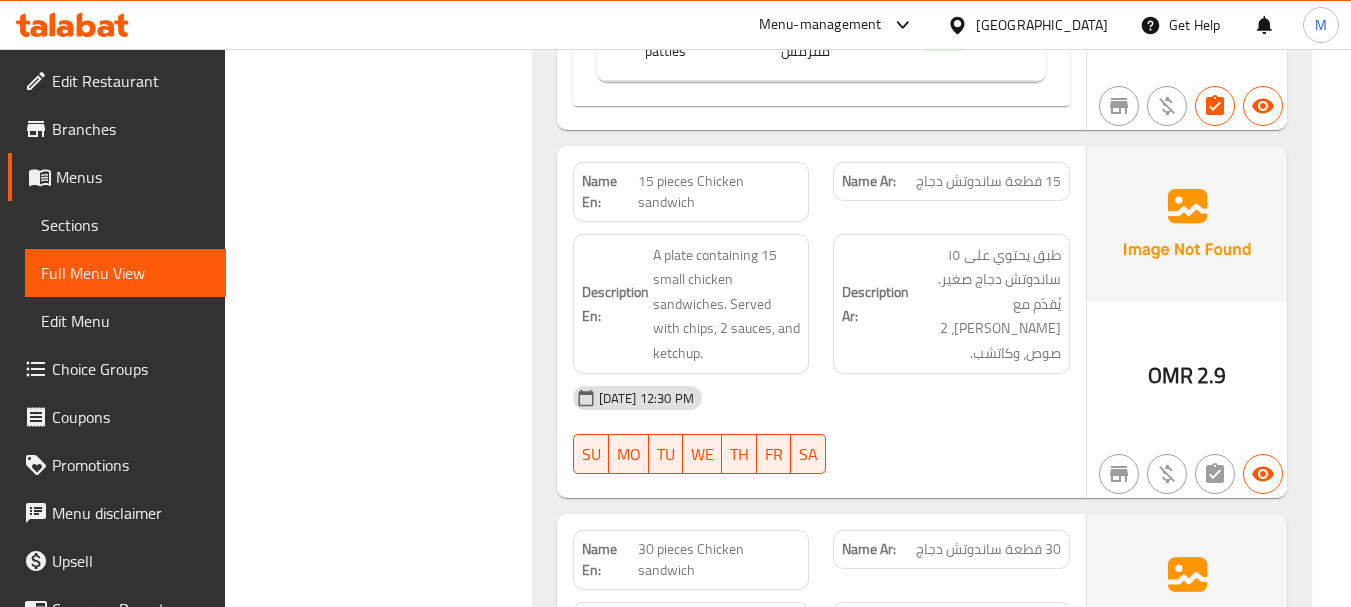scroll, scrollTop: 2600, scrollLeft: 0, axis: vertical 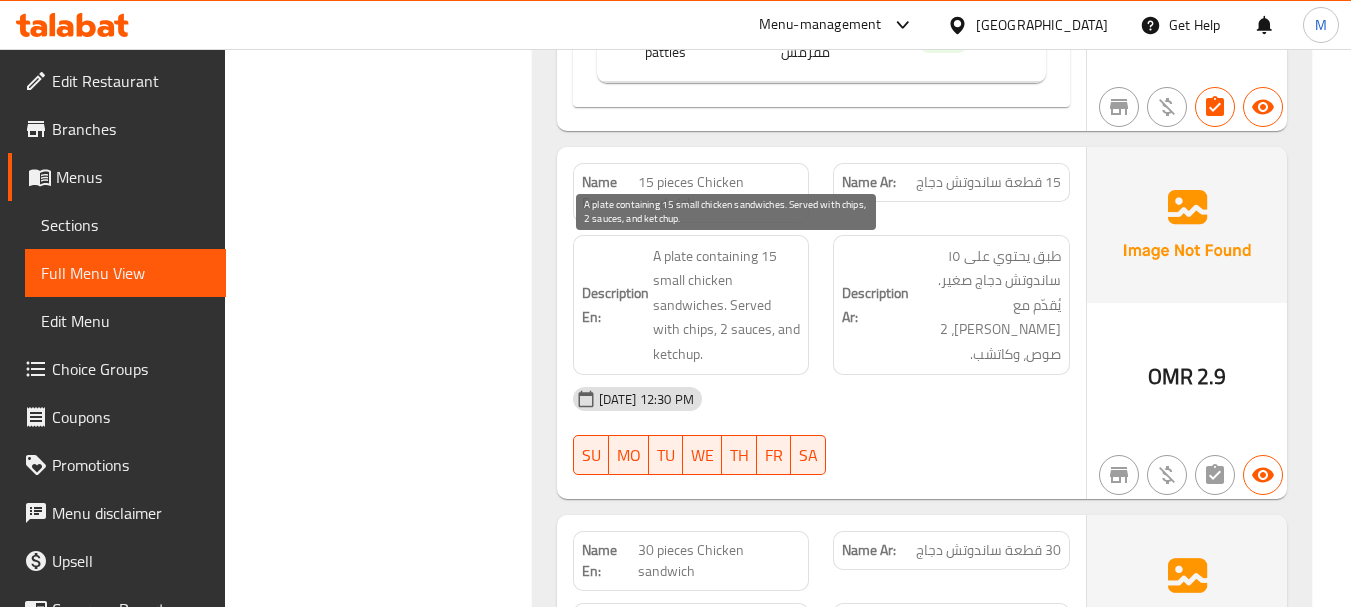 click on "A plate containing 15 small chicken sandwiches. Served with chips, 2 sauces, and ketchup." at bounding box center (727, 305) 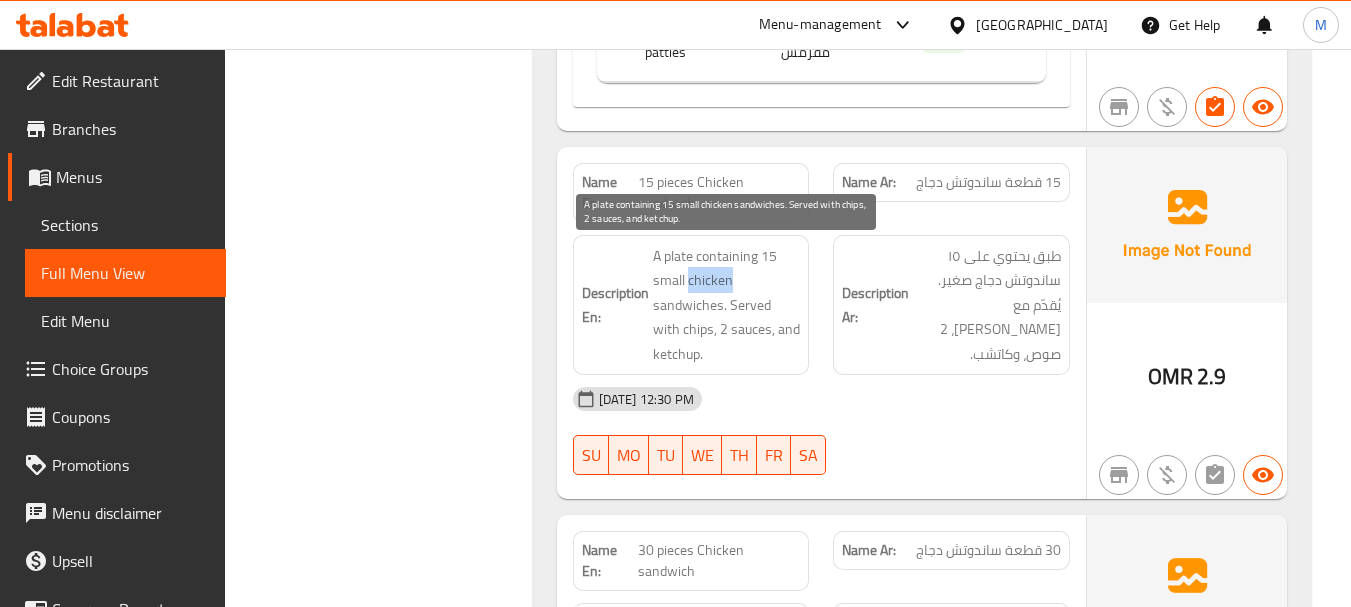 click on "A plate containing 15 small chicken sandwiches. Served with chips, 2 sauces, and ketchup." at bounding box center [727, 305] 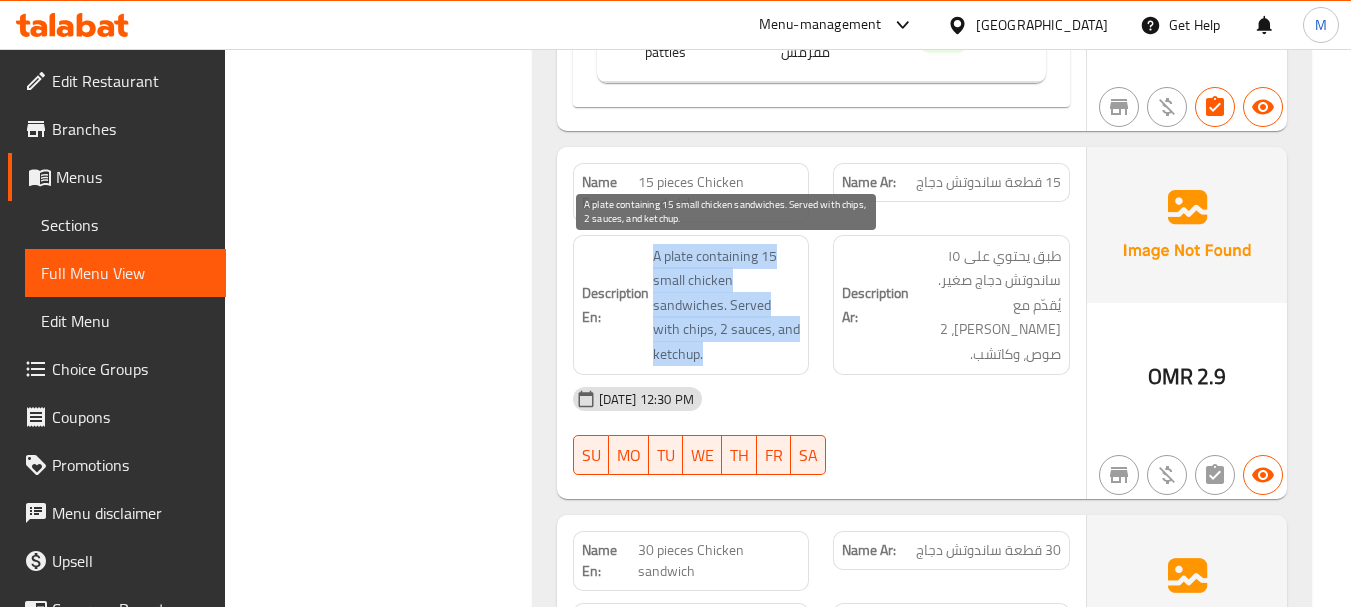 click on "A plate containing 15 small chicken sandwiches. Served with chips, 2 sauces, and ketchup." at bounding box center (727, 305) 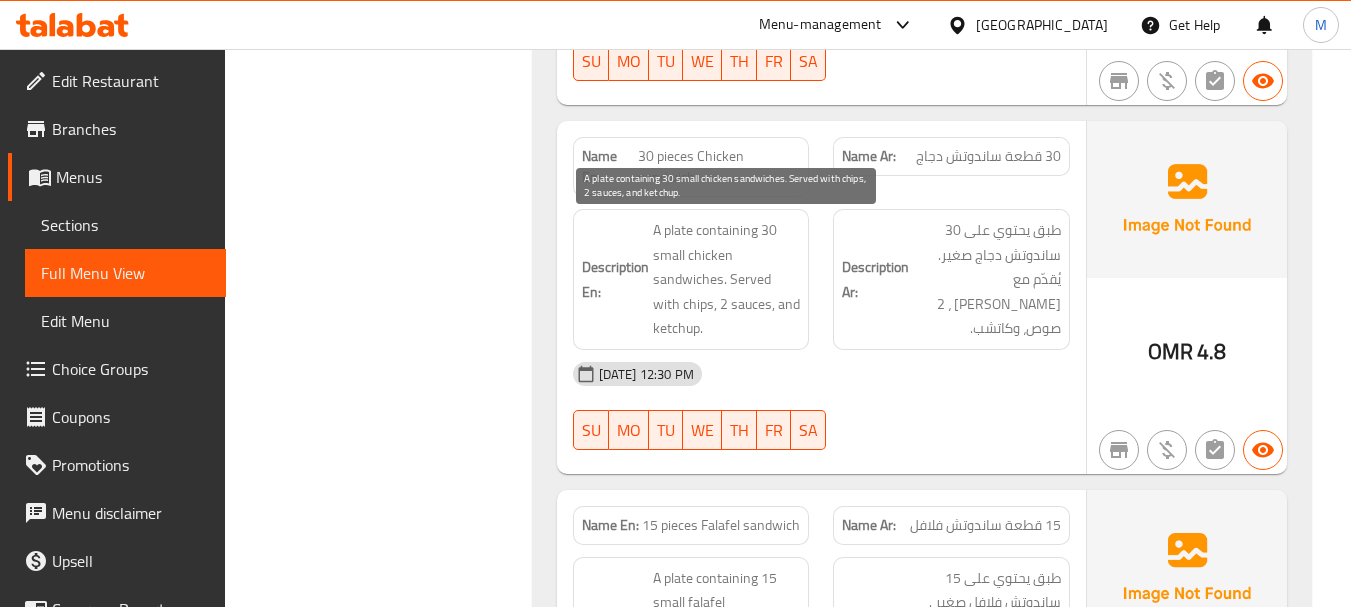scroll, scrollTop: 3000, scrollLeft: 0, axis: vertical 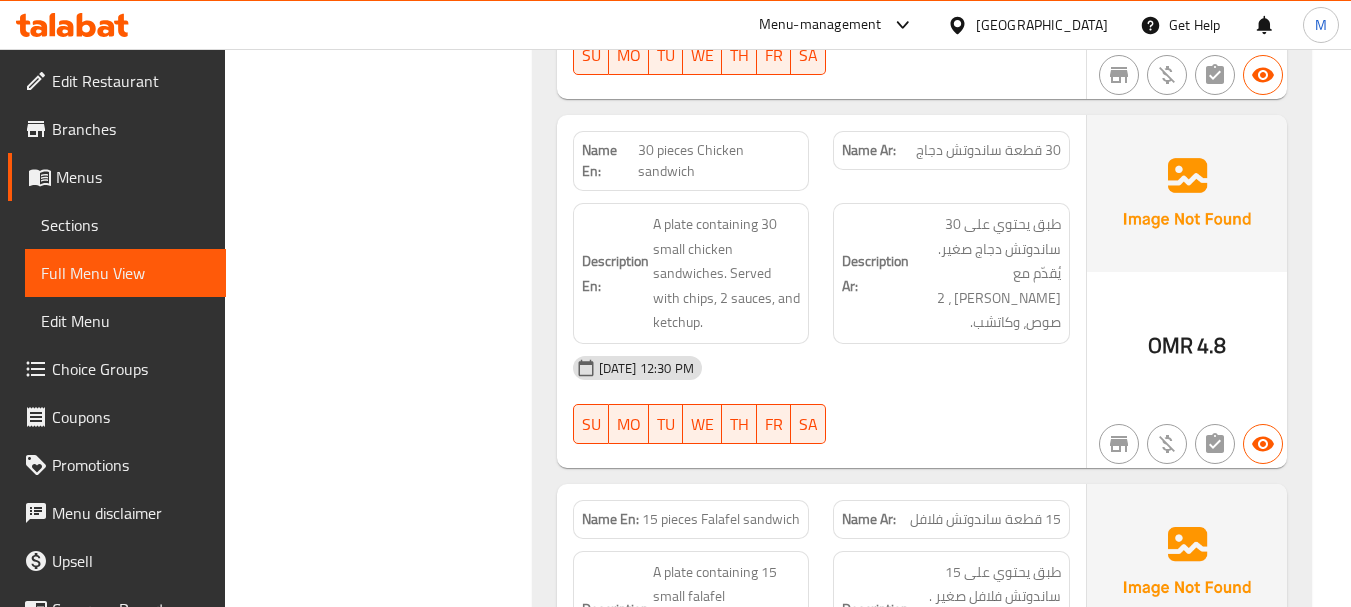 click on "[DATE] 12:30 PM" at bounding box center [821, 368] 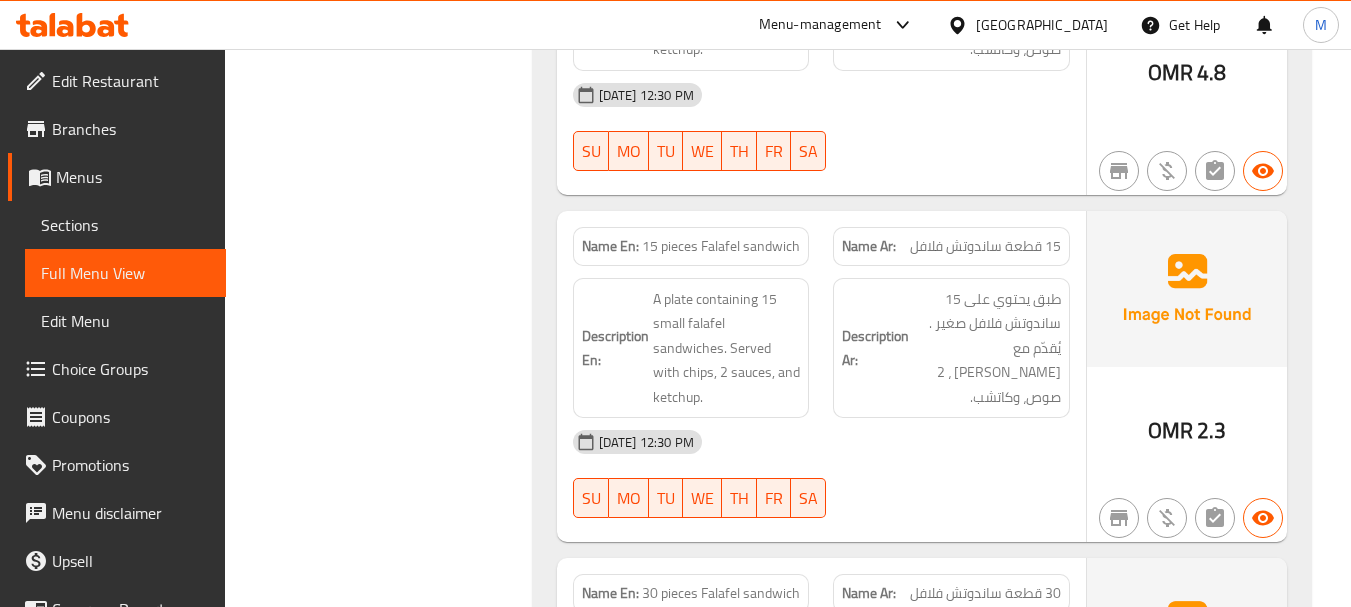 scroll, scrollTop: 3300, scrollLeft: 0, axis: vertical 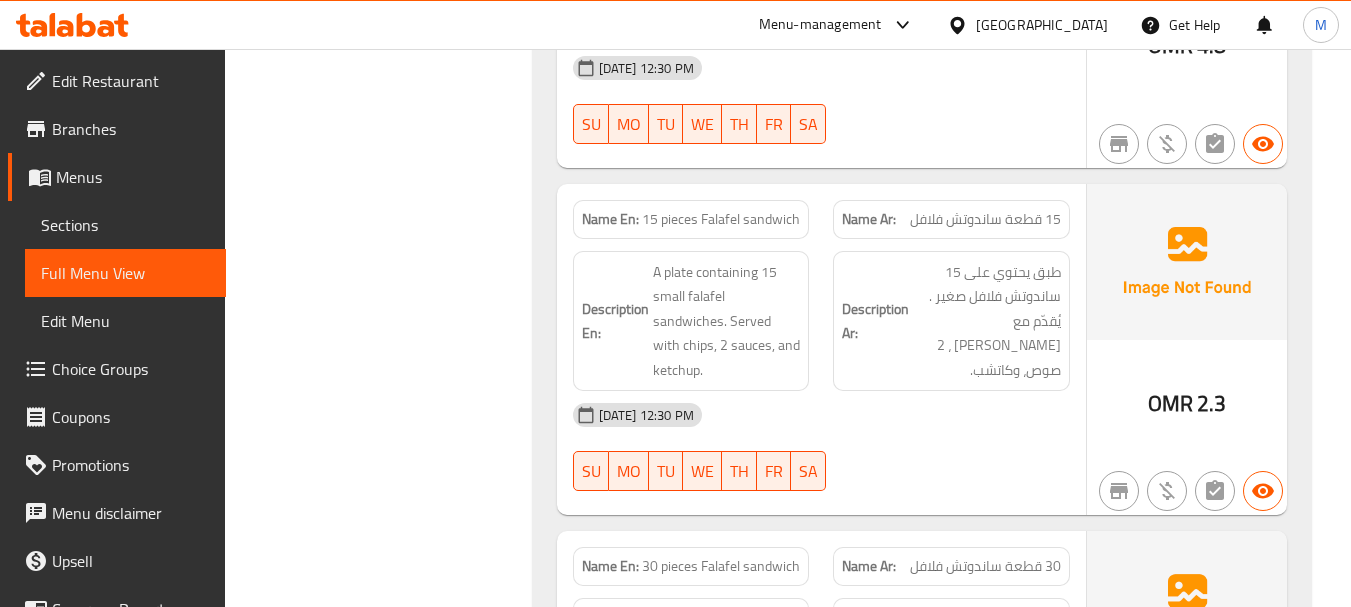 click on "[DATE] 12:30 PM" at bounding box center [821, 415] 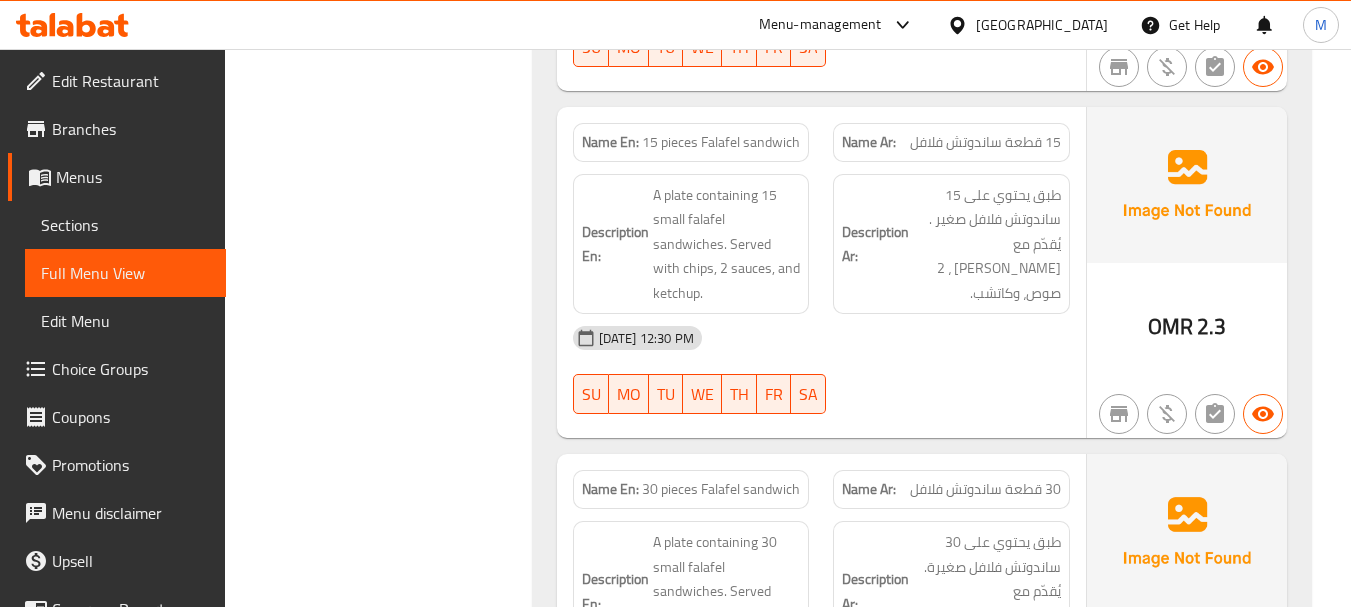 scroll, scrollTop: 3600, scrollLeft: 0, axis: vertical 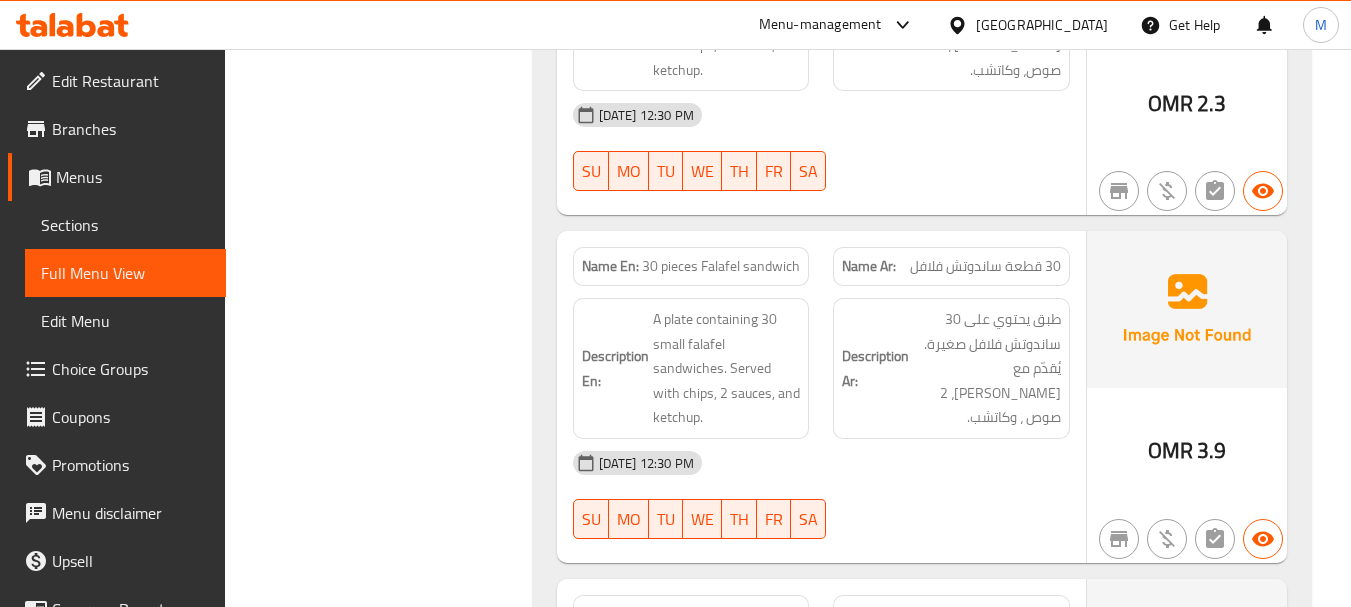 click on "[DATE] 12:30 PM" at bounding box center (821, 463) 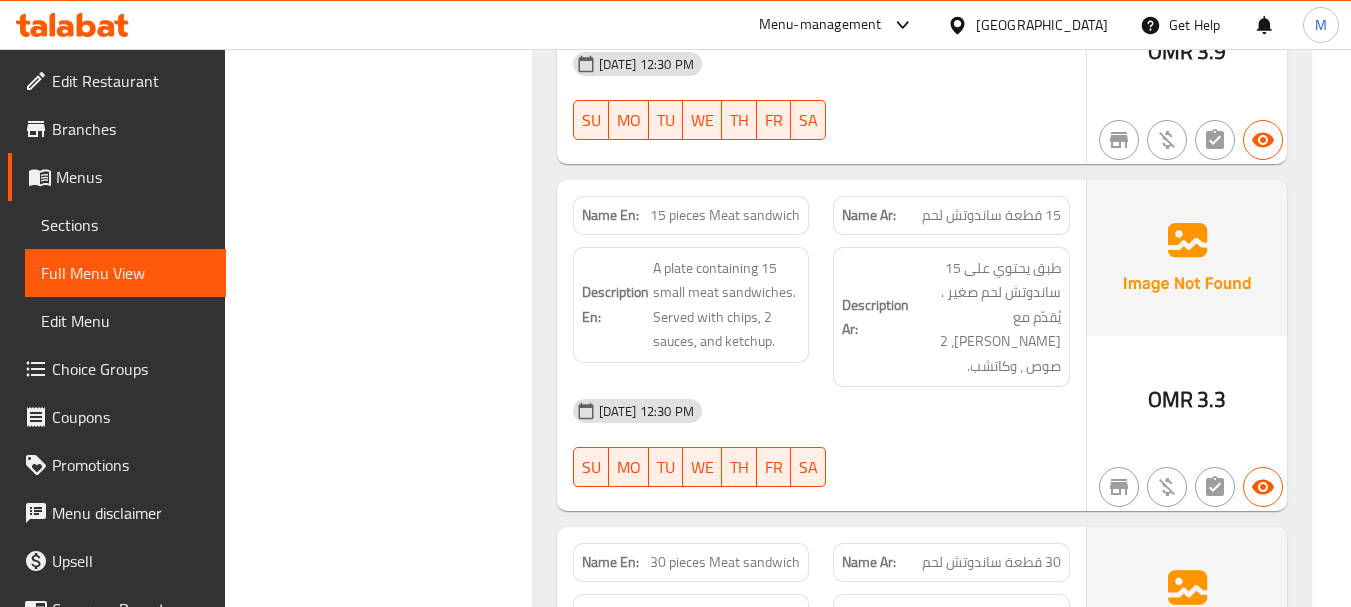scroll, scrollTop: 4000, scrollLeft: 0, axis: vertical 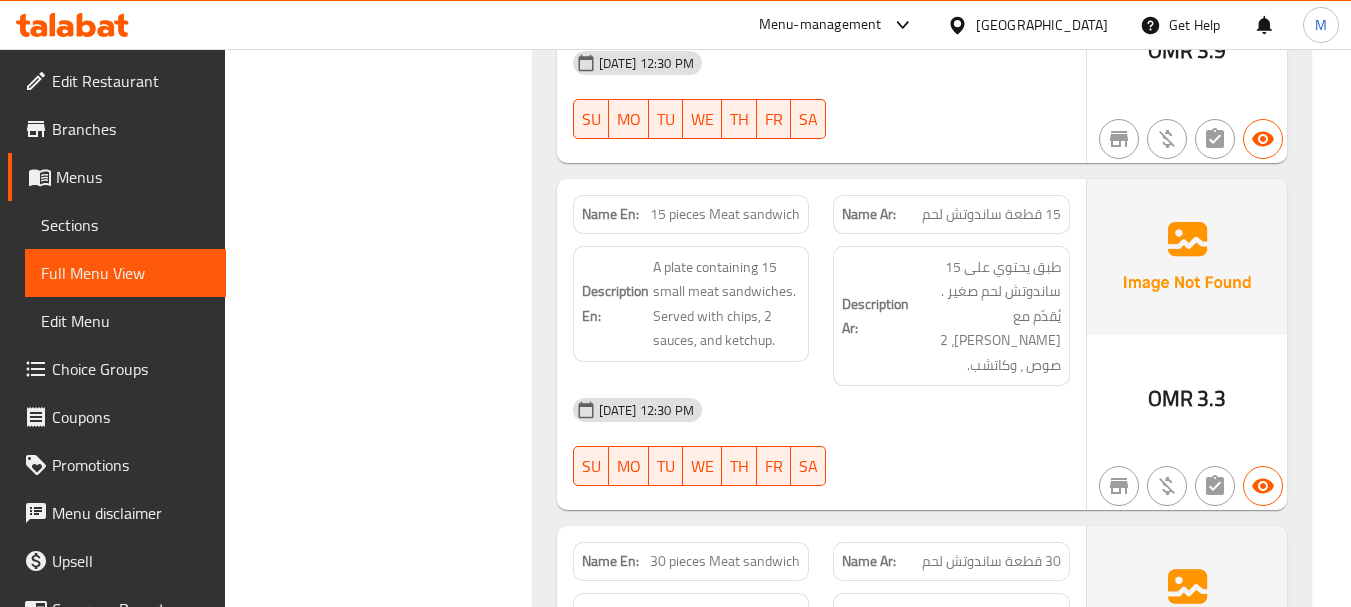 click on "10-07-2025 12:30 PM SU MO TU WE TH FR SA" at bounding box center (821, 442) 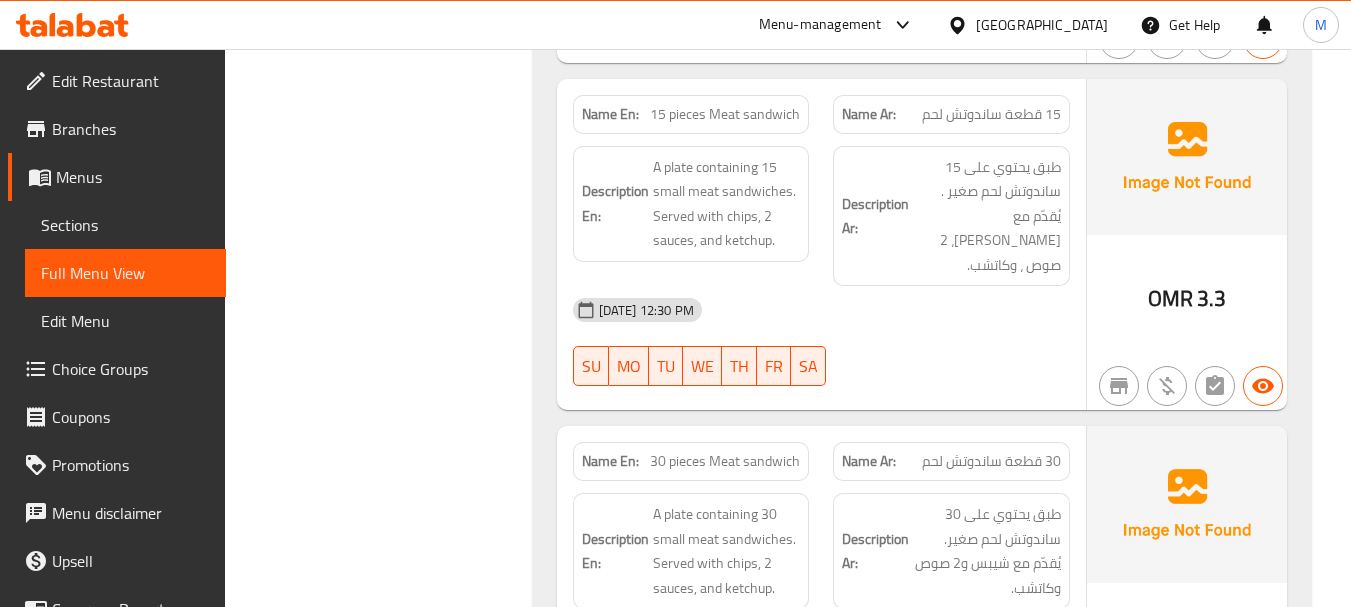click on "Description En: A plate containing 30 small meat sandwiches. Served with chips, 2 sauces, and ketchup." at bounding box center (691, 551) 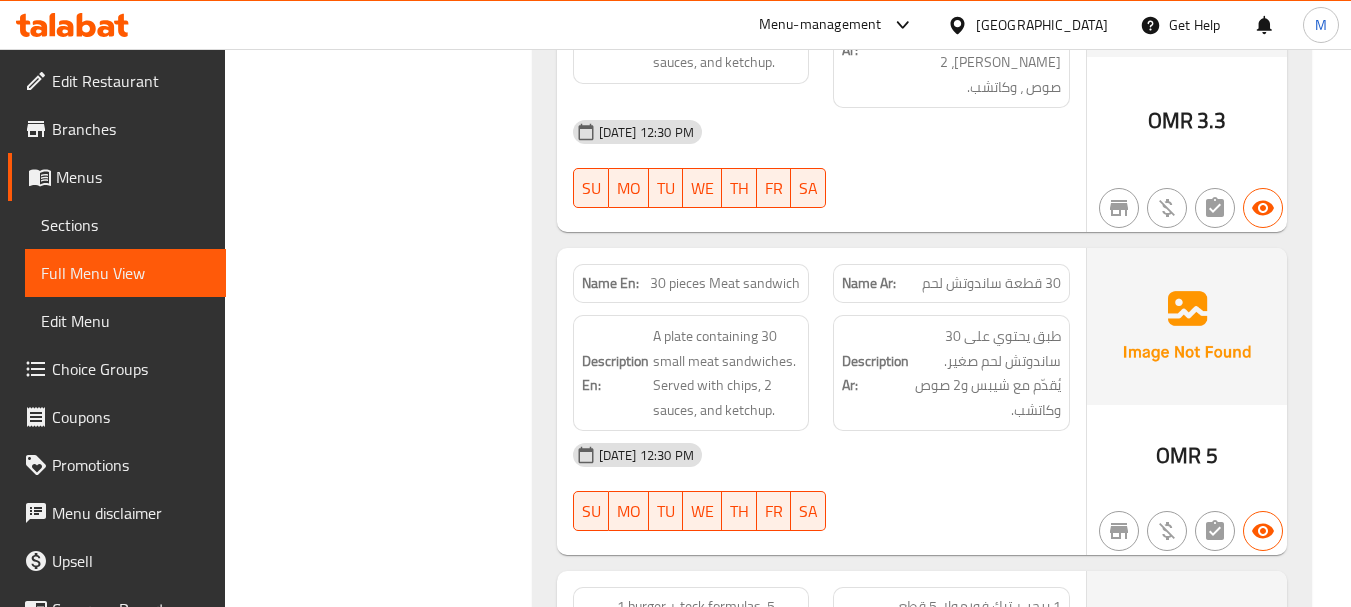 scroll, scrollTop: 4300, scrollLeft: 0, axis: vertical 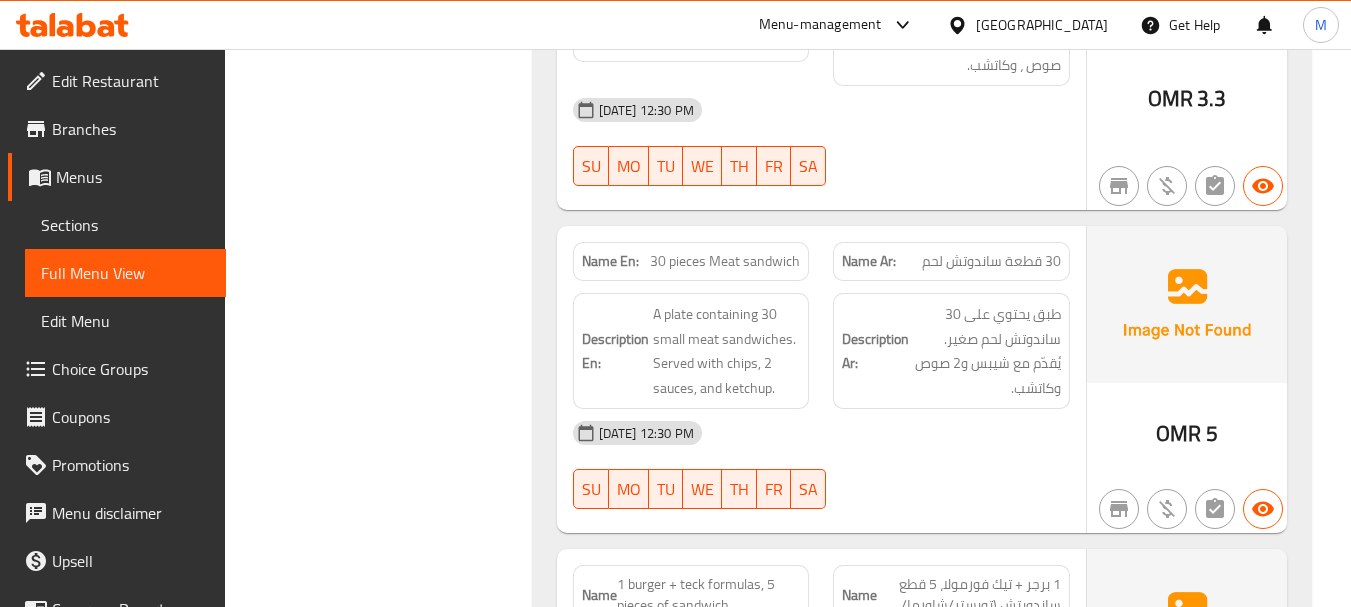click on "[DATE] 12:30 PM" at bounding box center (821, 433) 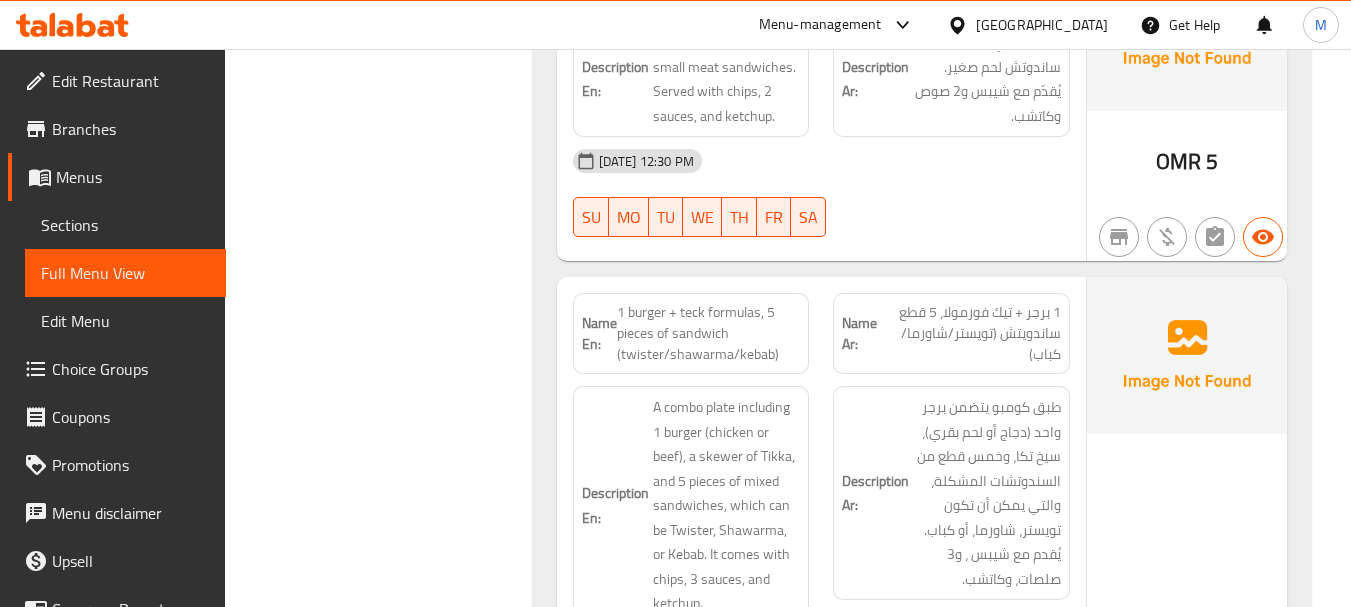 scroll, scrollTop: 4600, scrollLeft: 0, axis: vertical 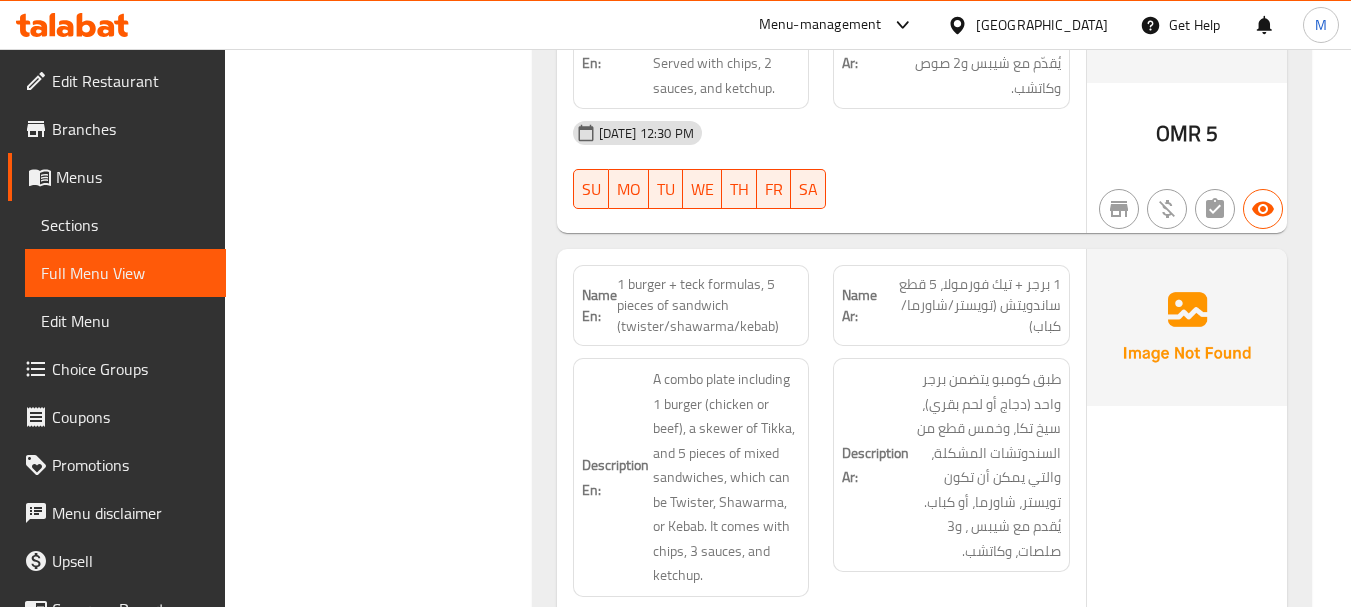 click on "1 burger + teck formulas, 5 pieces of sandwich (twister/shawarma/kebab)" at bounding box center (709, 305) 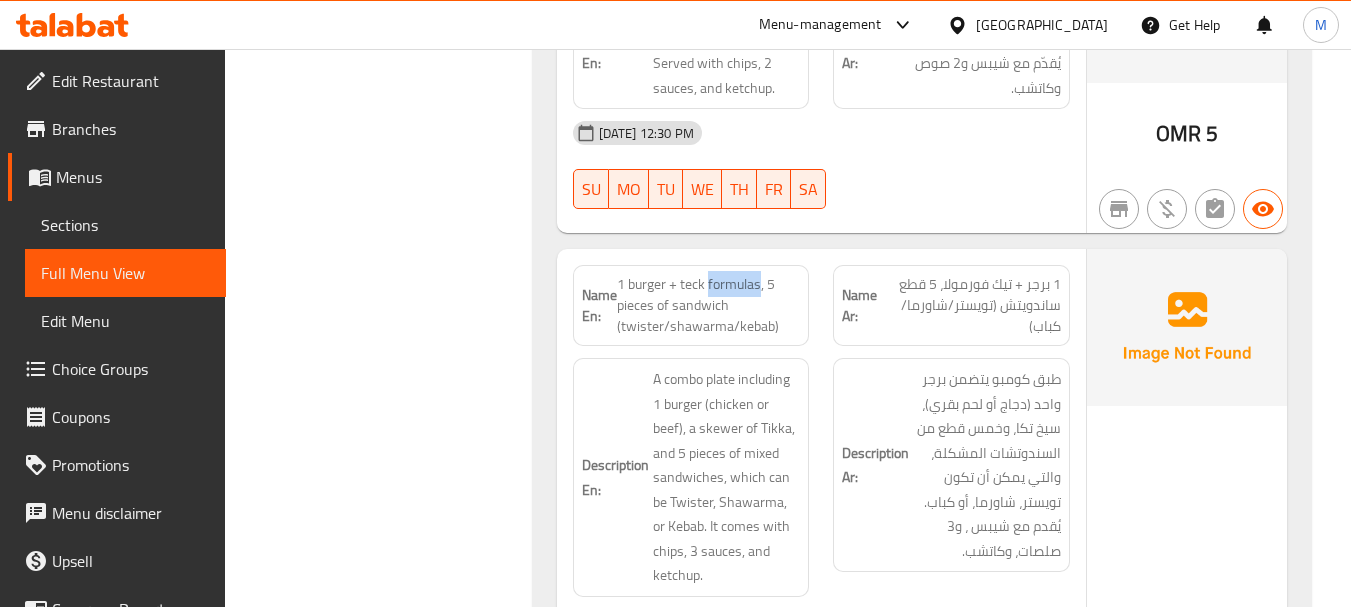 click on "1 burger + teck formulas, 5 pieces of sandwich (twister/shawarma/kebab)" at bounding box center [709, 305] 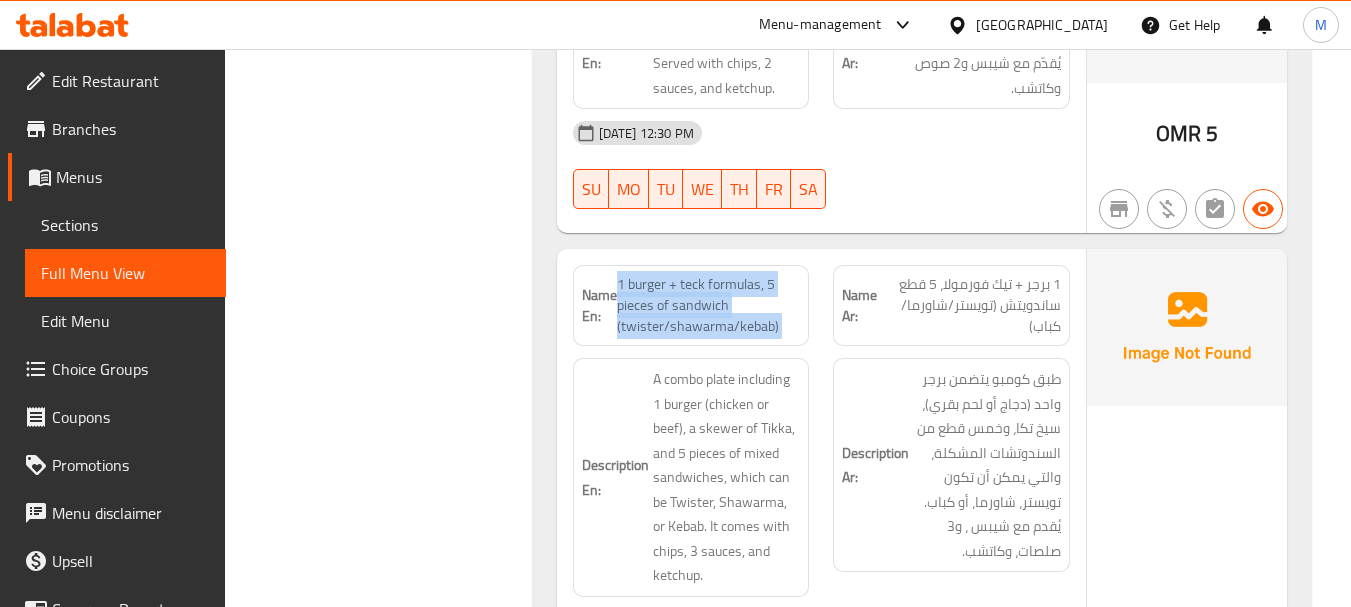 click on "1 burger + teck formulas, 5 pieces of sandwich (twister/shawarma/kebab)" at bounding box center [709, 305] 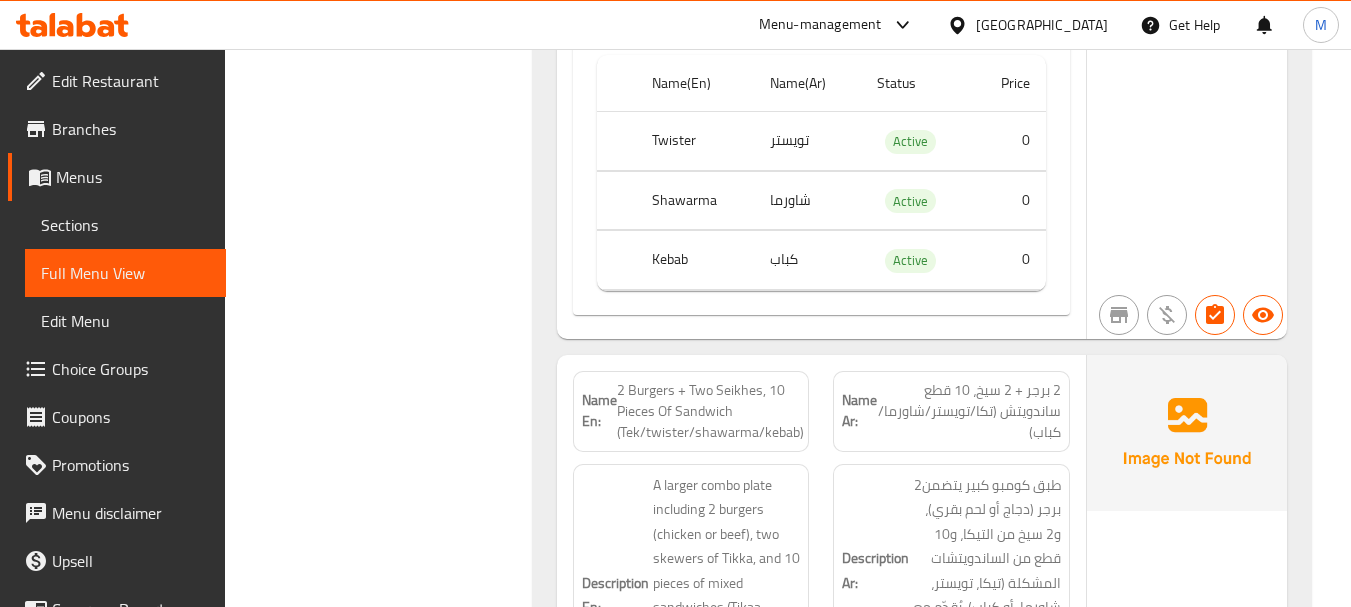 scroll, scrollTop: 7100, scrollLeft: 0, axis: vertical 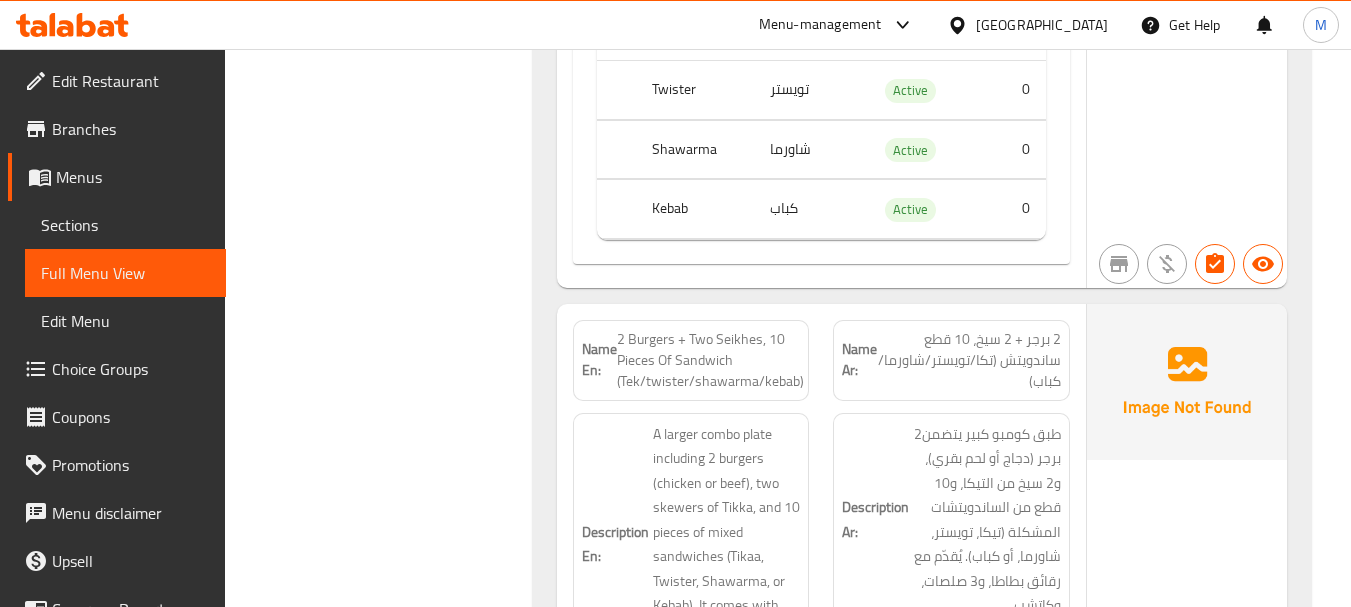 click on "2 Burgers + Two Seikhes, 10 Pieces Of Sandwich (Tek/twister/shawarma/kebab)" at bounding box center (710, 360) 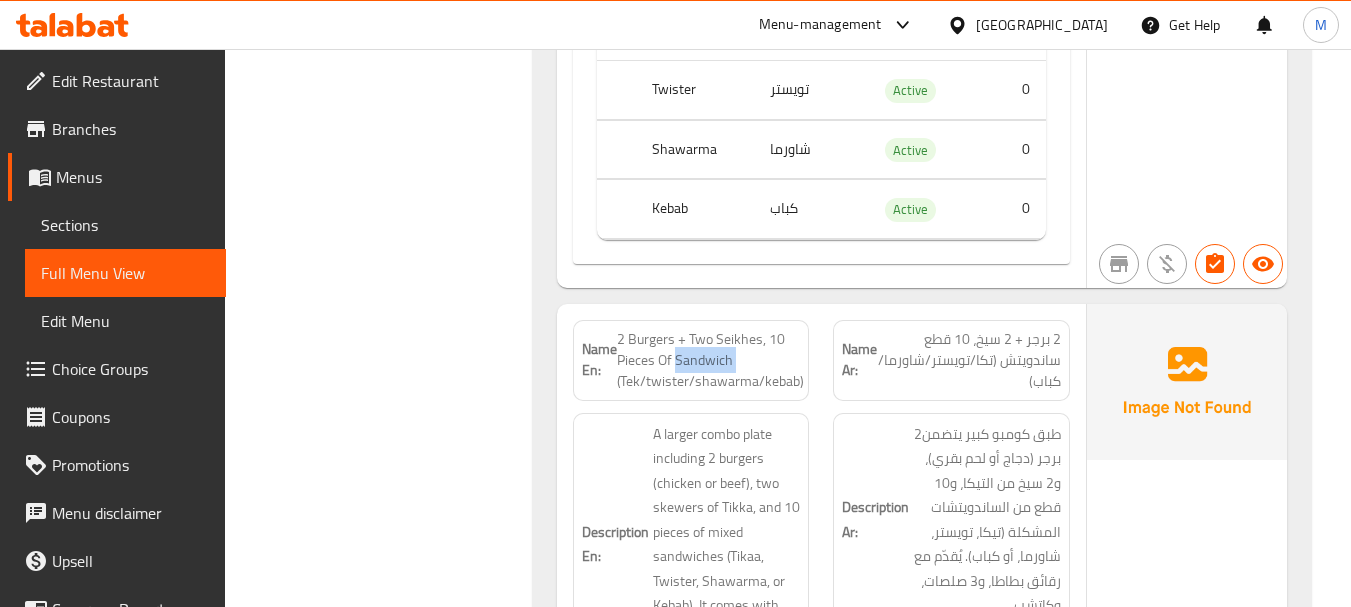 click on "2 Burgers + Two Seikhes, 10 Pieces Of Sandwich (Tek/twister/shawarma/kebab)" at bounding box center [710, 360] 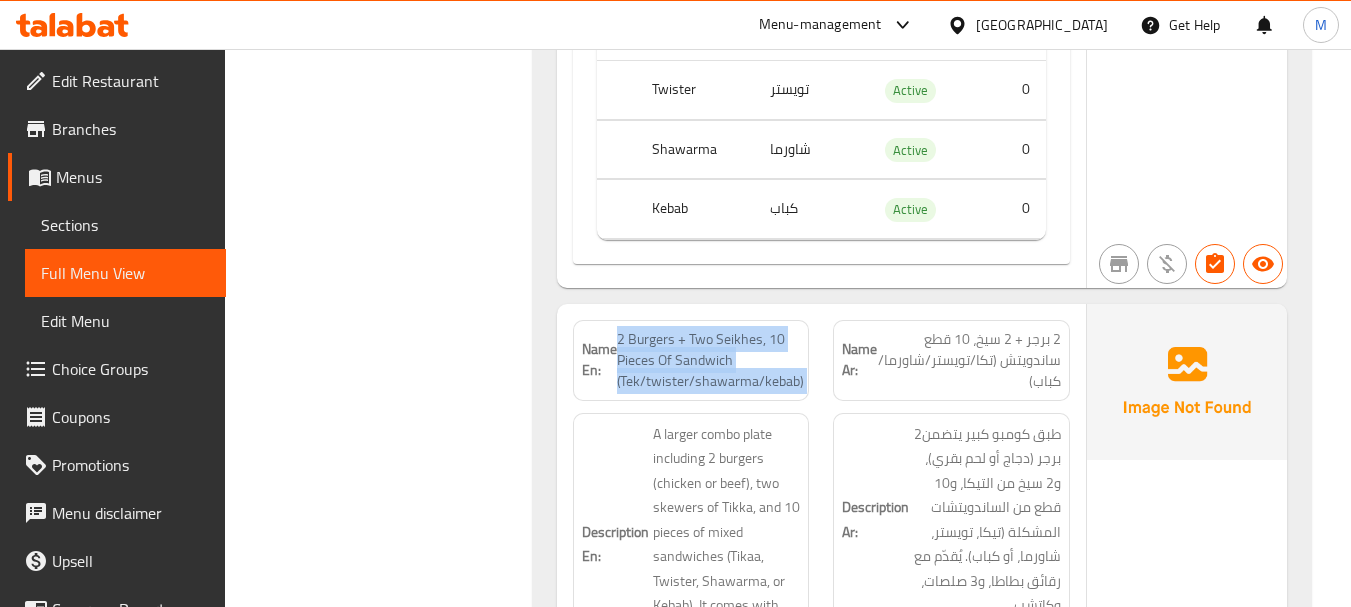 click on "2 Burgers + Two Seikhes, 10 Pieces Of Sandwich (Tek/twister/shawarma/kebab)" at bounding box center (710, 360) 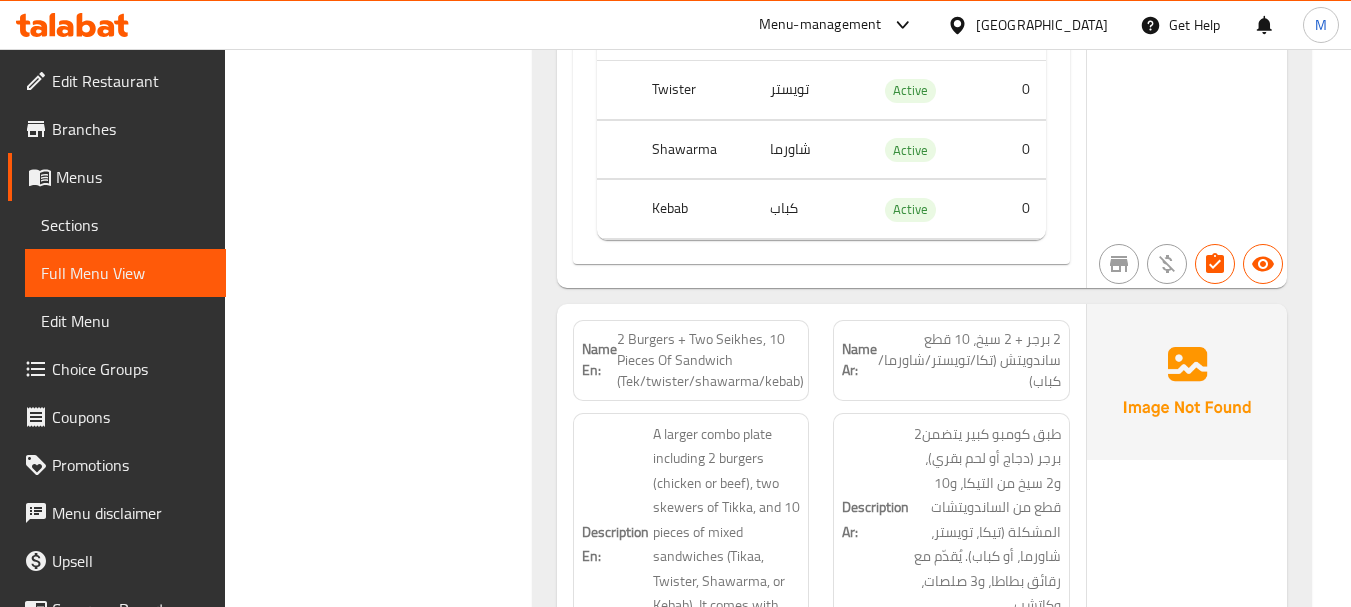 click on "Filter Branches Branches Popular filters Free items Branch specific items Has choices Upsell items Availability filters Available Not available View filters Collapse sections Collapse categories Collapse Choices" at bounding box center (386, -464) 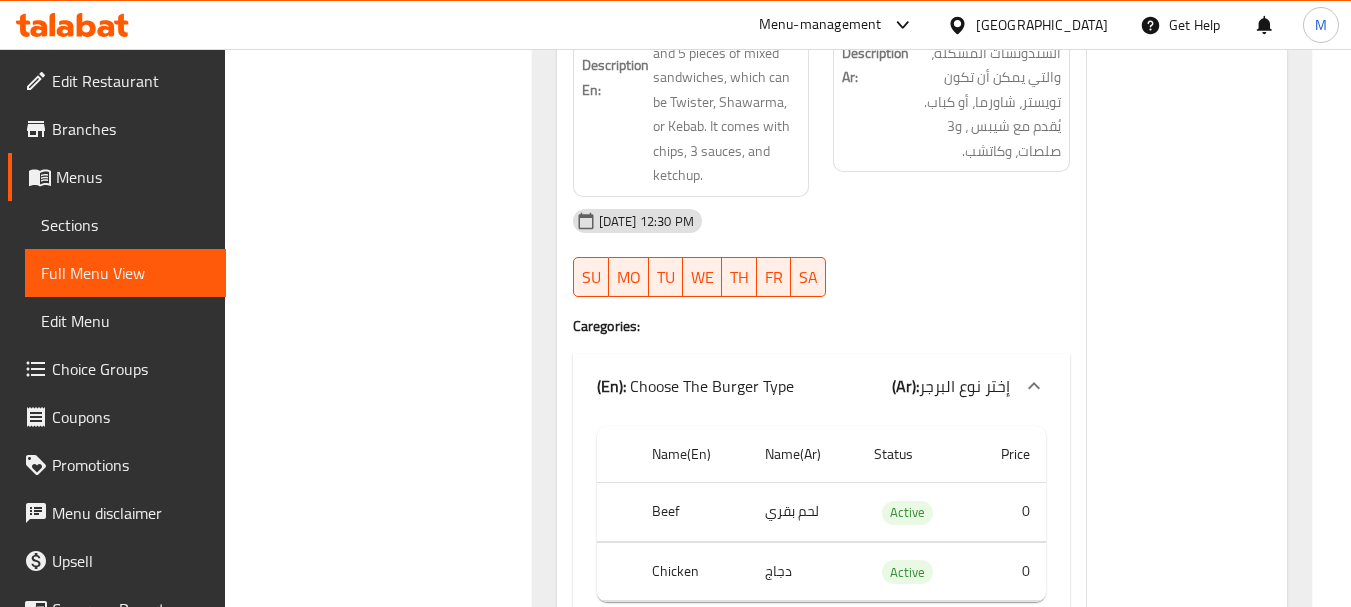 scroll, scrollTop: 4600, scrollLeft: 0, axis: vertical 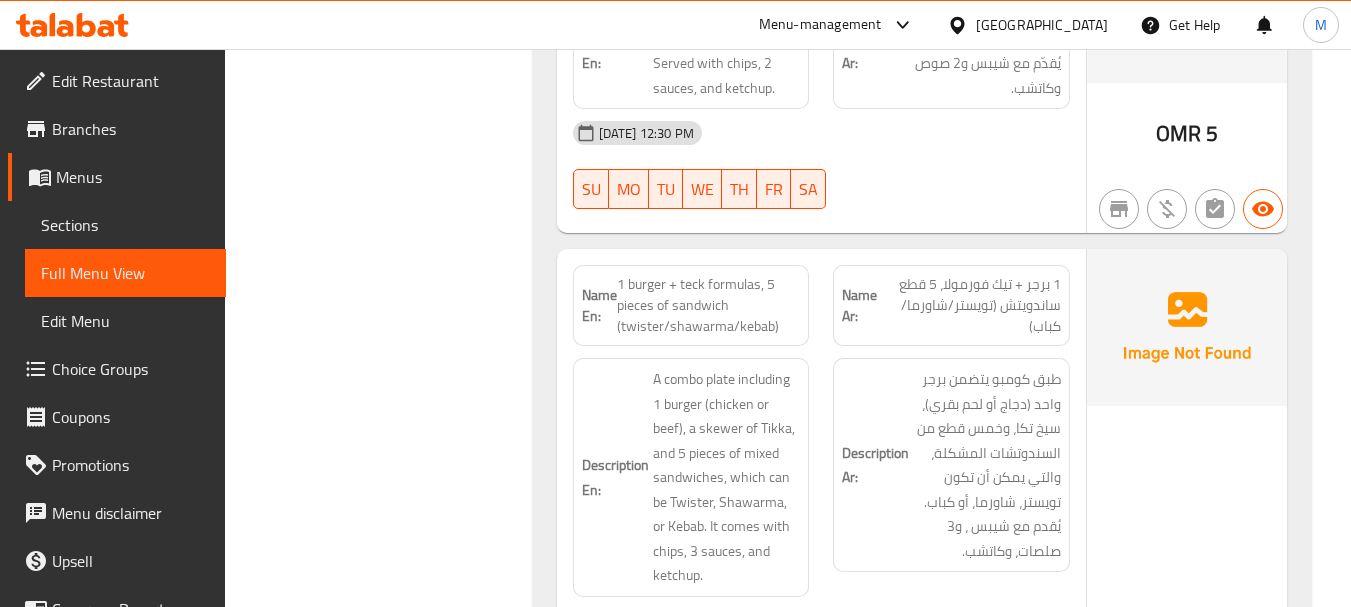 click on "Description Ar: طبق كومبو يتضمن برجر واحد (دجاج أو لحم بقري)، سيخ تكا، وخمس قطع من السندوتشات المشكلة، والتي يمكن أن تكون تويستر، شاورما، أو كباب. يُقدم مع شيبس ، و3 صلصات، وكاتشب." at bounding box center [951, 477] 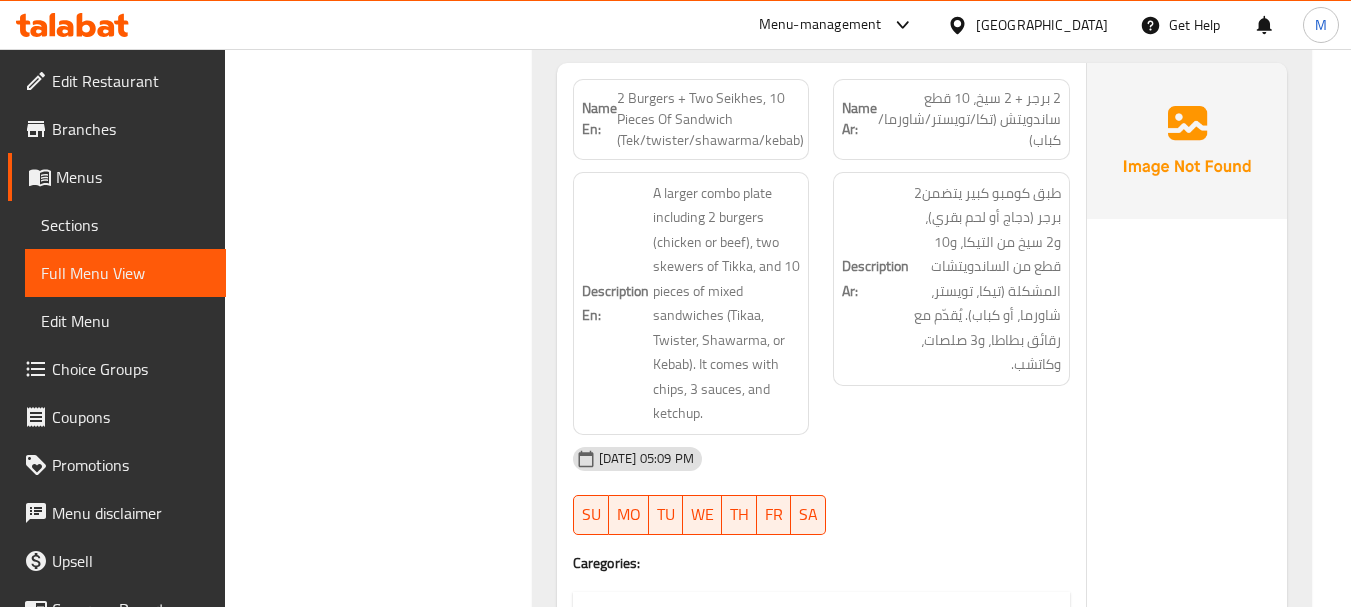 scroll, scrollTop: 7100, scrollLeft: 0, axis: vertical 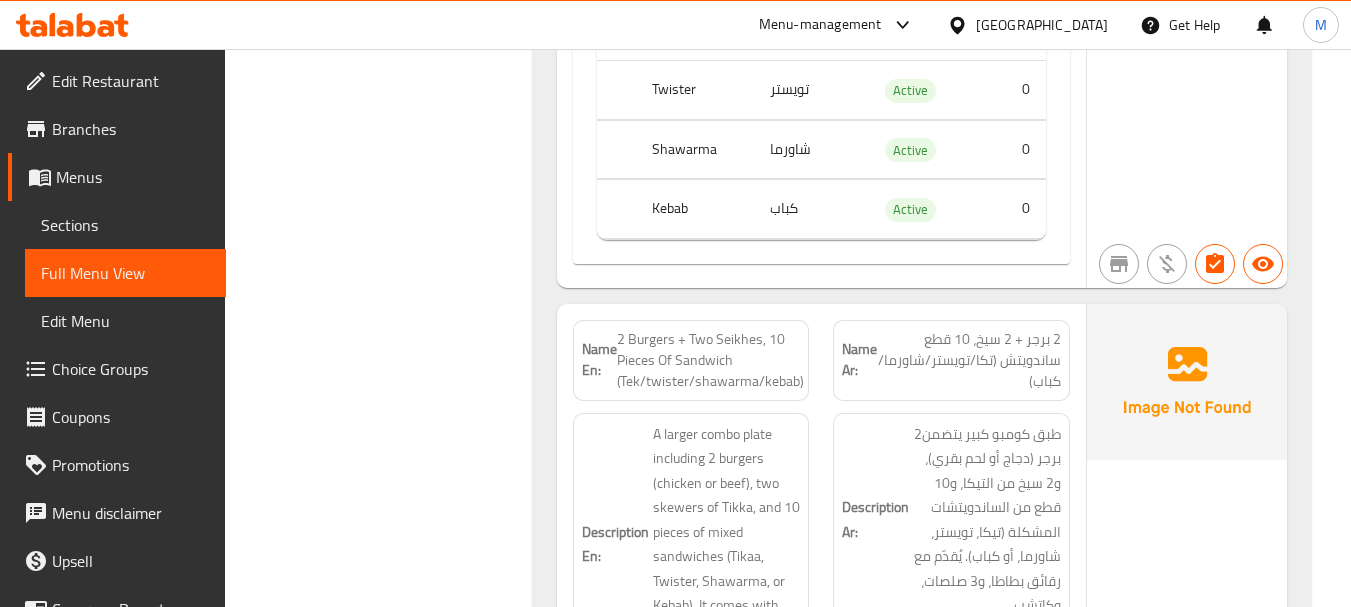 click on "Description Ar: طبق كومبو كبير يتضمن2 برجر (دجاج أو لحم بقري)، و2 سيخ من التيكا، و10 قطع من الساندويتشات المشكلة (تيكا، تويستر، شاورما، أو كباب). يُقدّم مع رقائق بطاطا، و3 صلصات، وكاتشب." at bounding box center (951, 520) 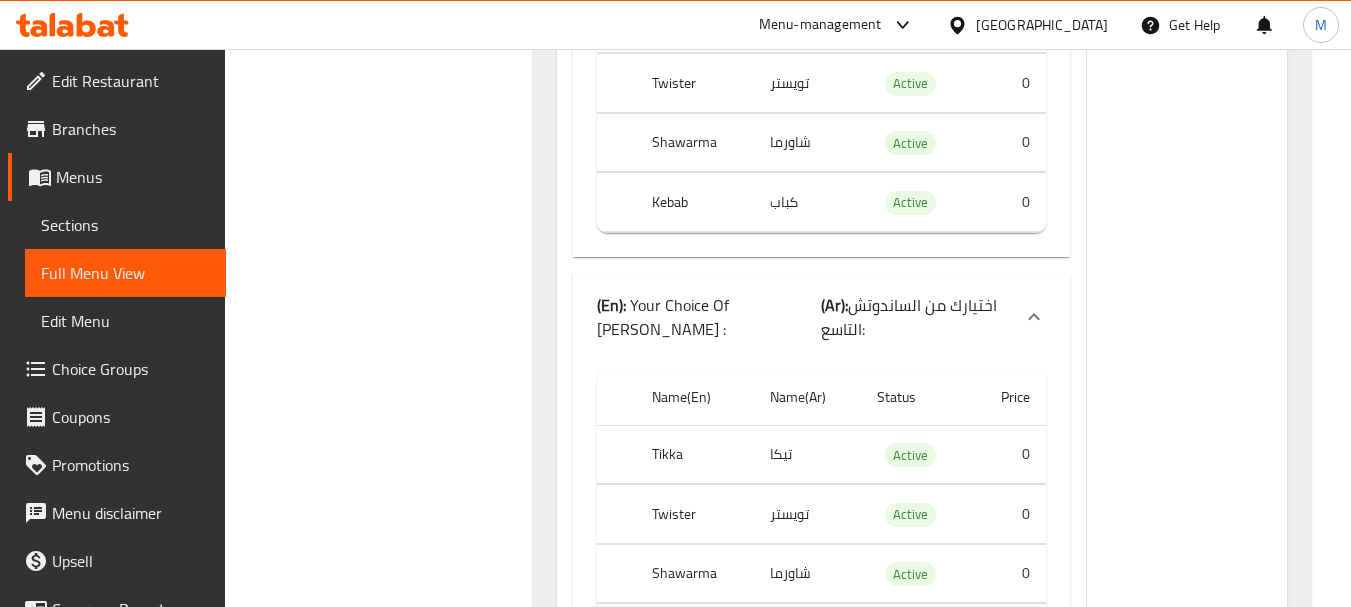 scroll, scrollTop: 11700, scrollLeft: 0, axis: vertical 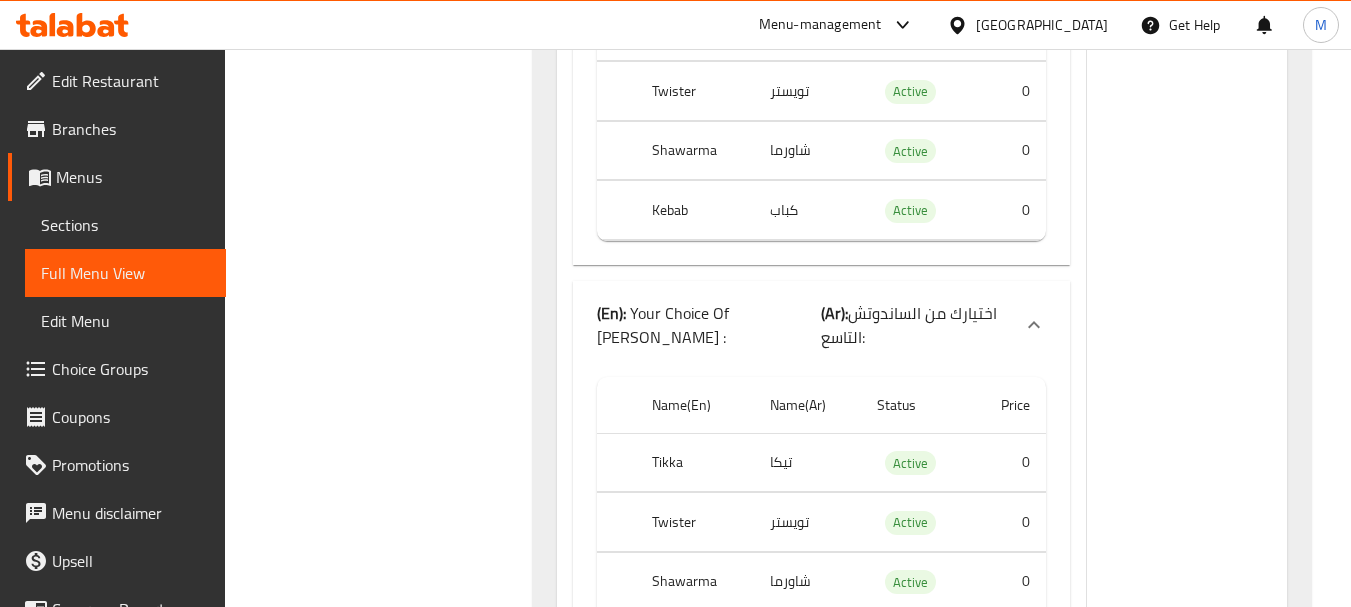 click on "OMR 4.6" at bounding box center [1187, -1573] 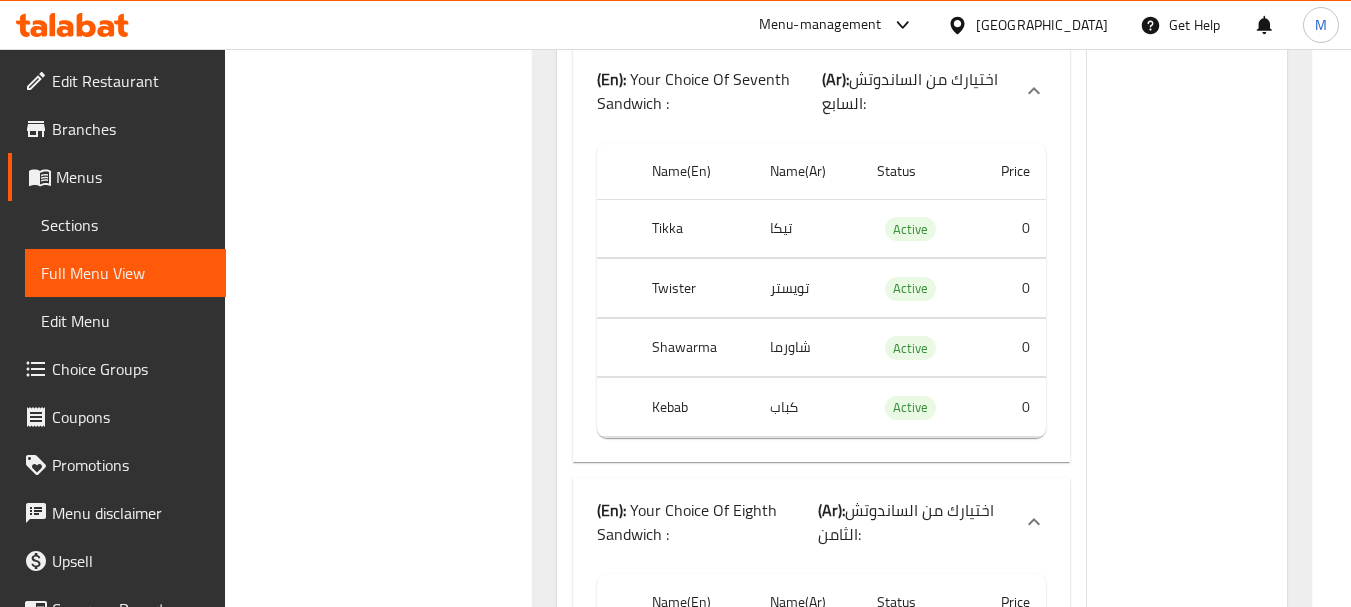 scroll, scrollTop: 10662, scrollLeft: 0, axis: vertical 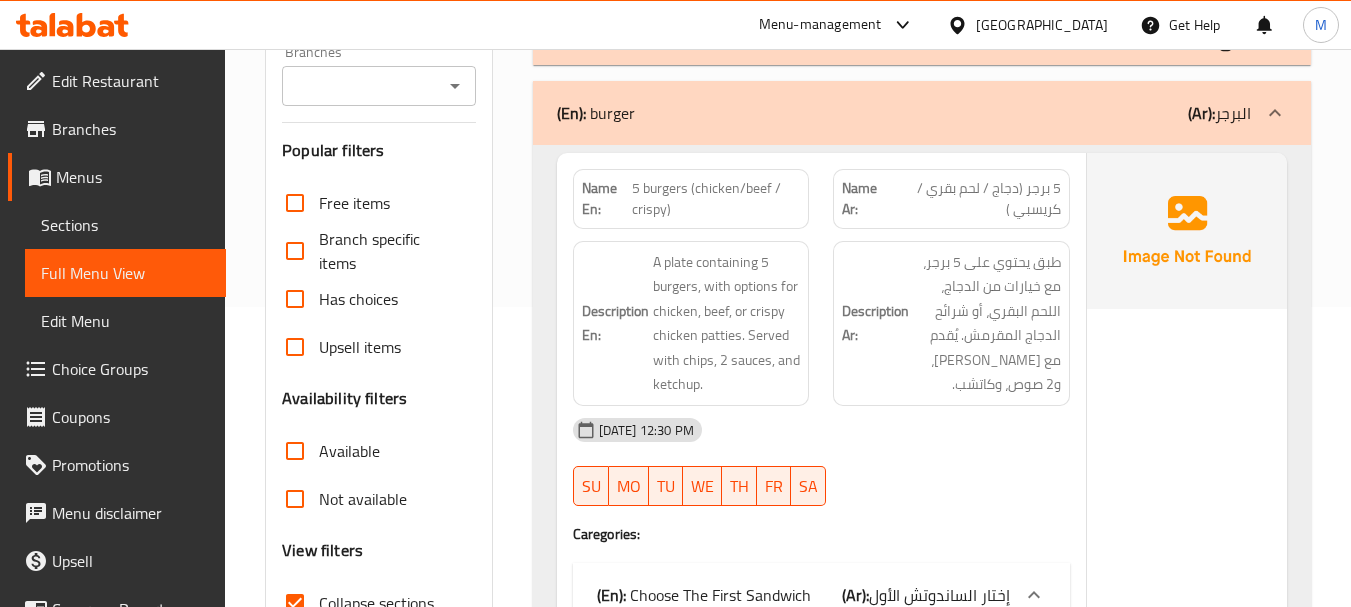 click on "(En):   burger (Ar): البرجر" at bounding box center (922, 113) 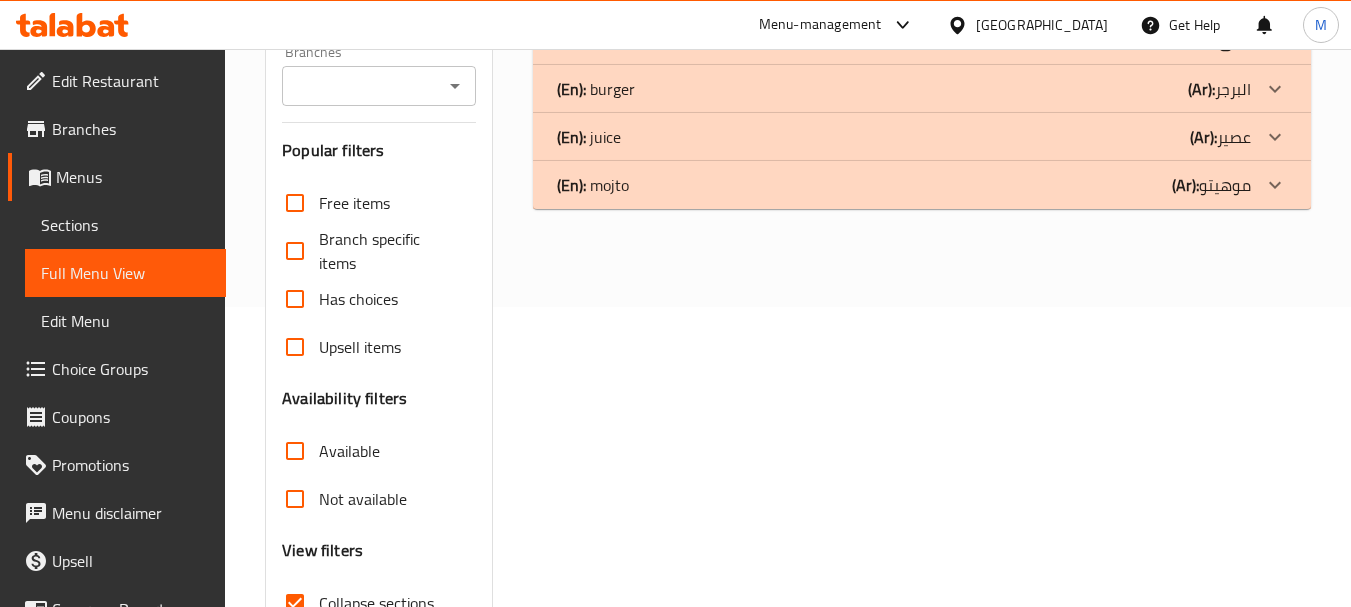 click on "(En):   juice (Ar): عصير" at bounding box center [904, -7] 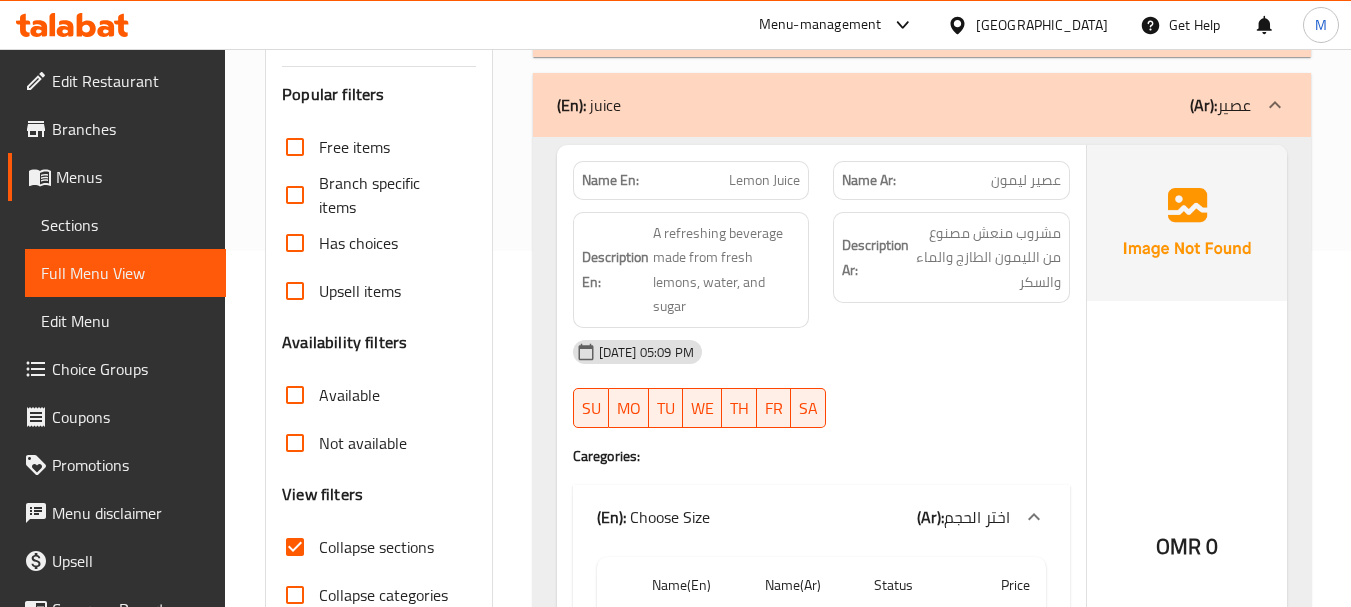 scroll, scrollTop: 400, scrollLeft: 0, axis: vertical 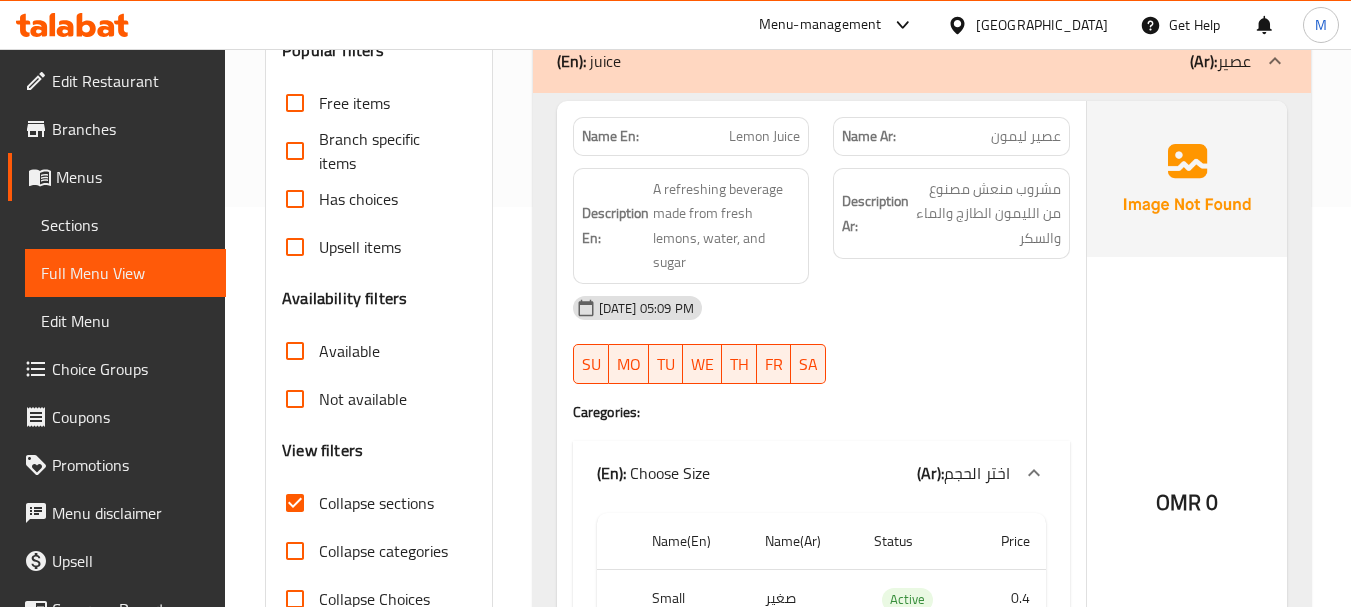 click on "10-07-2025 05:09 PM SU MO TU WE TH FR SA" at bounding box center (821, 340) 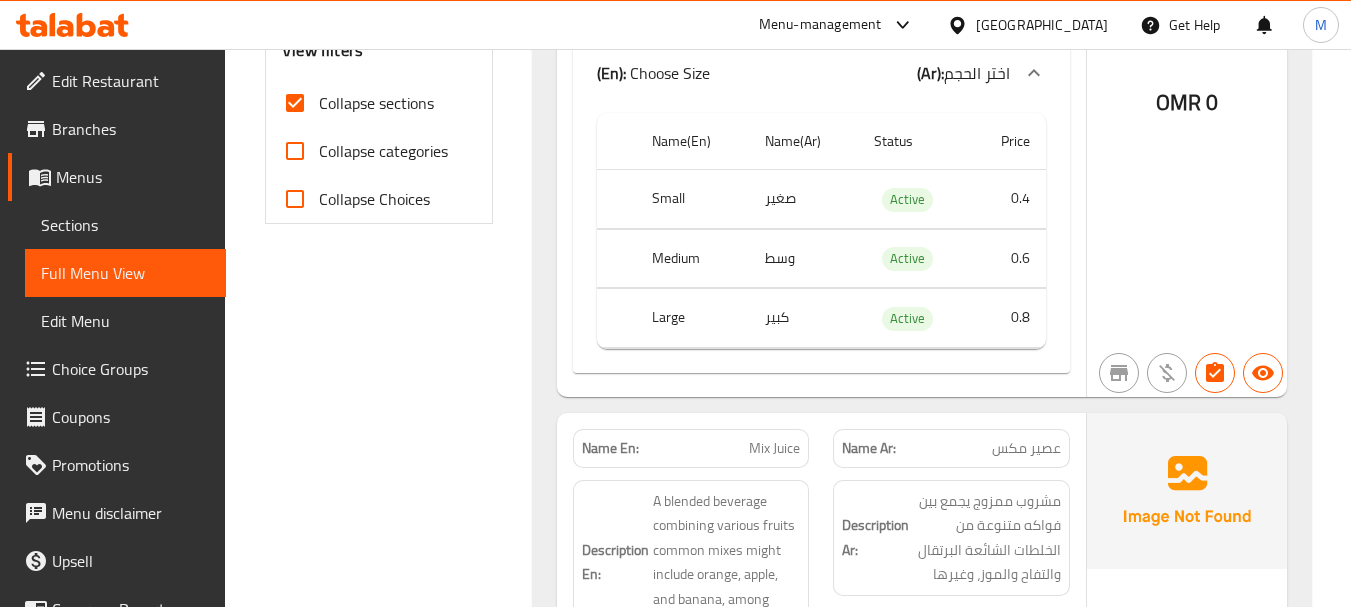 scroll, scrollTop: 900, scrollLeft: 0, axis: vertical 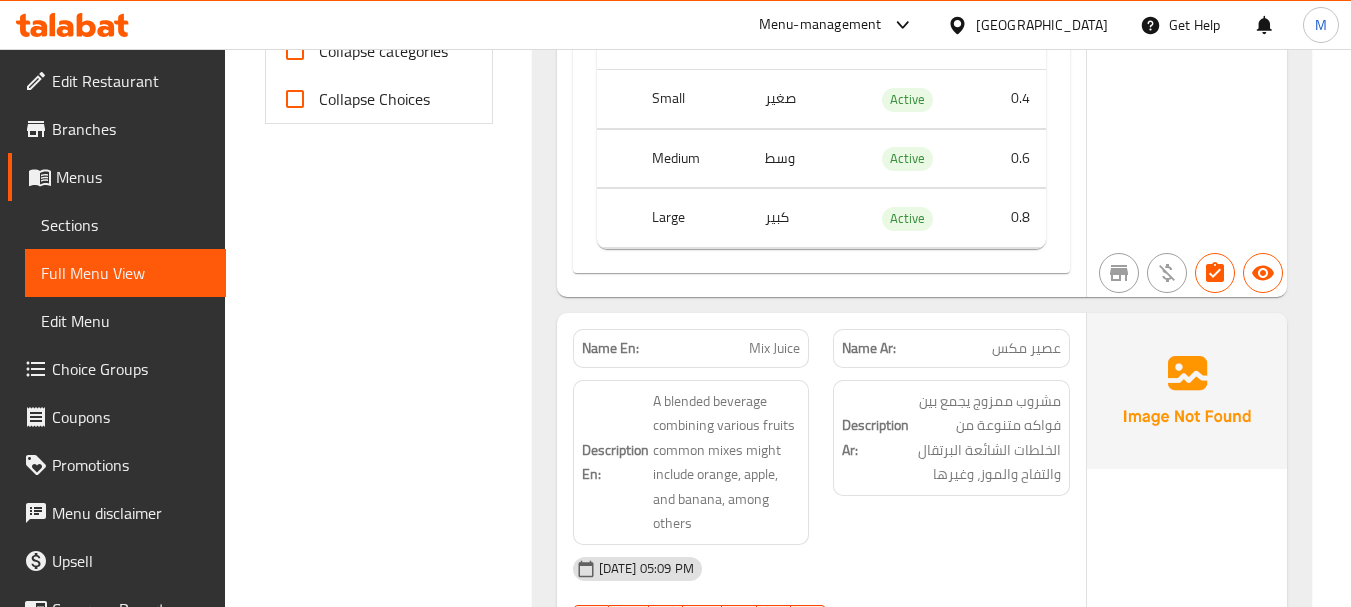 click on "Name En: Mix Juice" at bounding box center [691, 348] 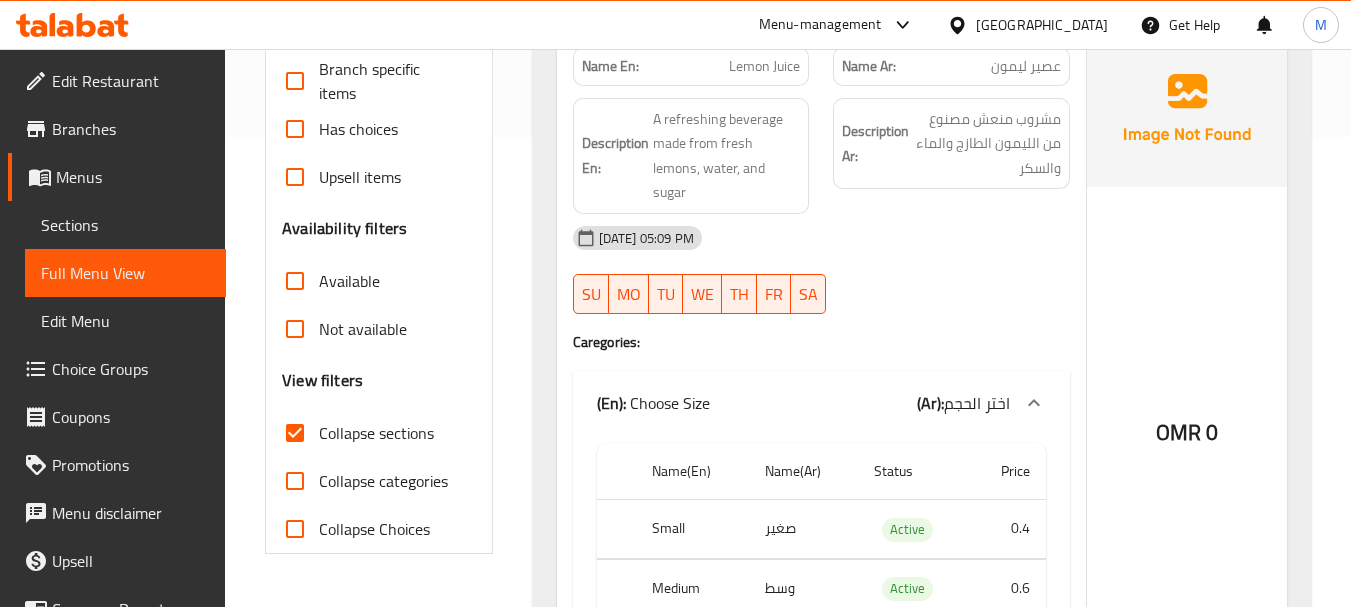 scroll, scrollTop: 300, scrollLeft: 0, axis: vertical 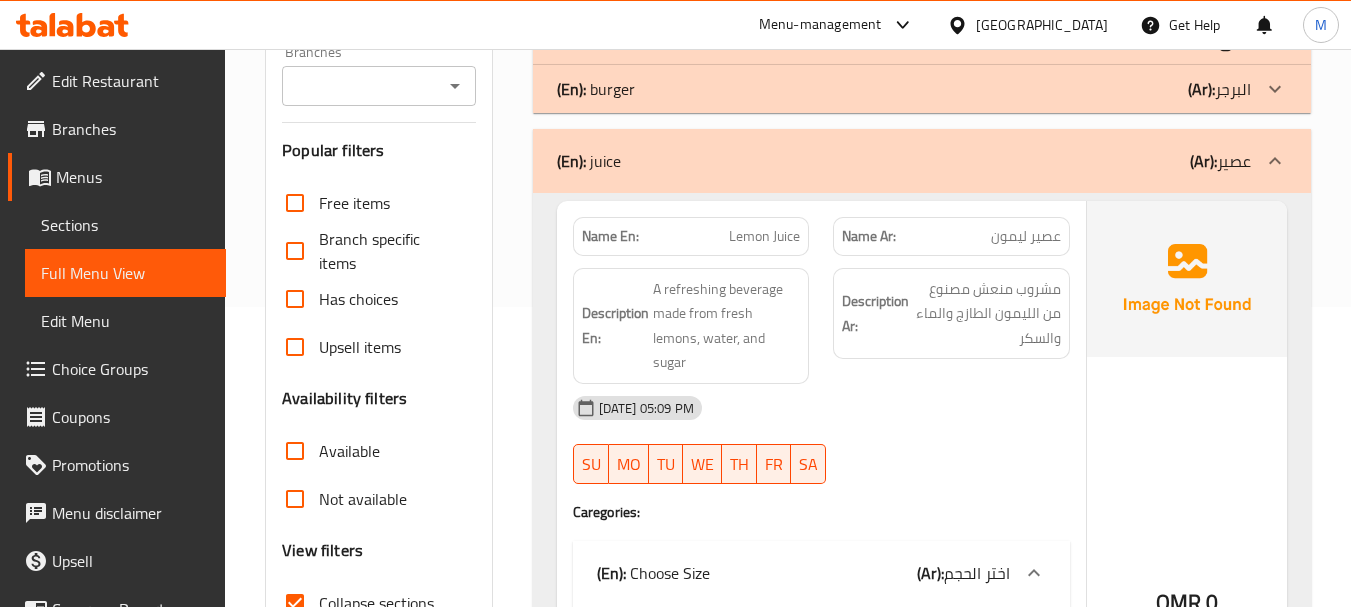 click on "Lemon Juice" at bounding box center [764, 236] 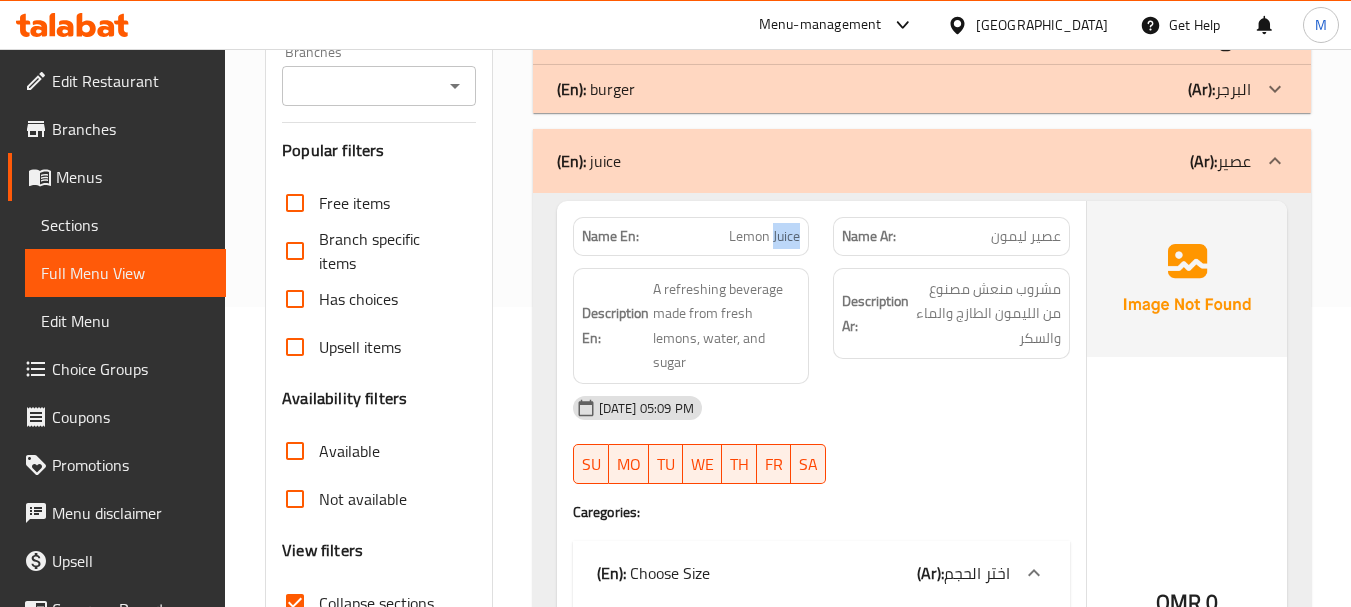 click on "Lemon Juice" at bounding box center (764, 236) 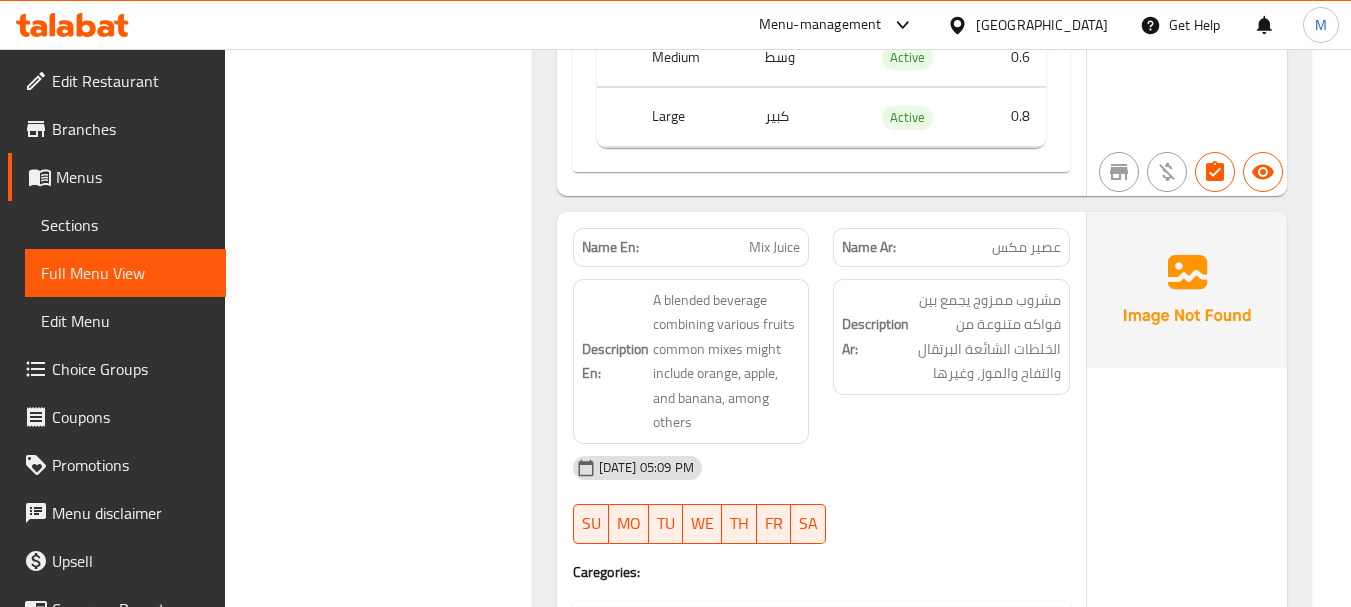 scroll, scrollTop: 1000, scrollLeft: 0, axis: vertical 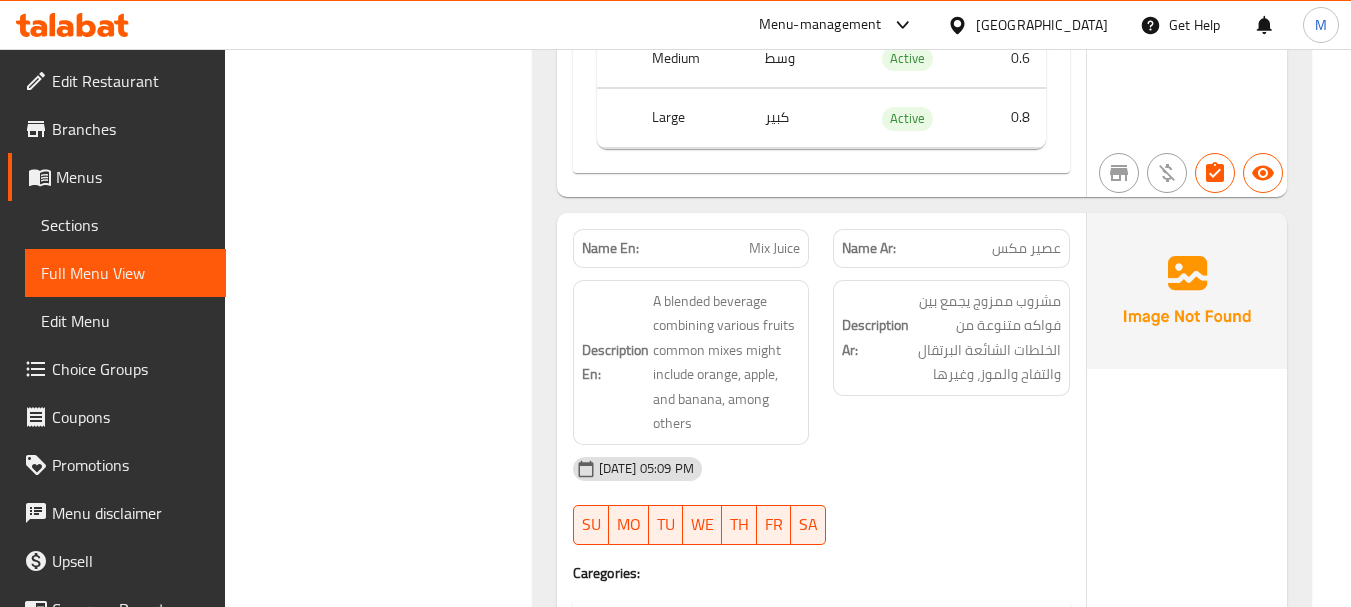 click on "Description Ar: مشروب ممزوج يجمع بين فواكه متنوعة من الخلطات الشائعة البرتقال والتفاح والموز، وغيرها" at bounding box center (951, 362) 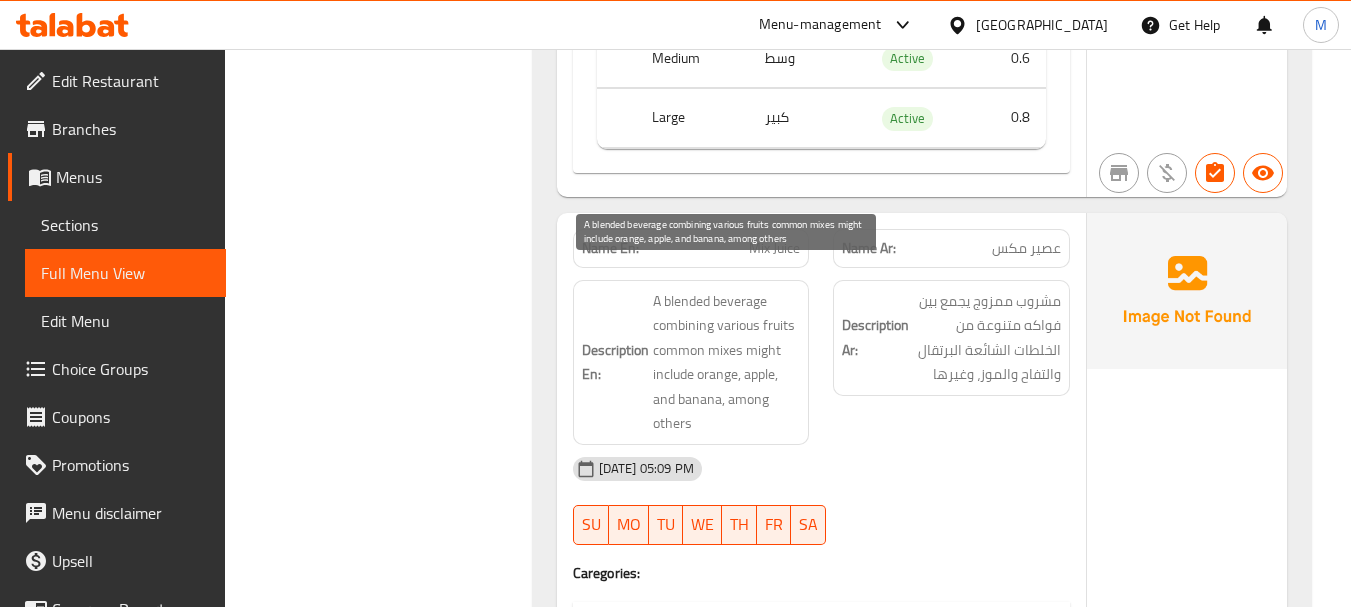 click on "A blended beverage combining various fruits common mixes might include orange, apple, and banana, among others" at bounding box center [727, 362] 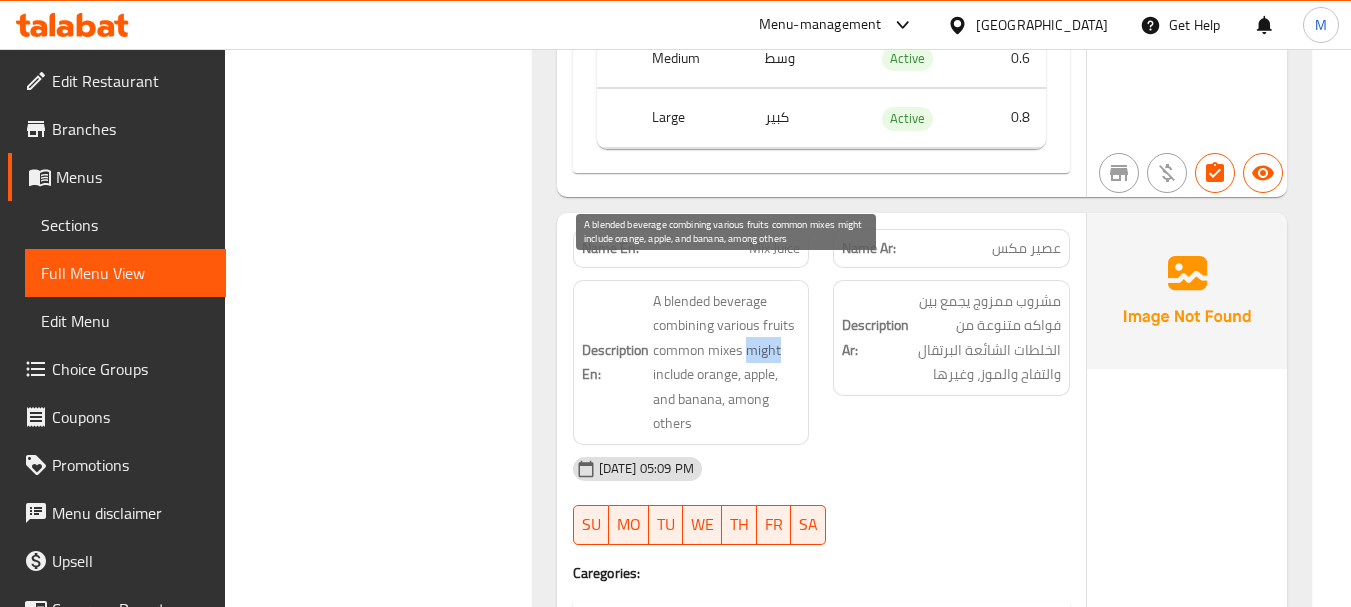 click on "A blended beverage combining various fruits common mixes might include orange, apple, and banana, among others" at bounding box center (727, 362) 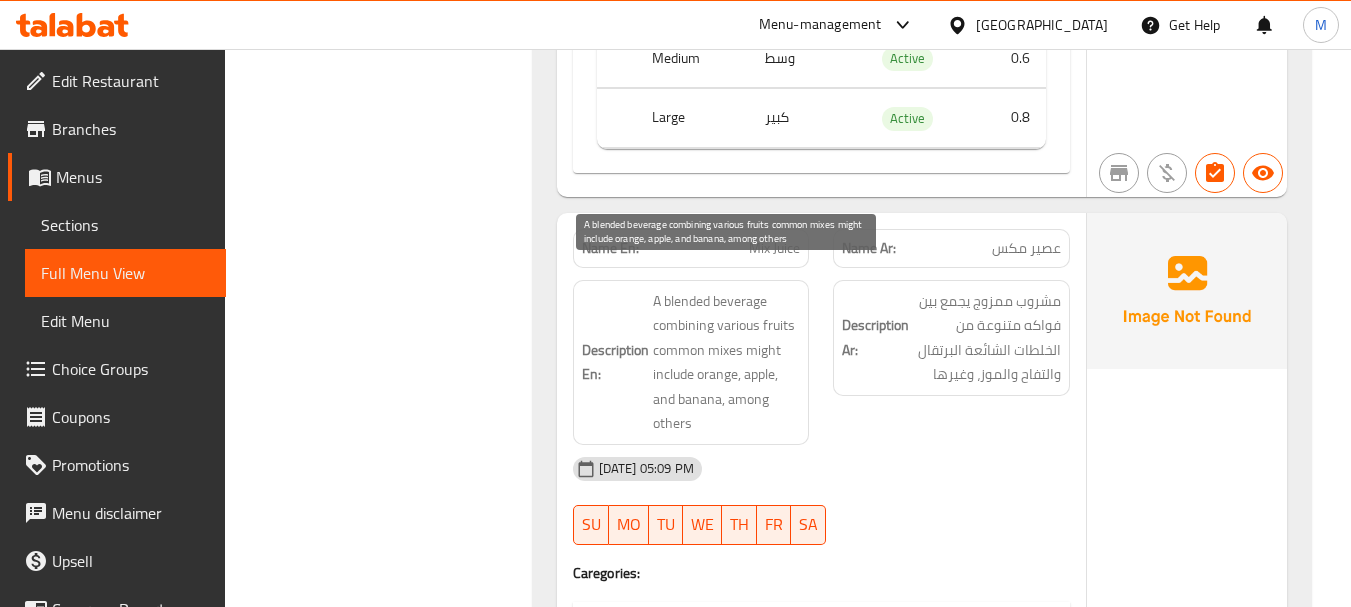 click on "A blended beverage combining various fruits common mixes might include orange, apple, and banana, among others" at bounding box center [727, 362] 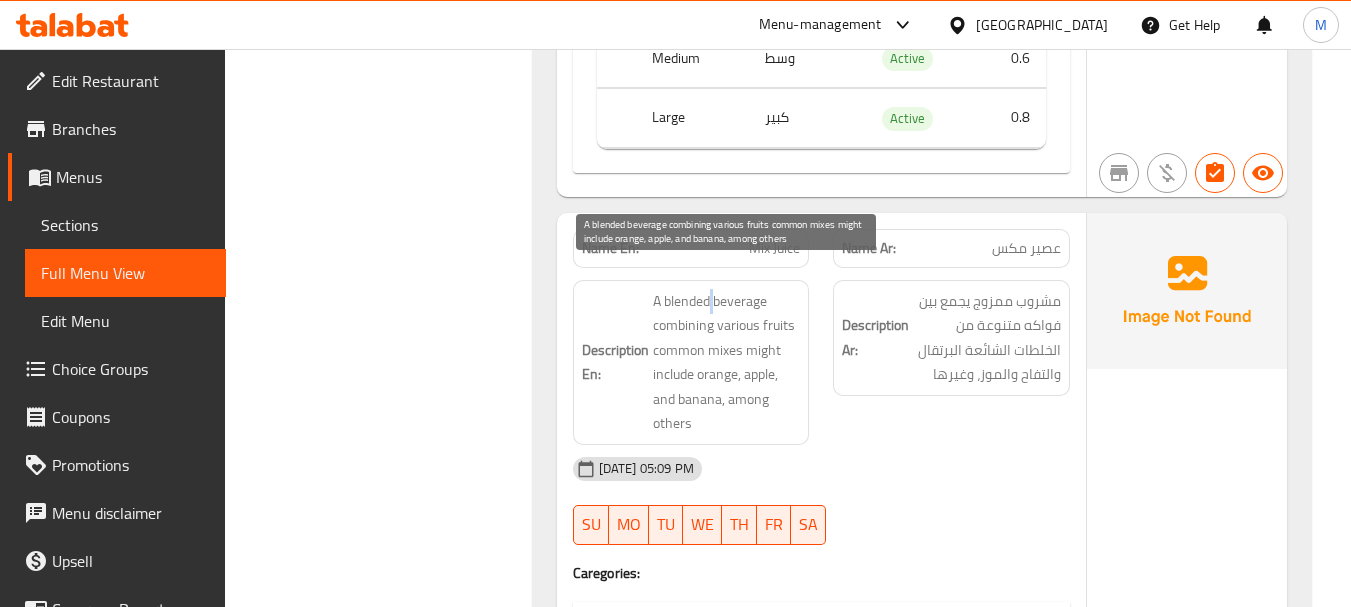 click on "A blended beverage combining various fruits common mixes might include orange, apple, and banana, among others" at bounding box center (727, 362) 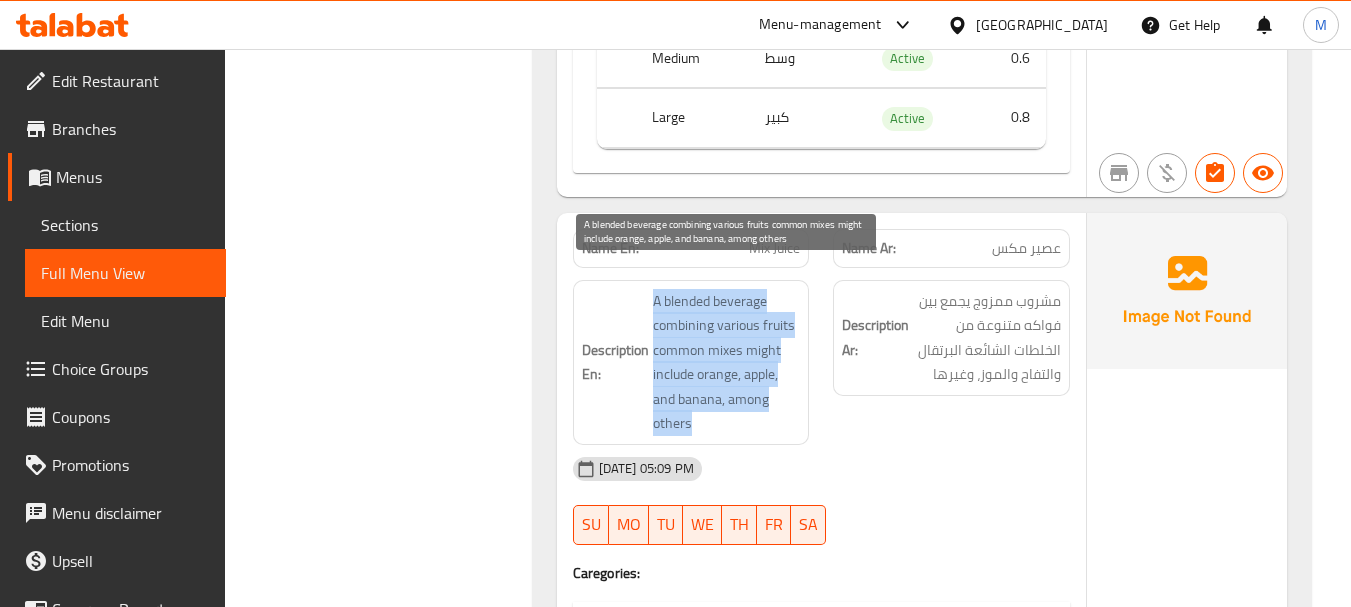 click on "A blended beverage combining various fruits common mixes might include orange, apple, and banana, among others" at bounding box center [727, 362] 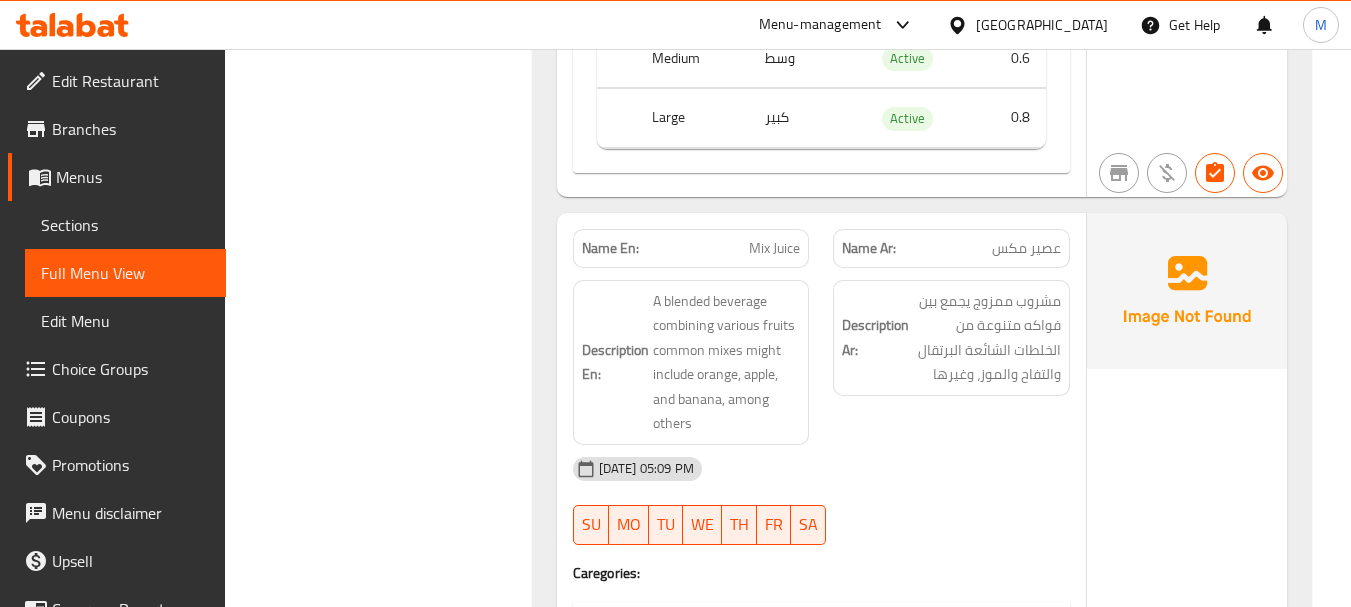 click on "Mix Juice" at bounding box center (774, 248) 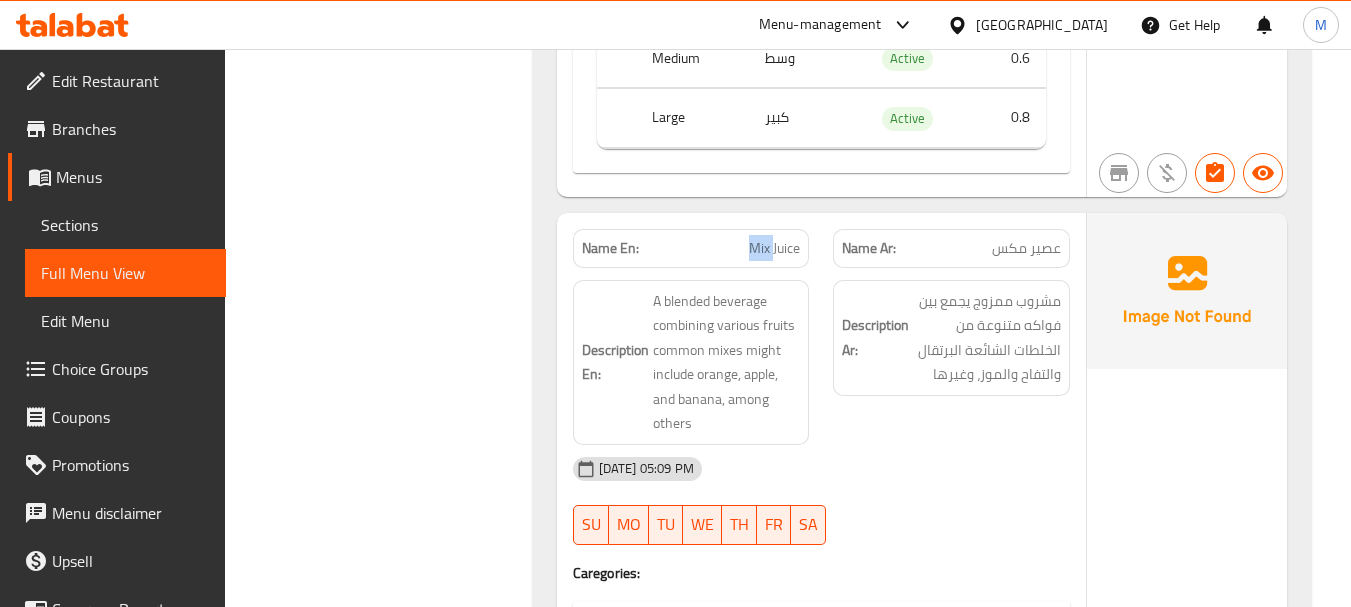 click on "Mix Juice" at bounding box center (774, 248) 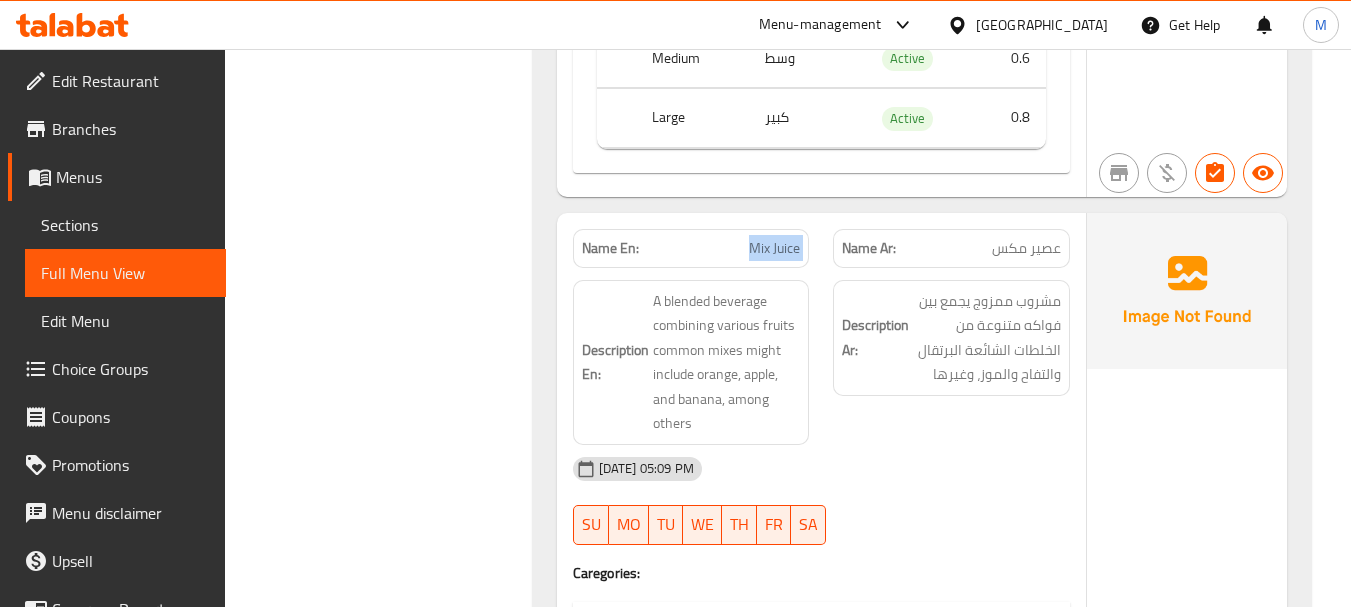 click on "Mix Juice" at bounding box center [774, 248] 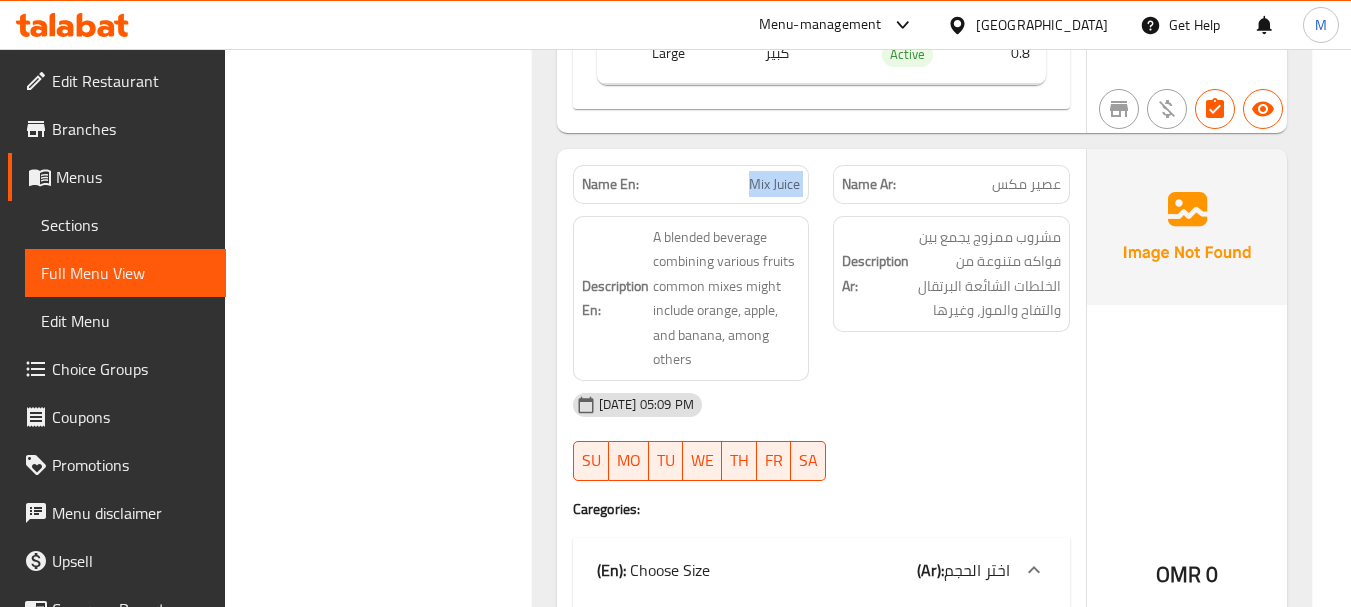 scroll, scrollTop: 1100, scrollLeft: 0, axis: vertical 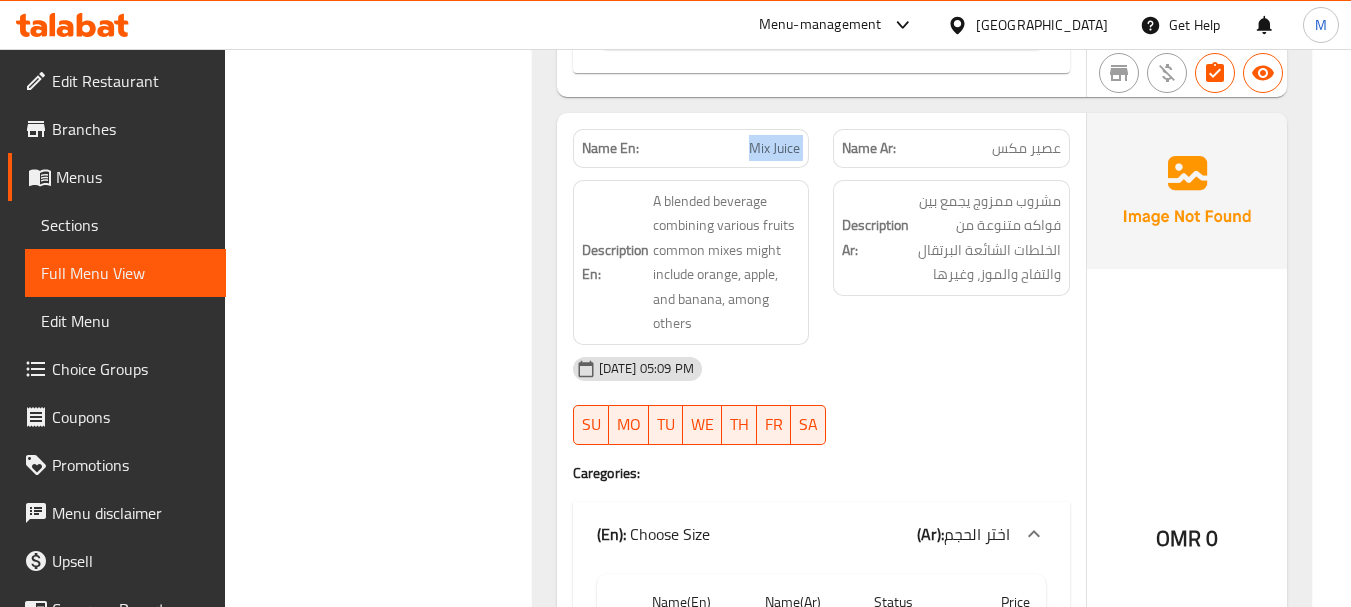 click on "Name En: Mix Juice" at bounding box center [691, 148] 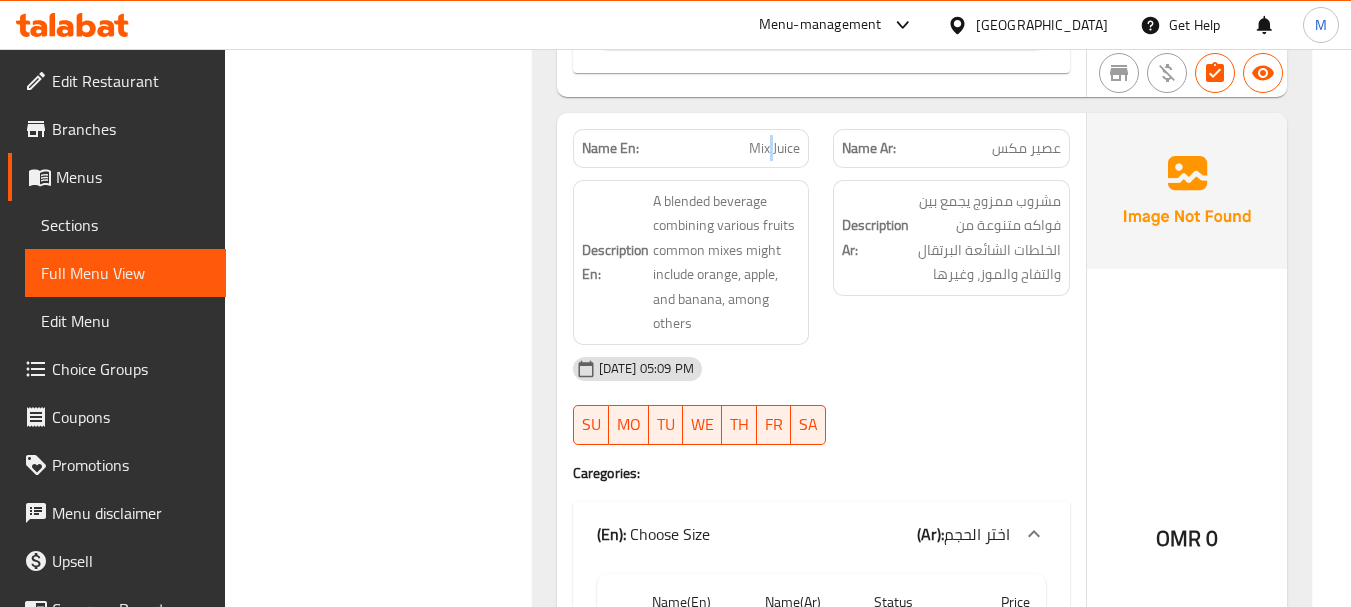 click on "Name En: Mix Juice" at bounding box center (691, 148) 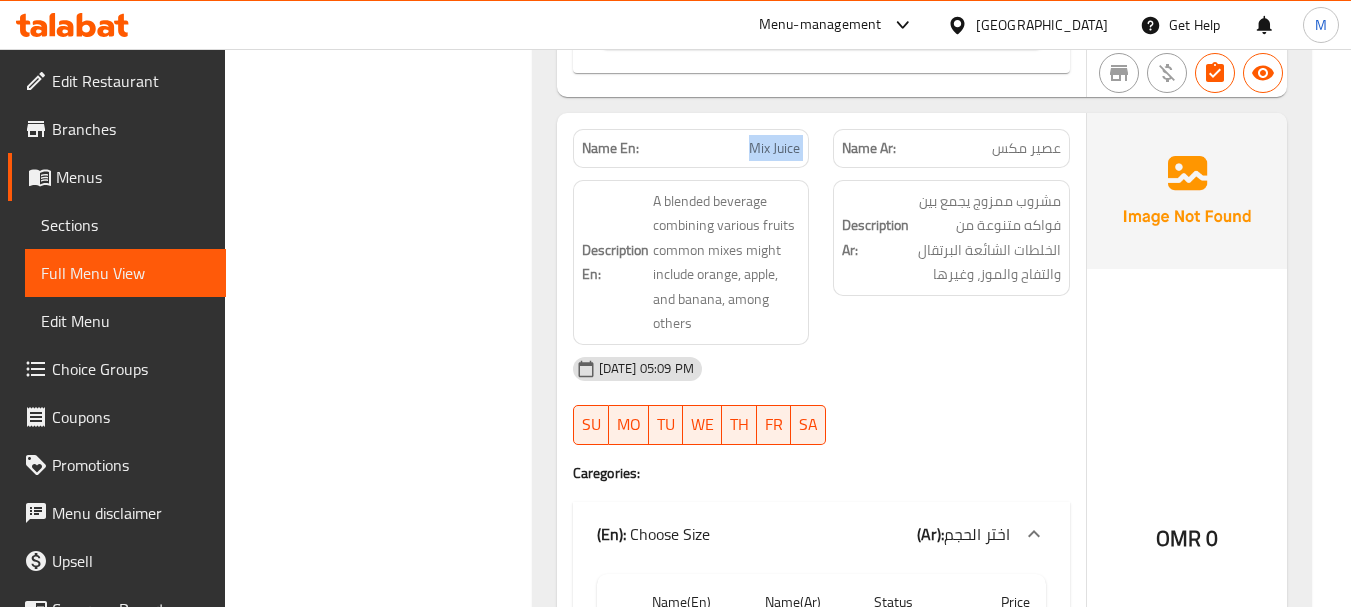 click on "Name En: Mix Juice" at bounding box center [691, 148] 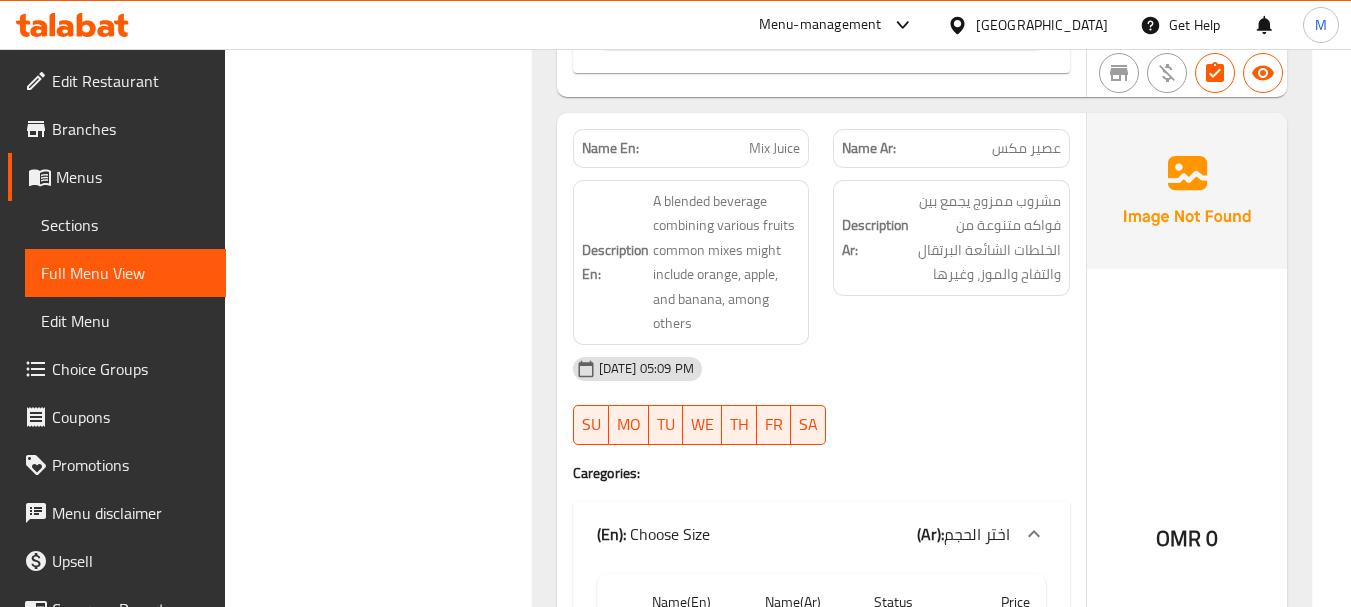 click on "Filter Branches Branches Popular filters Free items Branch specific items Has choices Upsell items Availability filters Available Not available View filters Collapse sections Collapse categories Collapse Choices" at bounding box center [386, 1701] 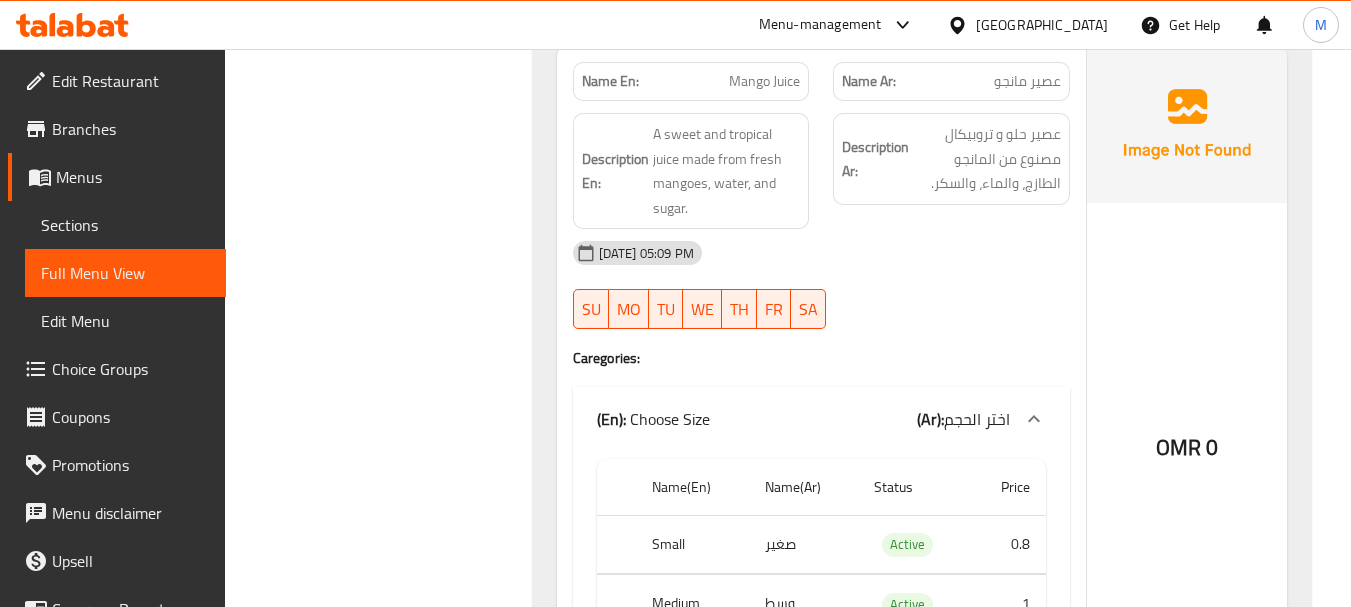 scroll, scrollTop: 2100, scrollLeft: 0, axis: vertical 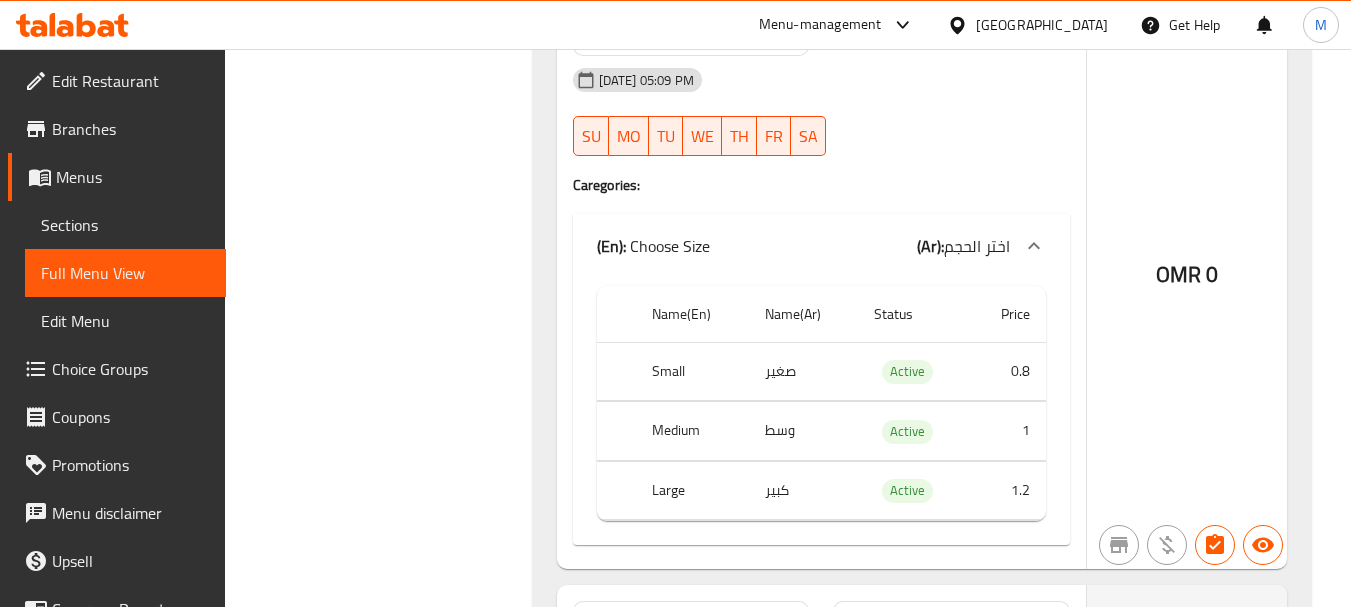 click on "(En):   Choose Size (Ar): اختر الحجم" at bounding box center (821, -1227) 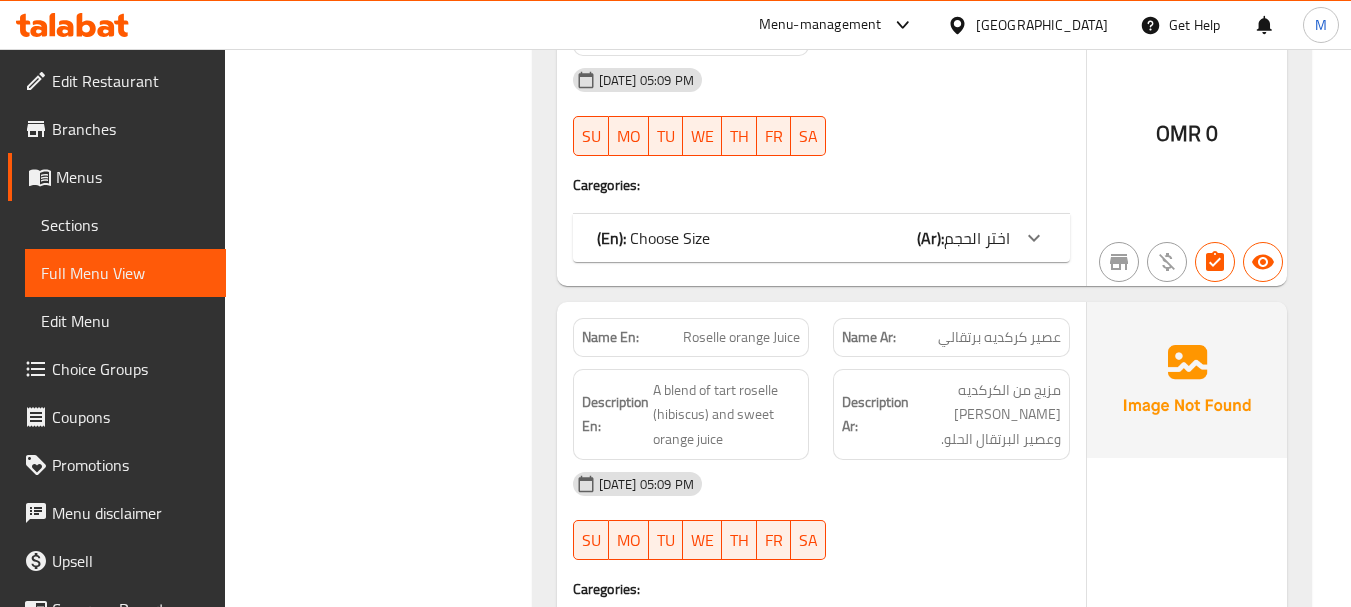 click on "(En):   Choose Size (Ar): اختر الحجم" at bounding box center (803, -1227) 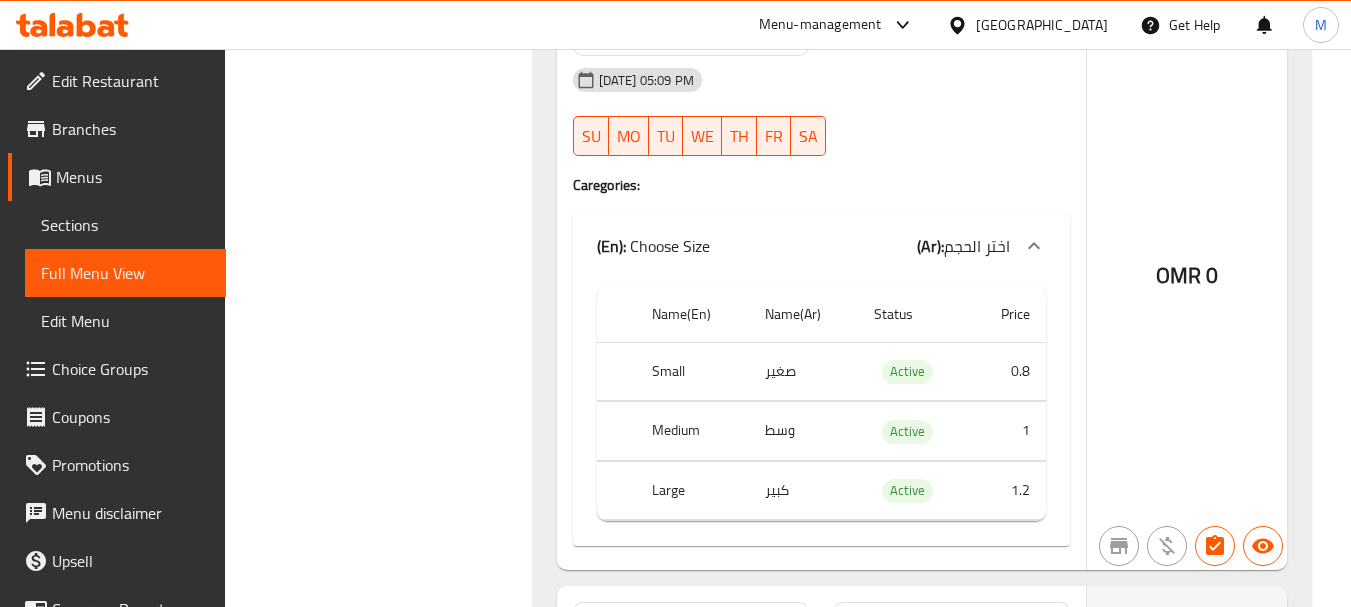 click on "Filter Branches Branches Popular filters Free items Branch specific items Has choices Upsell items Availability filters Available Not available View filters Collapse sections Collapse categories Collapse Choices" at bounding box center (386, 701) 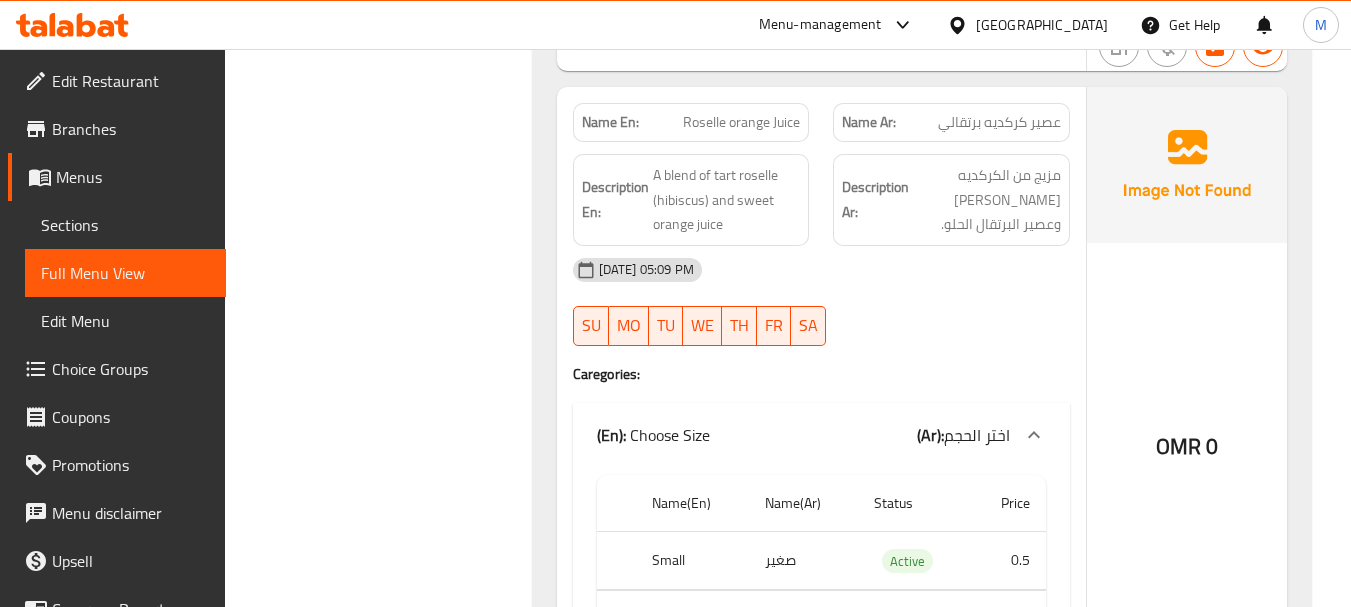scroll, scrollTop: 2425, scrollLeft: 0, axis: vertical 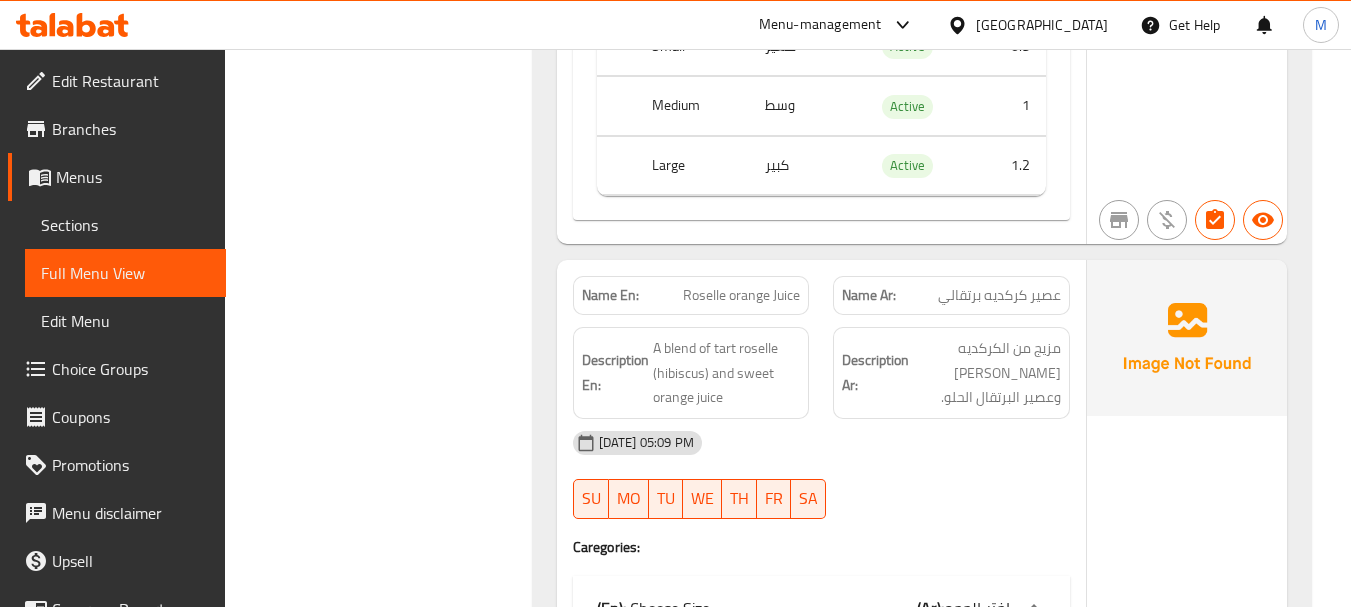 click on "[DATE] 05:09 PM" at bounding box center [821, 443] 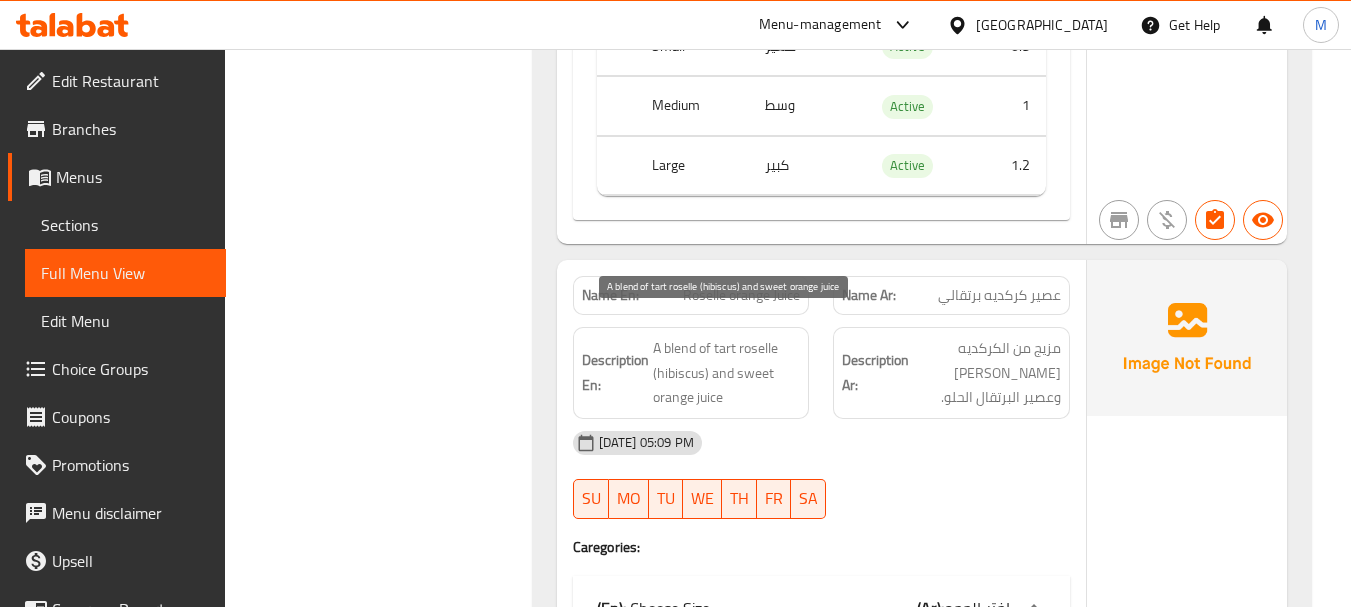 click on "A blend of tart roselle (hibiscus) and sweet orange juice" at bounding box center [727, 373] 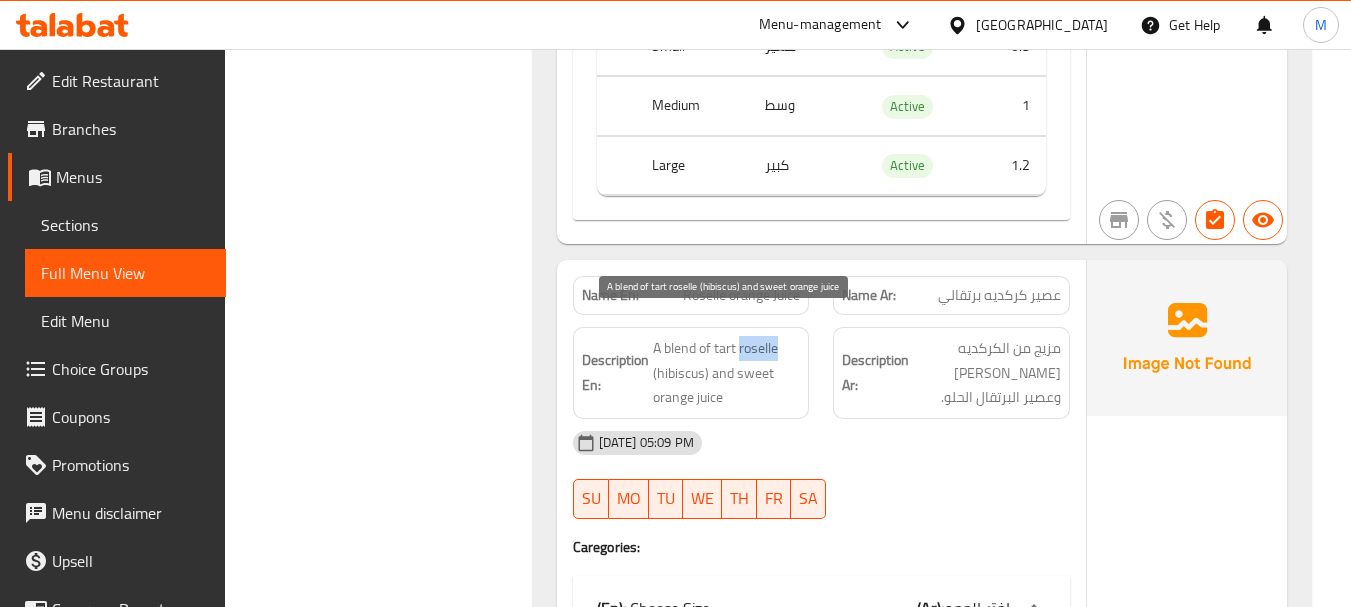 click on "A blend of tart roselle (hibiscus) and sweet orange juice" at bounding box center (727, 373) 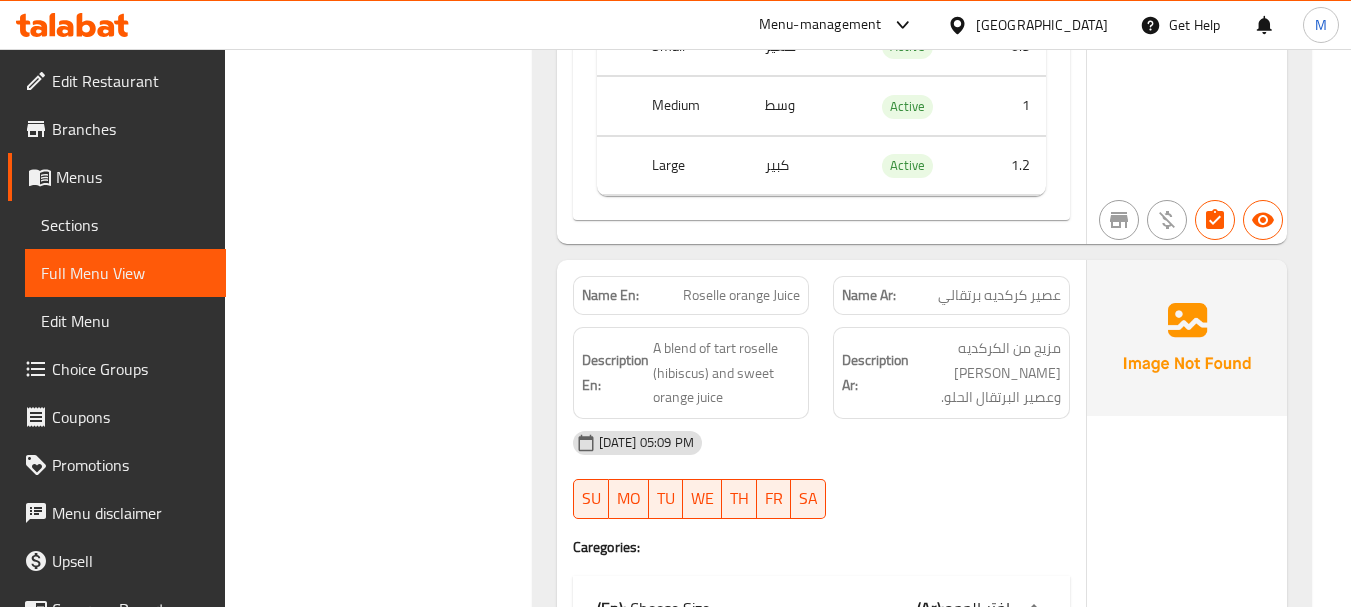 click on "Roselle orange Juice" at bounding box center (741, 295) 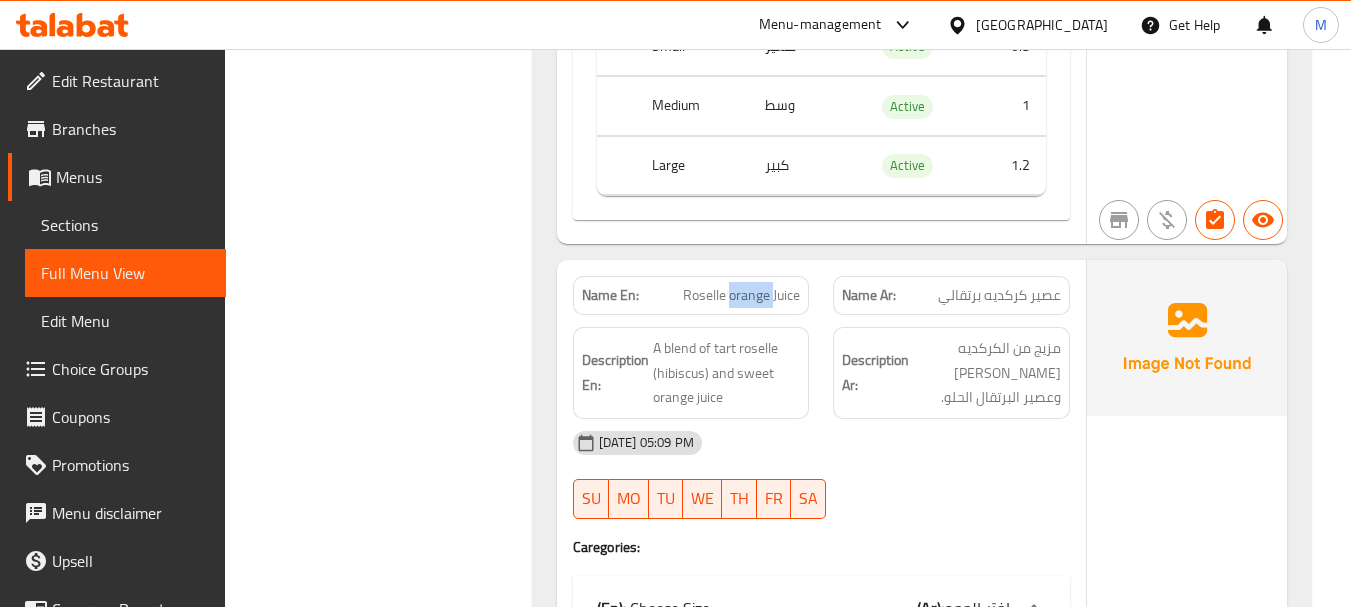 click on "Roselle orange Juice" at bounding box center (741, 295) 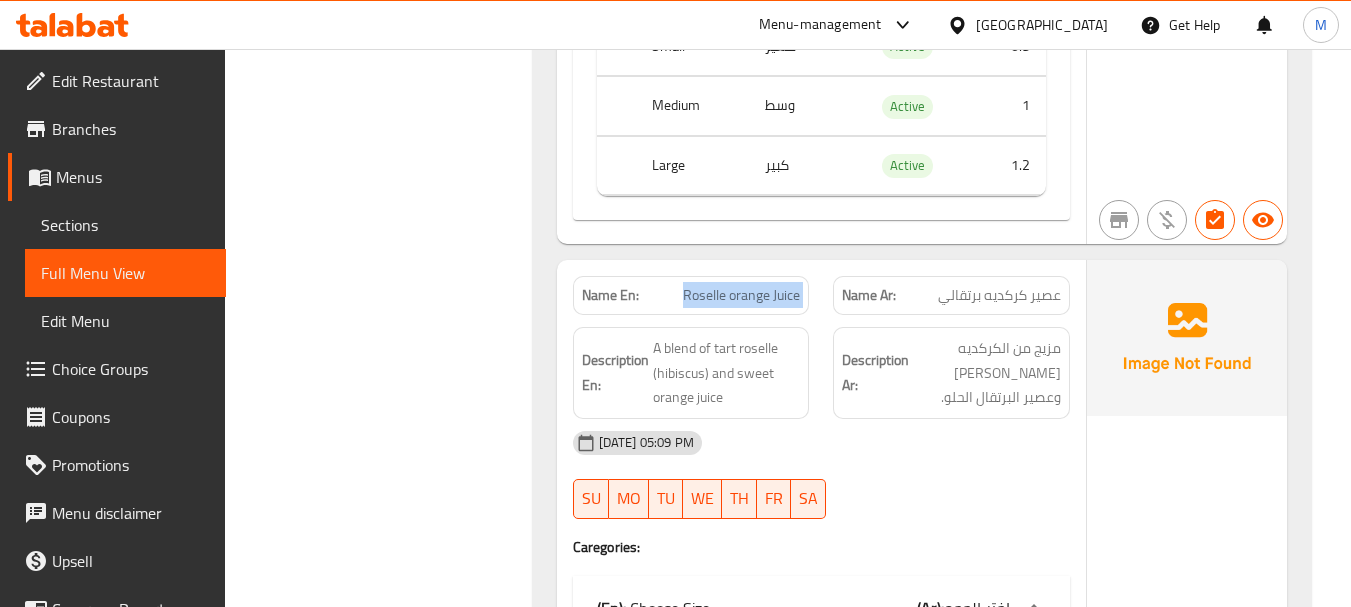 click on "Roselle orange Juice" at bounding box center [741, 295] 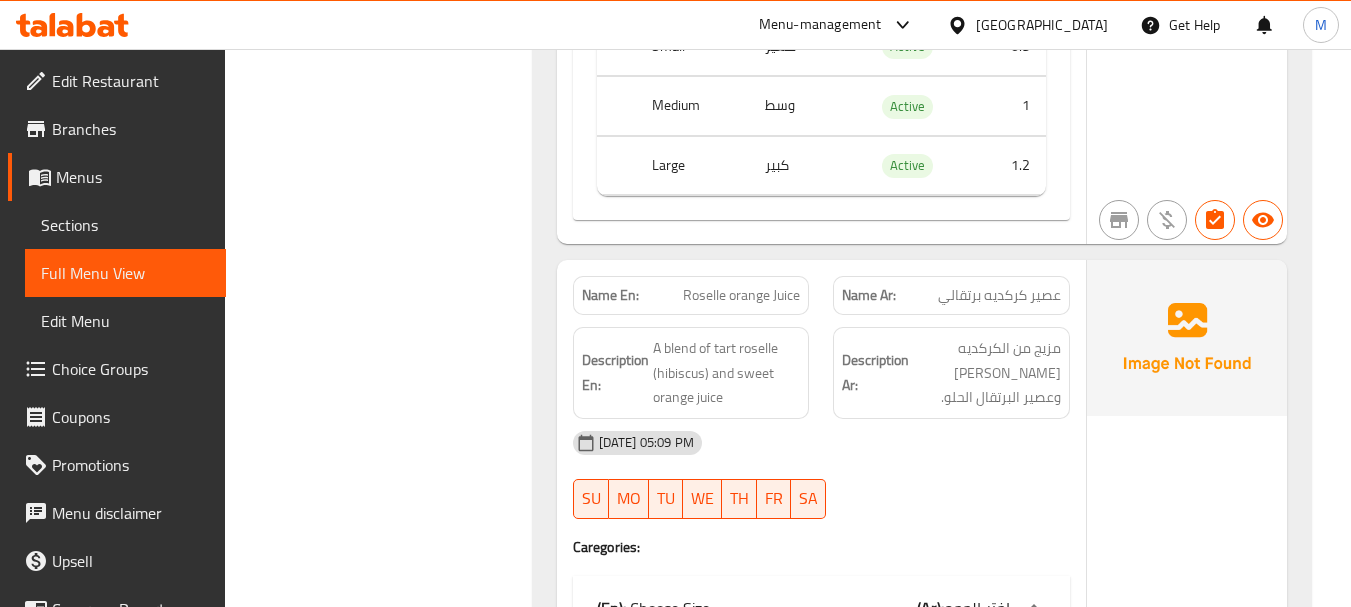 drag, startPoint x: 391, startPoint y: 281, endPoint x: 430, endPoint y: 308, distance: 47.434166 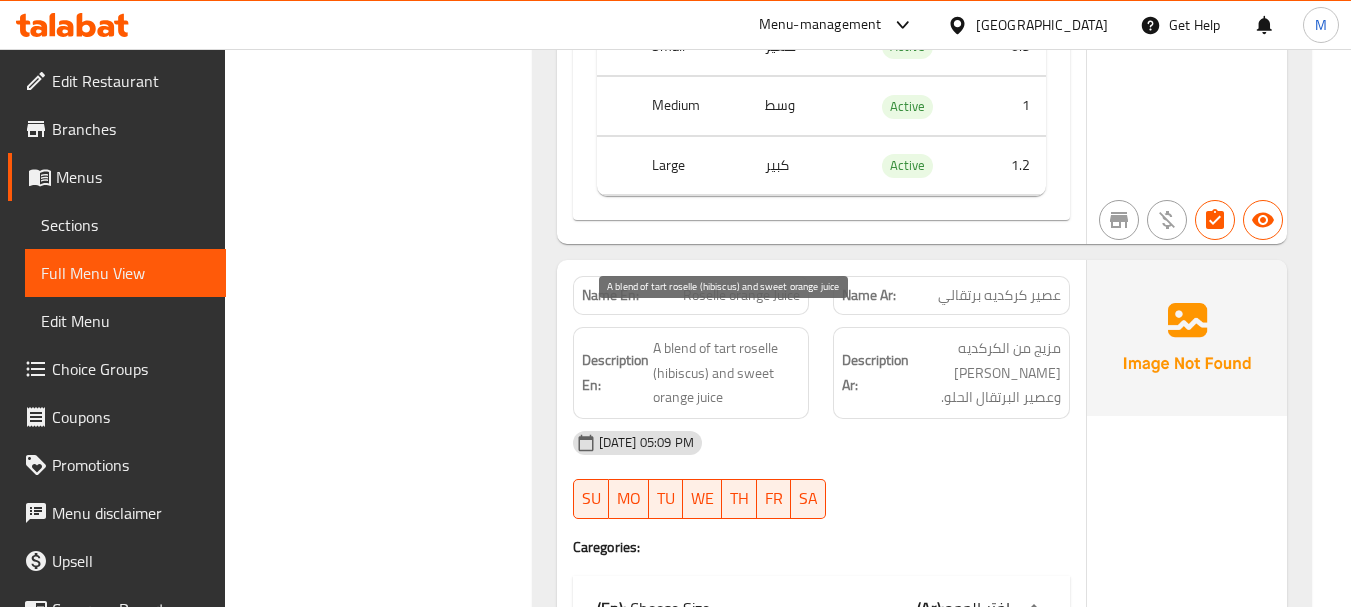click on "A blend of tart roselle (hibiscus) and sweet orange juice" at bounding box center [727, 373] 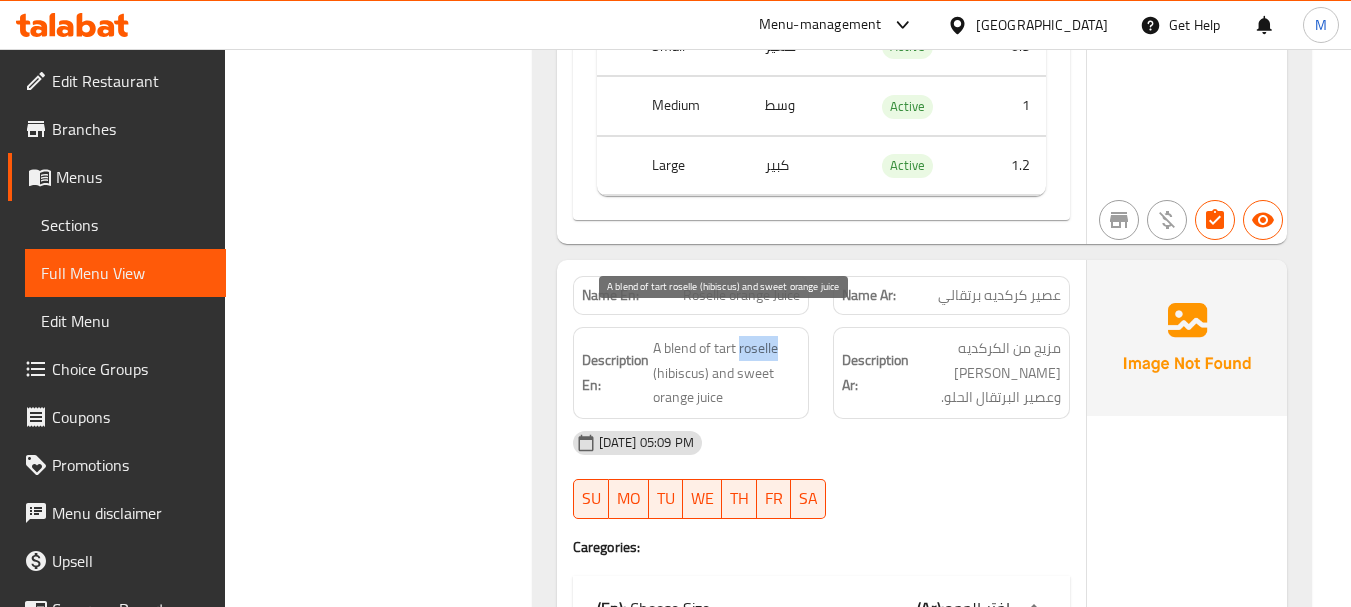 click on "A blend of tart roselle (hibiscus) and sweet orange juice" at bounding box center [727, 373] 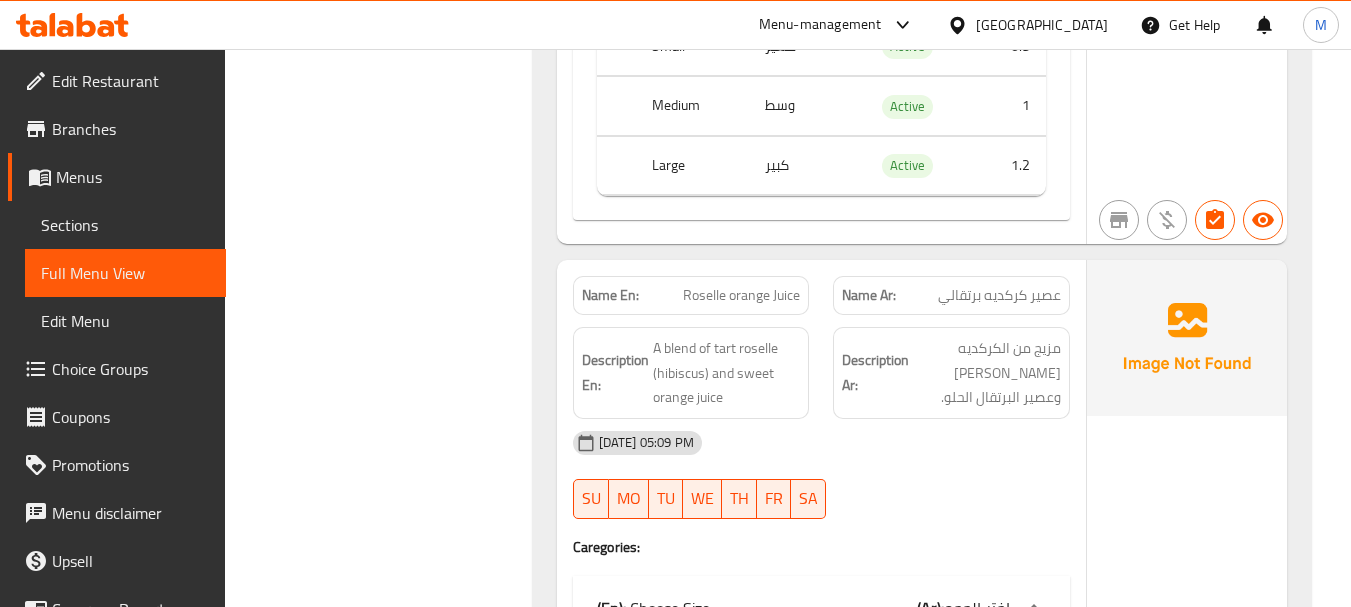 click on "Filter Branches Branches Popular filters Free items Branch specific items Has choices Upsell items Availability filters Available Not available View filters Collapse sections Collapse categories Collapse Choices" at bounding box center (386, 376) 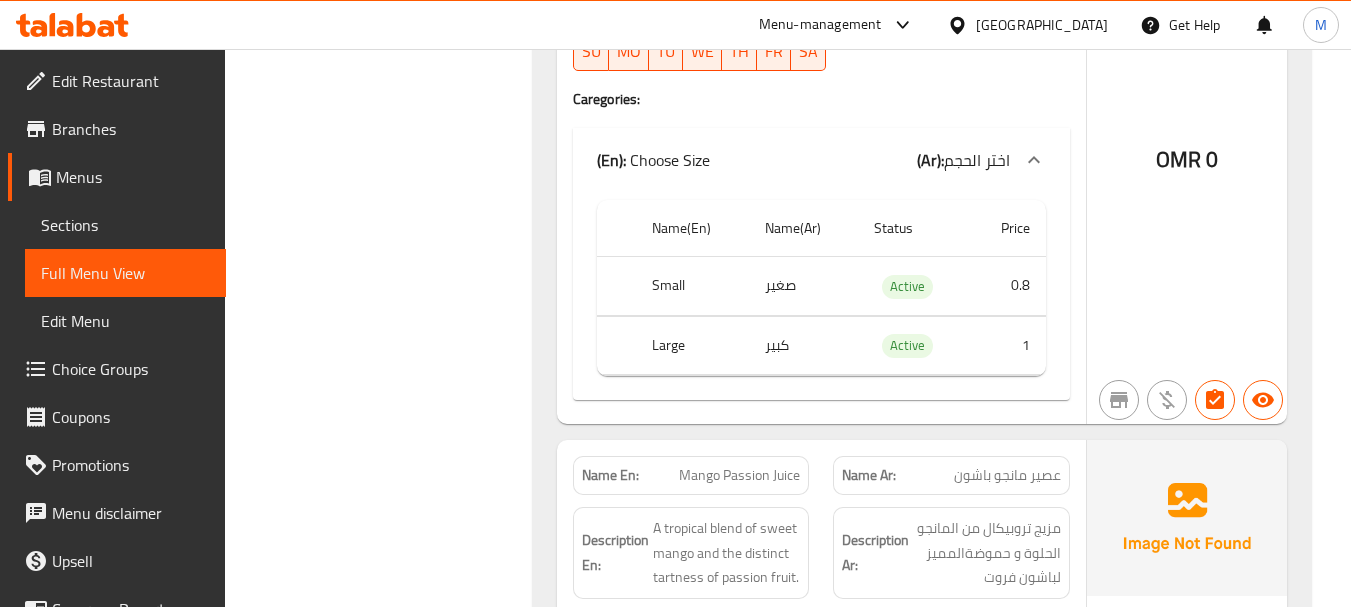 scroll, scrollTop: 3125, scrollLeft: 0, axis: vertical 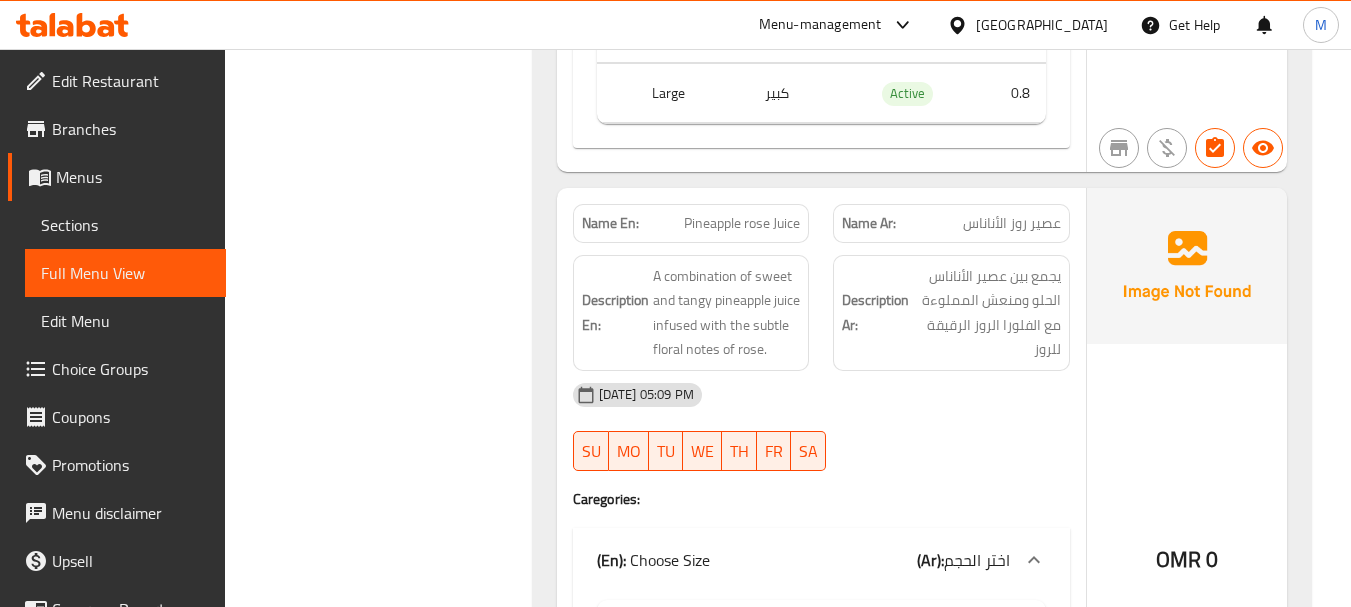 click on "[DATE] 05:09 PM" at bounding box center [821, 395] 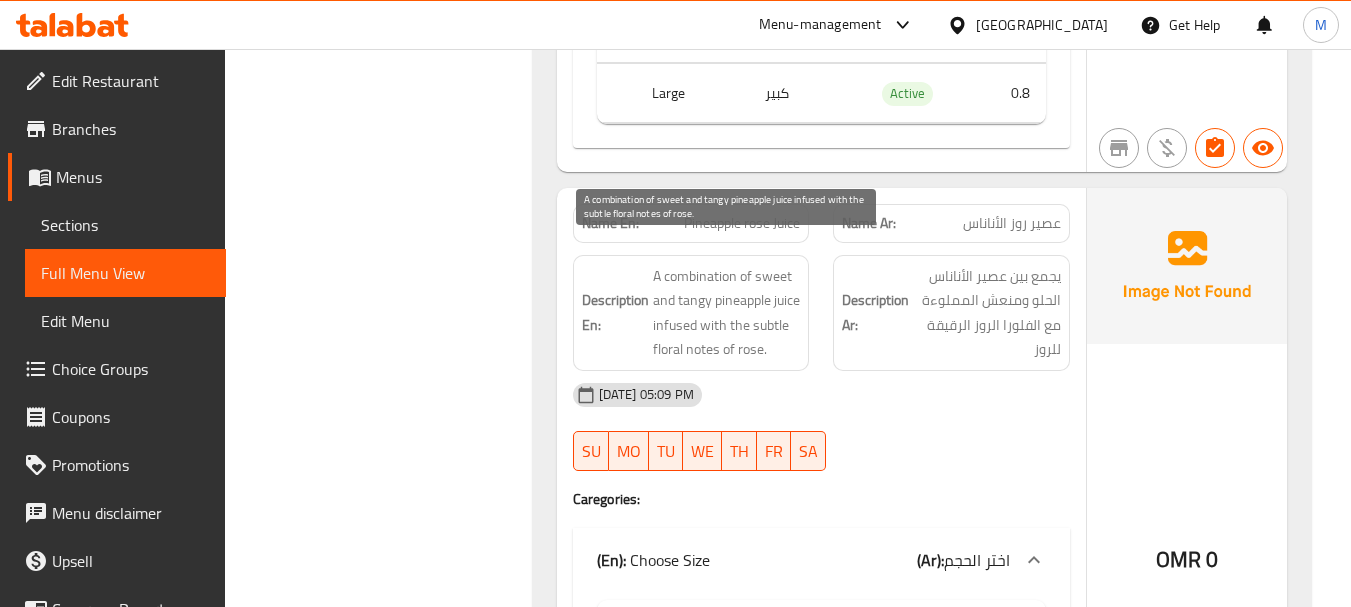click on "A combination of sweet and tangy pineapple juice infused with the subtle floral notes of rose." at bounding box center [727, 313] 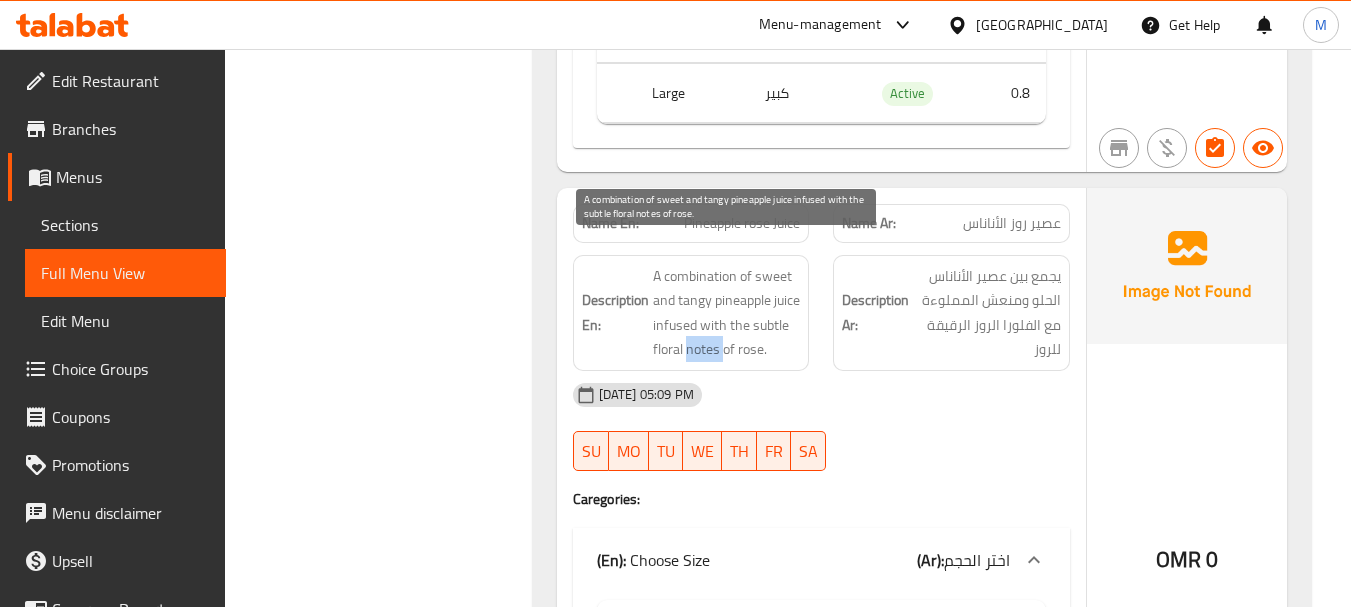 click on "A combination of sweet and tangy pineapple juice infused with the subtle floral notes of rose." at bounding box center [727, 313] 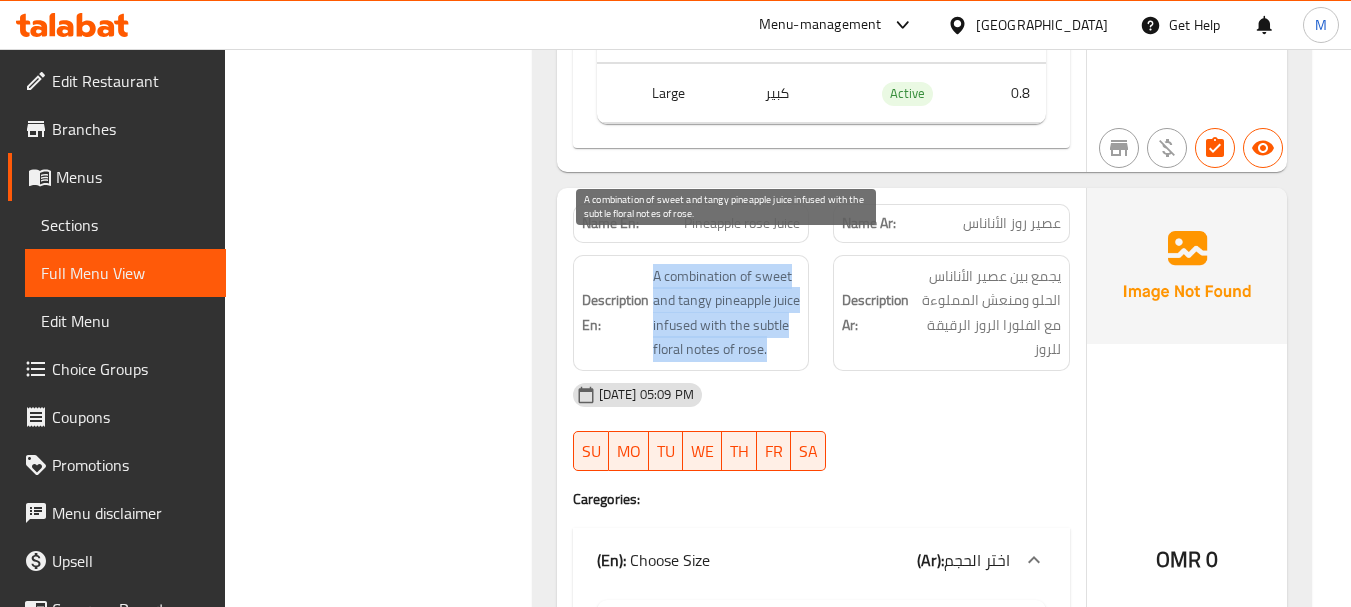 click on "A combination of sweet and tangy pineapple juice infused with the subtle floral notes of rose." at bounding box center (727, 313) 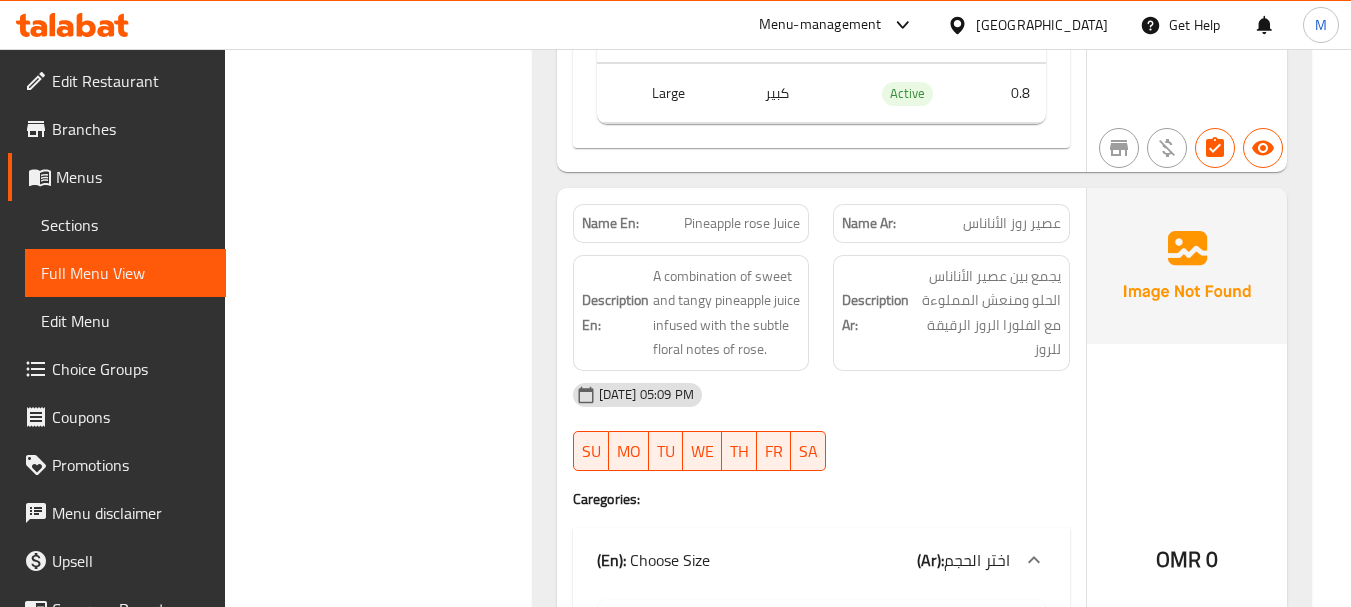 click on "[DATE] 05:09 PM" at bounding box center (821, 395) 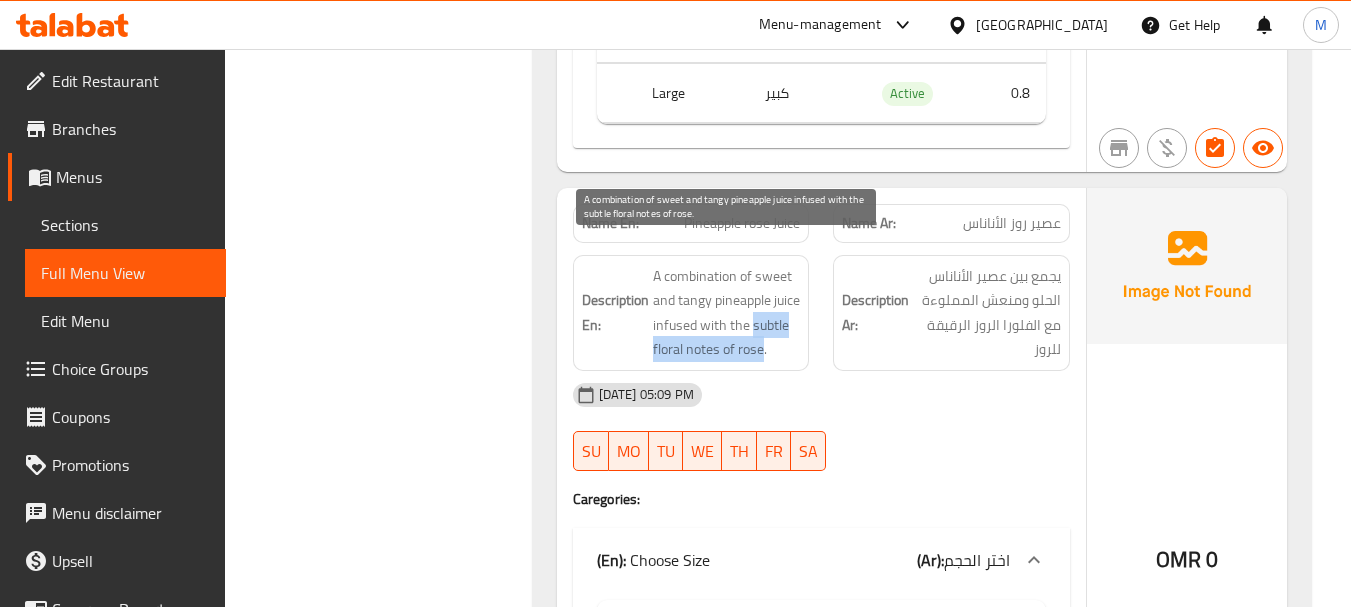 drag, startPoint x: 654, startPoint y: 325, endPoint x: 678, endPoint y: 350, distance: 34.655445 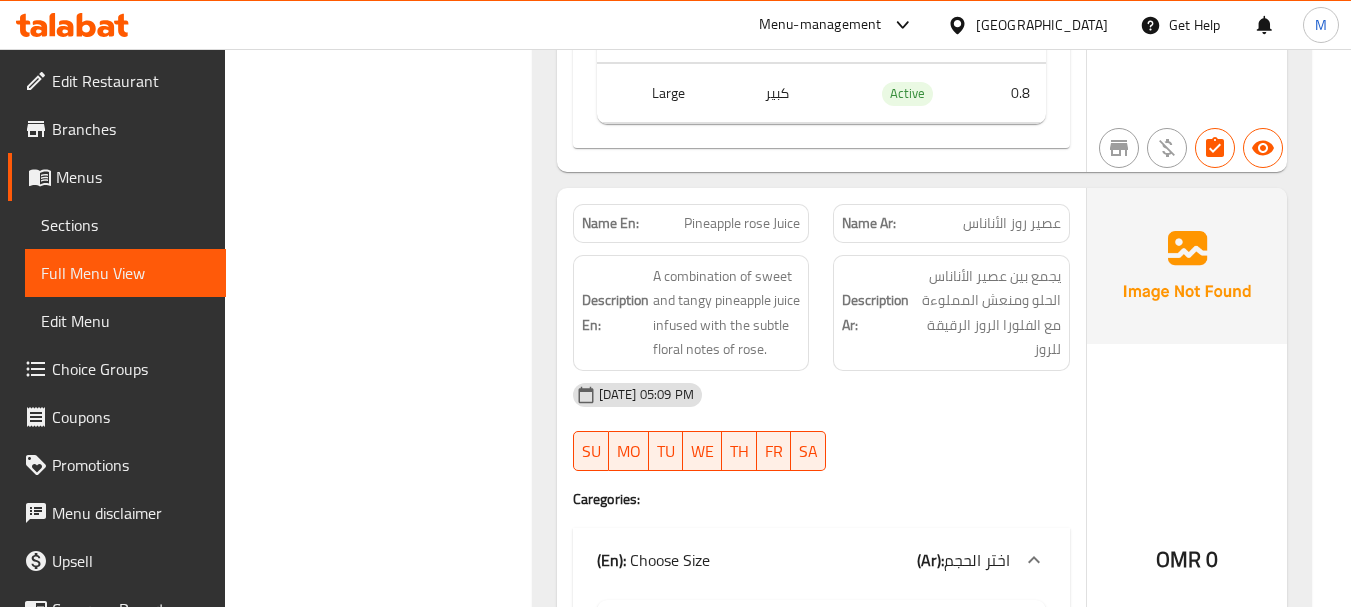 click on "Filter Branches Branches Popular filters Free items Branch specific items Has choices Upsell items Availability filters Available Not available View filters Collapse sections Collapse categories Collapse Choices" at bounding box center [386, -324] 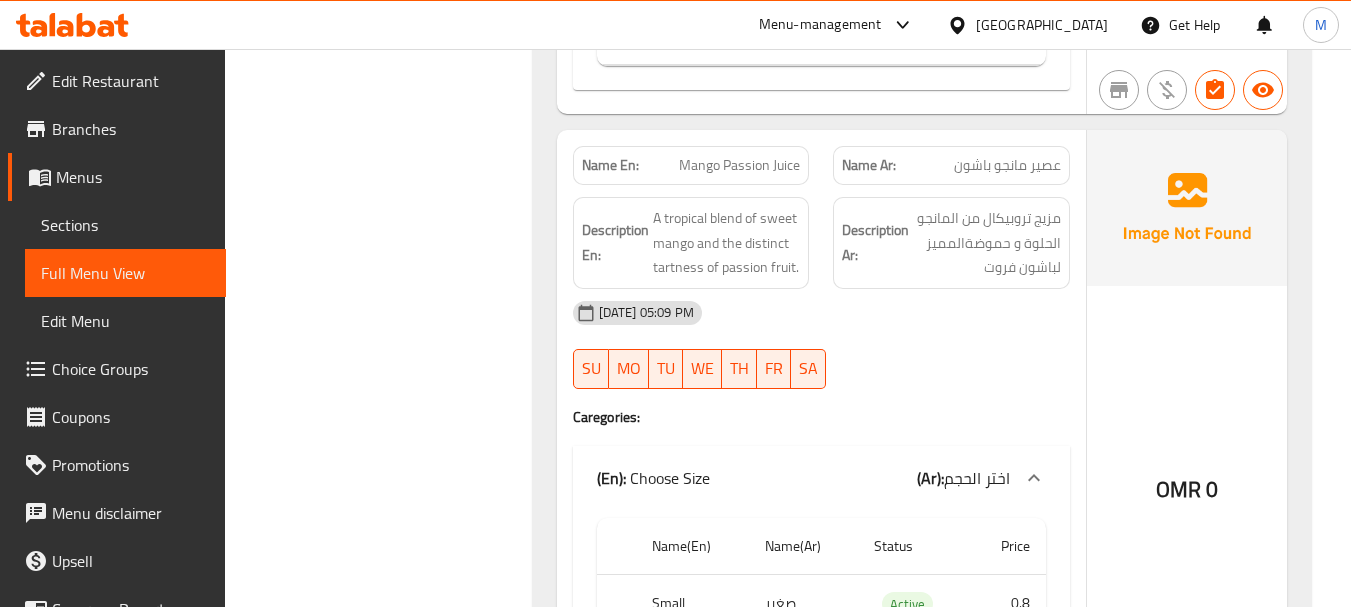 scroll, scrollTop: 3725, scrollLeft: 0, axis: vertical 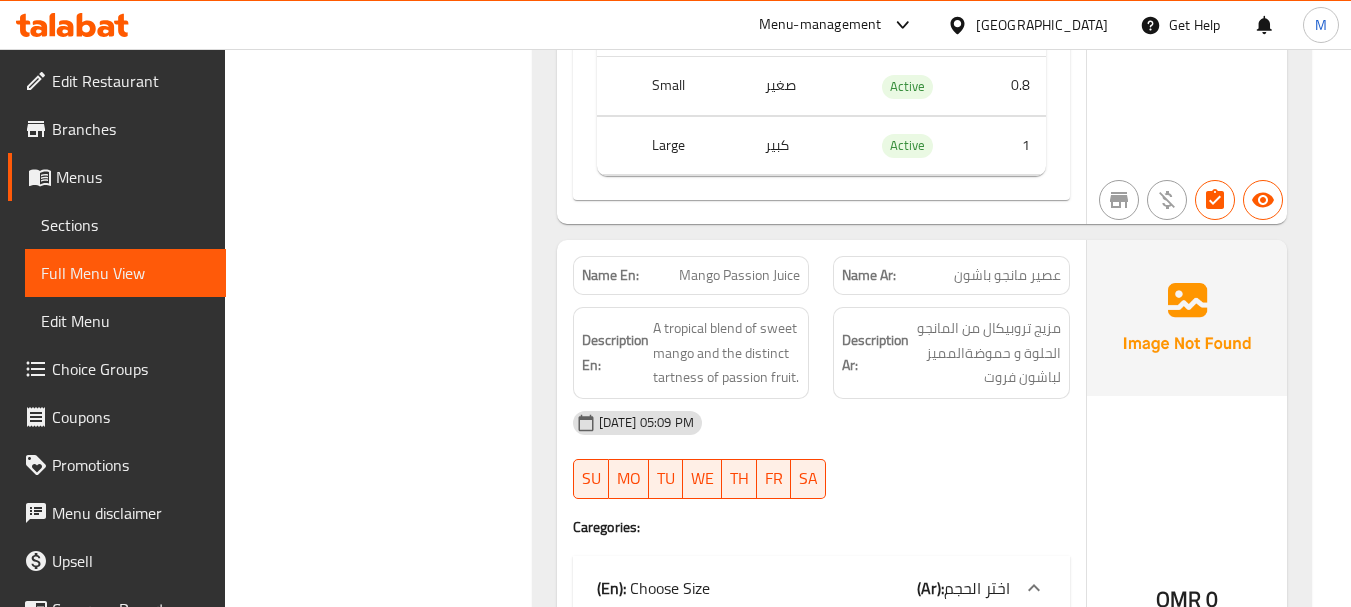 click on "10-07-2025 05:09 PM SU MO TU WE TH FR SA" at bounding box center (821, 455) 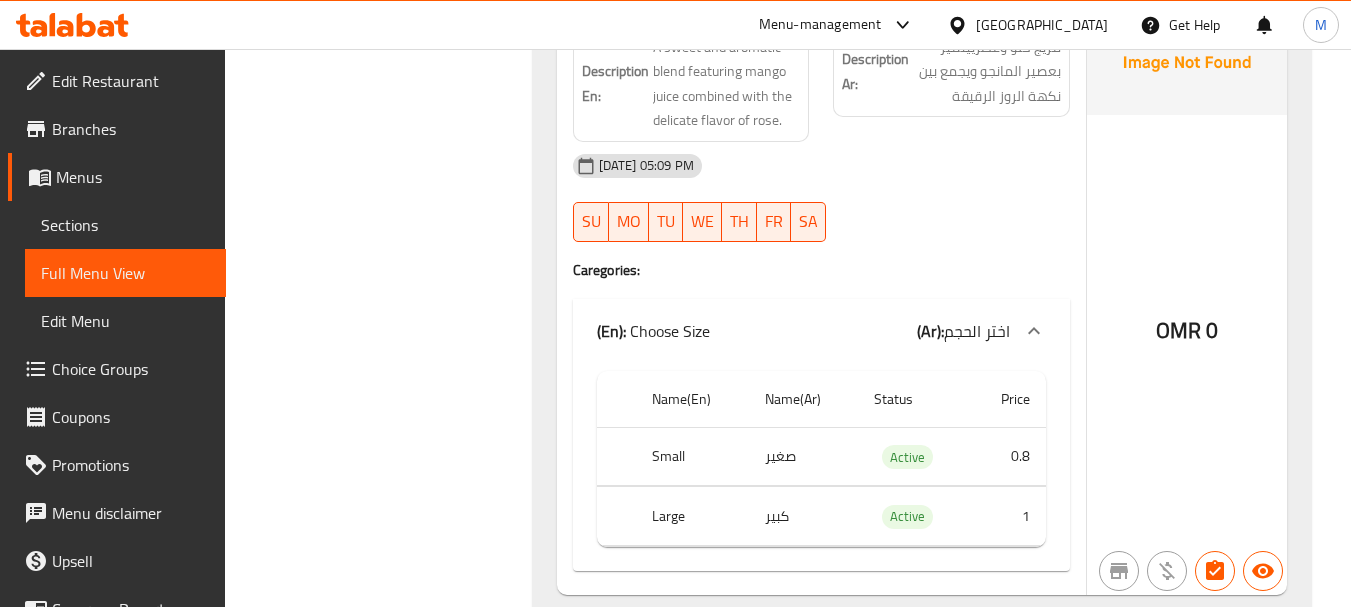 scroll, scrollTop: 4525, scrollLeft: 0, axis: vertical 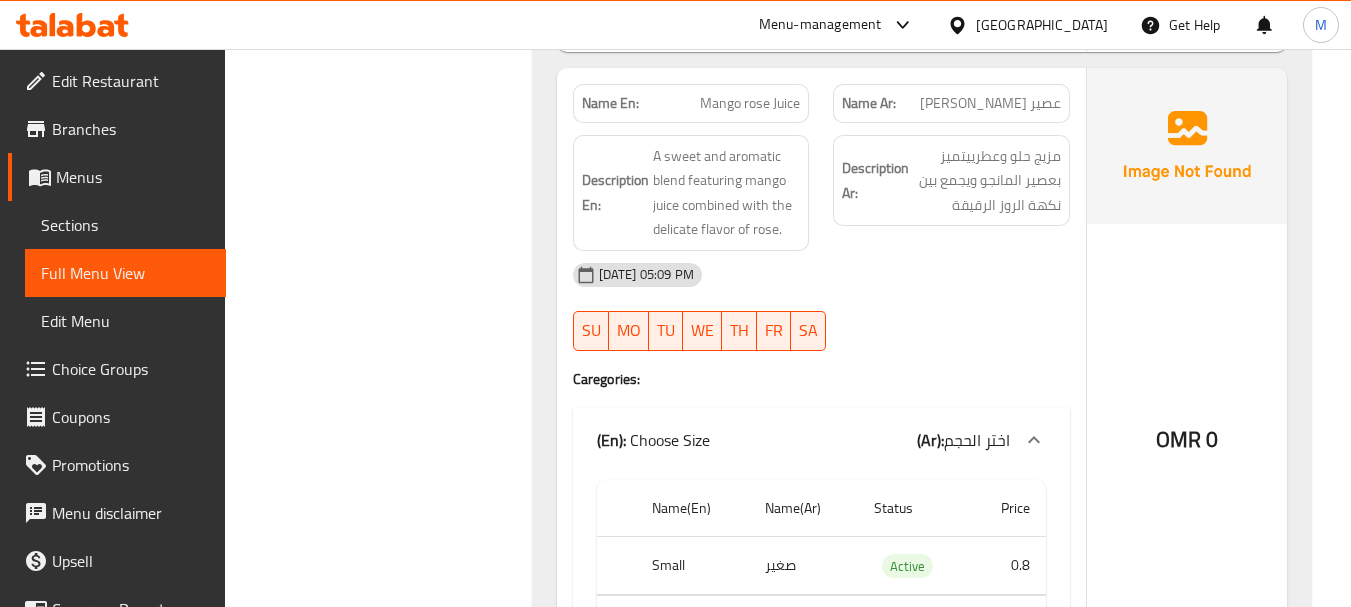 click on "10-07-2025 05:09 PM SU MO TU WE TH FR SA" at bounding box center (821, 307) 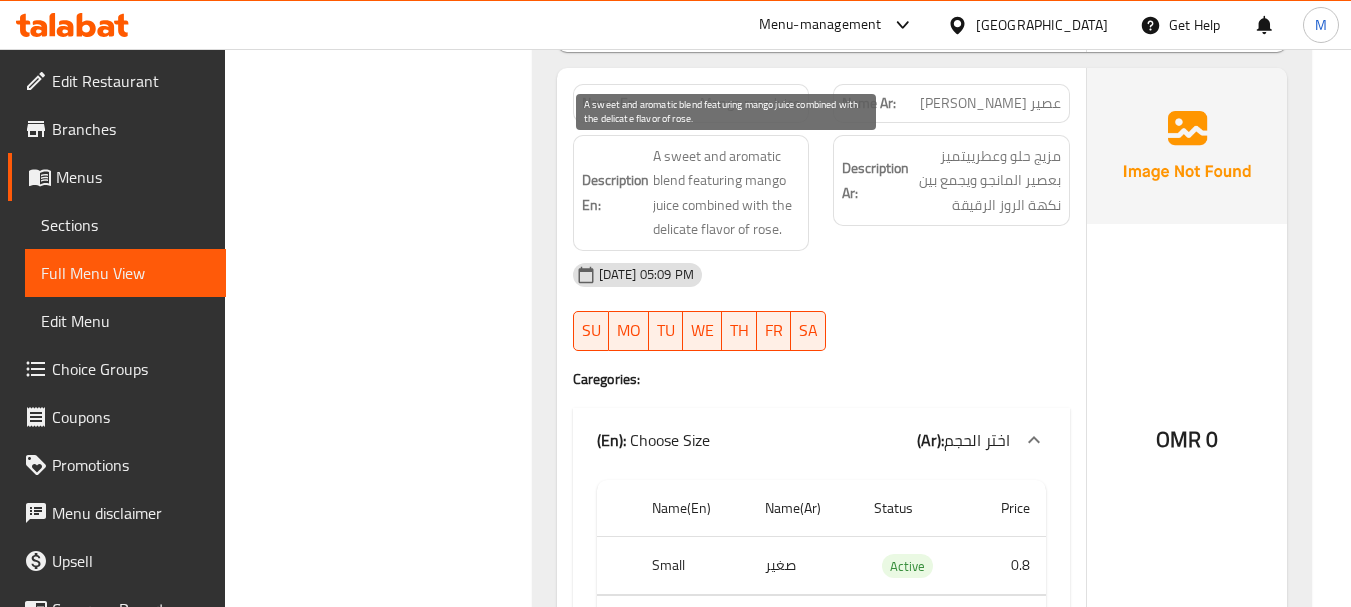 click on "A sweet and aromatic blend featuring mango juice combined with the delicate flavor of rose." at bounding box center (727, 193) 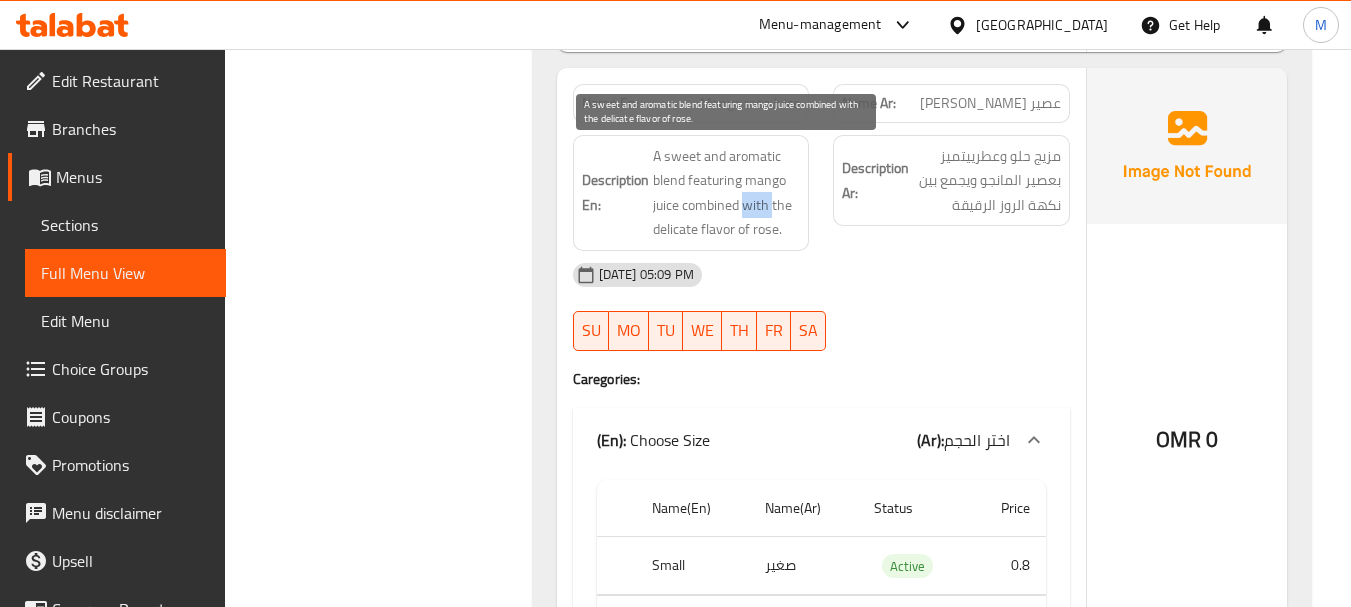 click on "A sweet and aromatic blend featuring mango juice combined with the delicate flavor of rose." at bounding box center [727, 193] 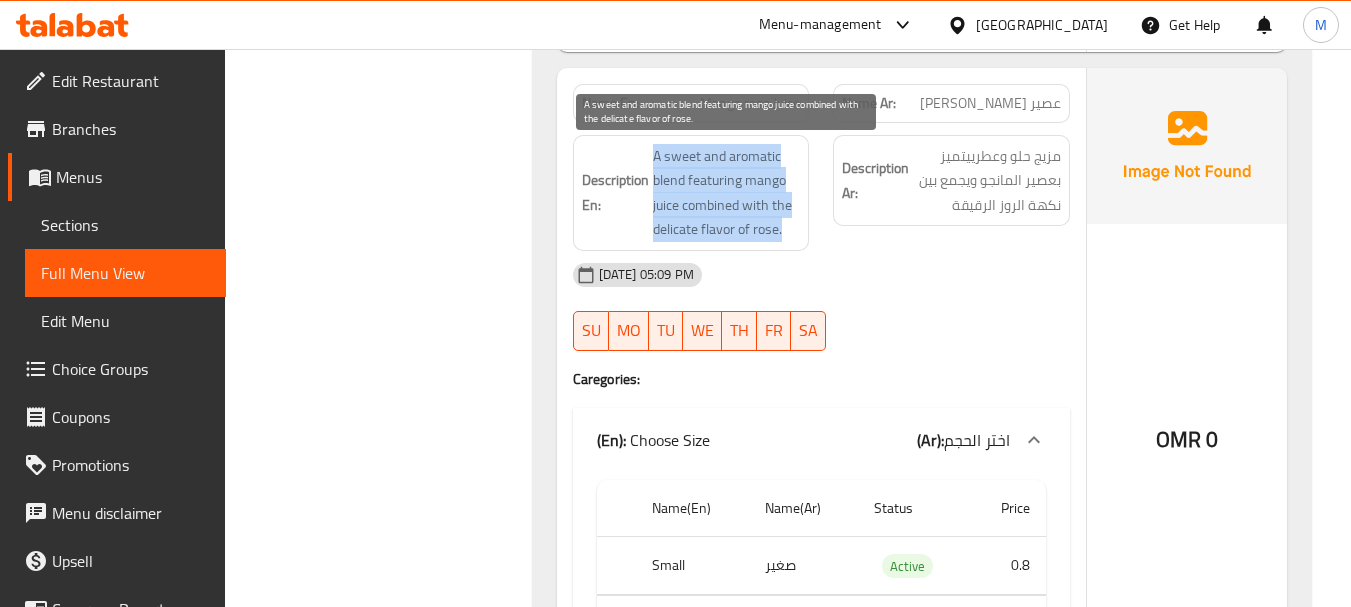 click on "A sweet and aromatic blend featuring mango juice combined with the delicate flavor of rose." at bounding box center [727, 193] 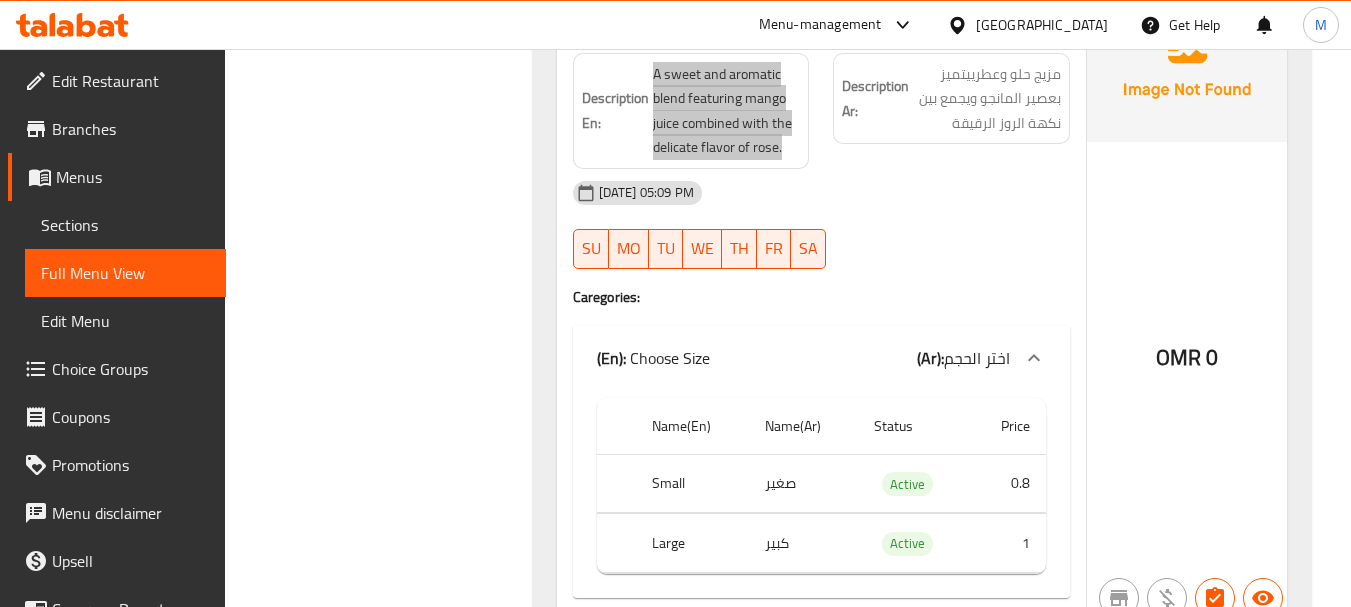 scroll, scrollTop: 4625, scrollLeft: 0, axis: vertical 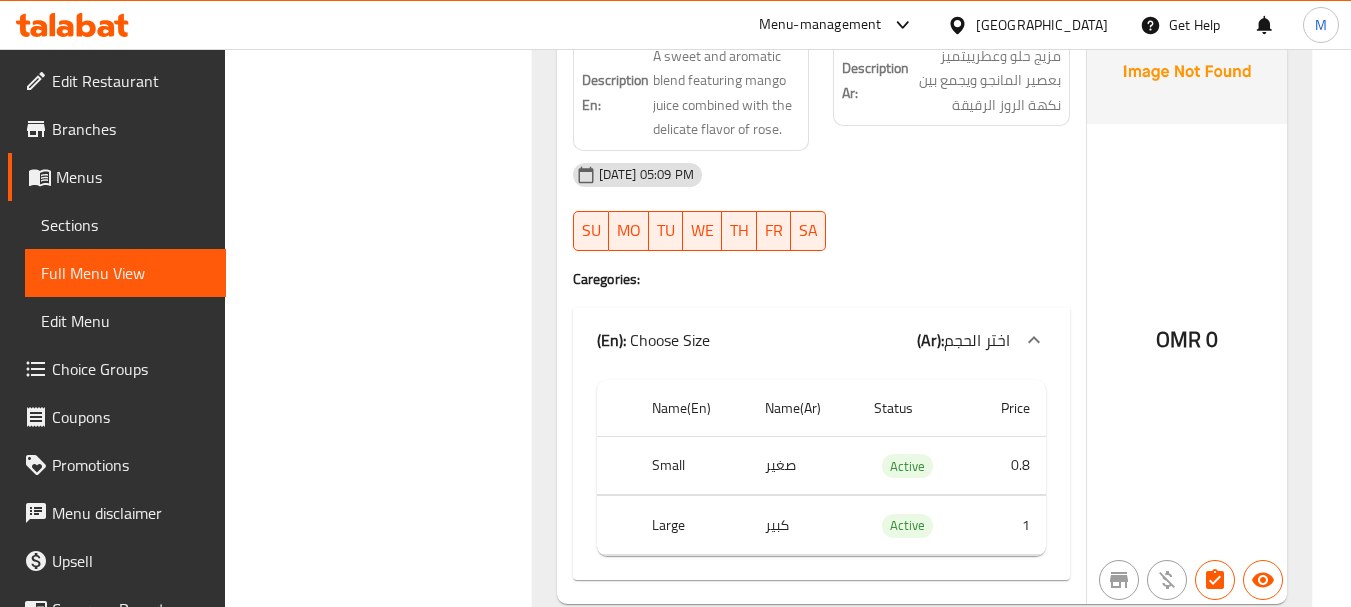 click on "[DATE] 05:09 PM" at bounding box center (821, 175) 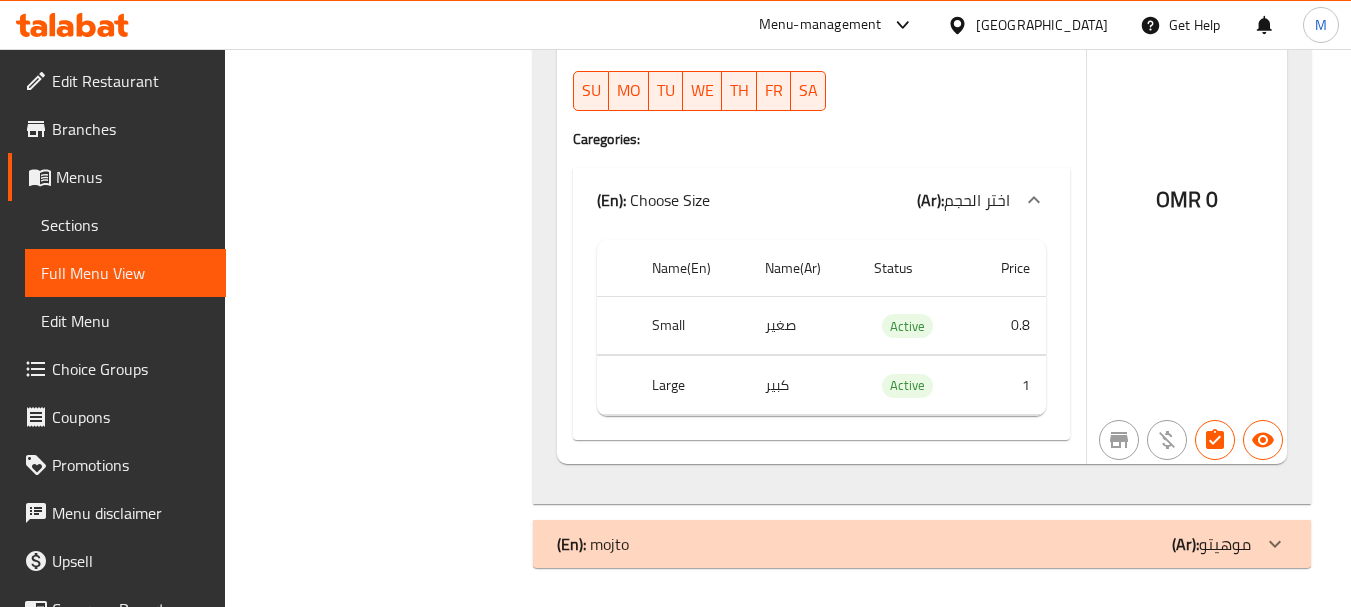 scroll, scrollTop: 4766, scrollLeft: 0, axis: vertical 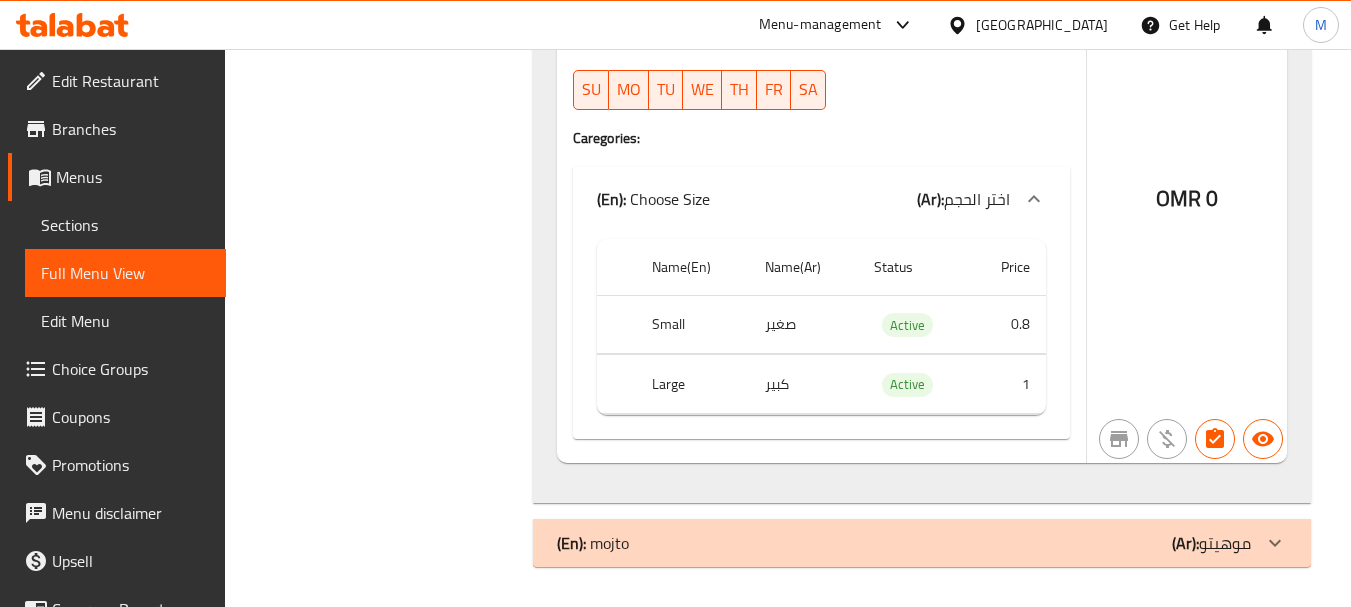 click on "(En):   mojto" at bounding box center [589, -4473] 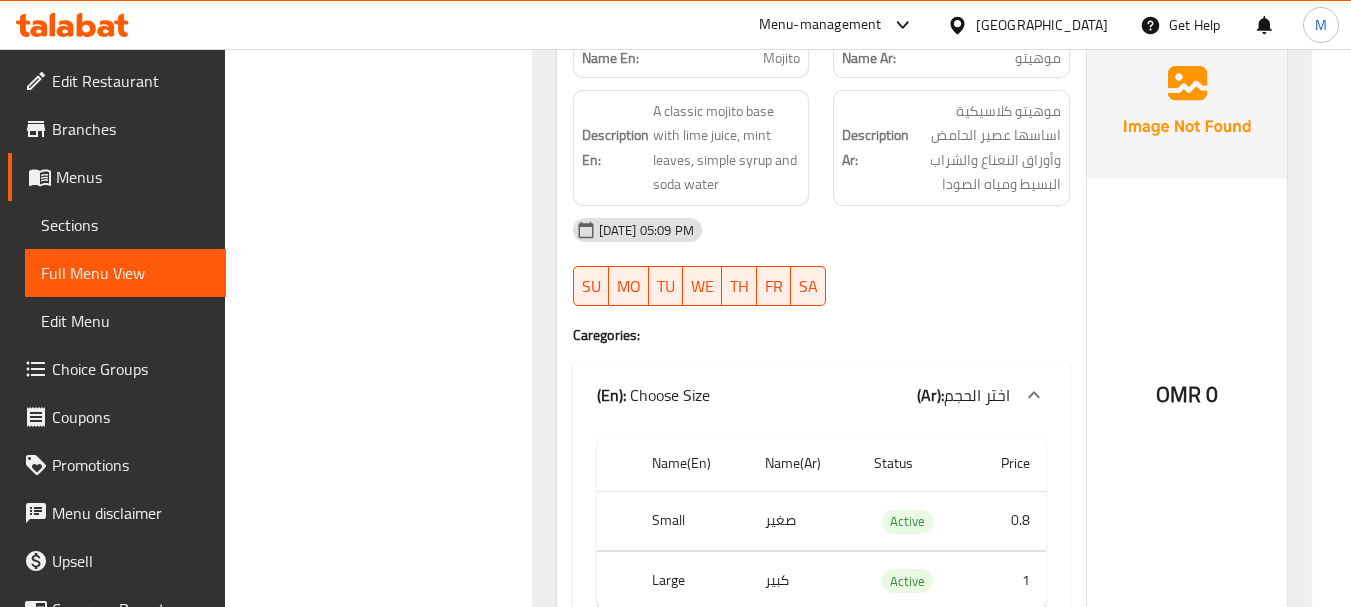 scroll, scrollTop: 5366, scrollLeft: 0, axis: vertical 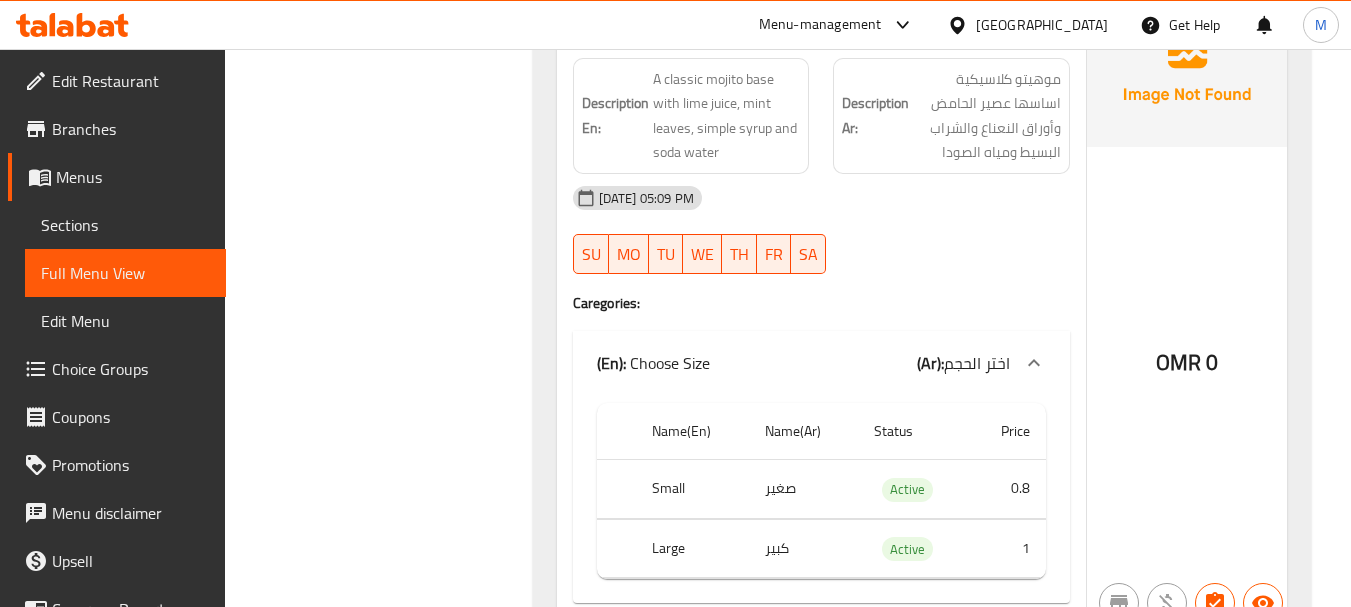 click on "10-07-2025 05:09 PM SU MO TU WE TH FR SA" at bounding box center [821, -4626] 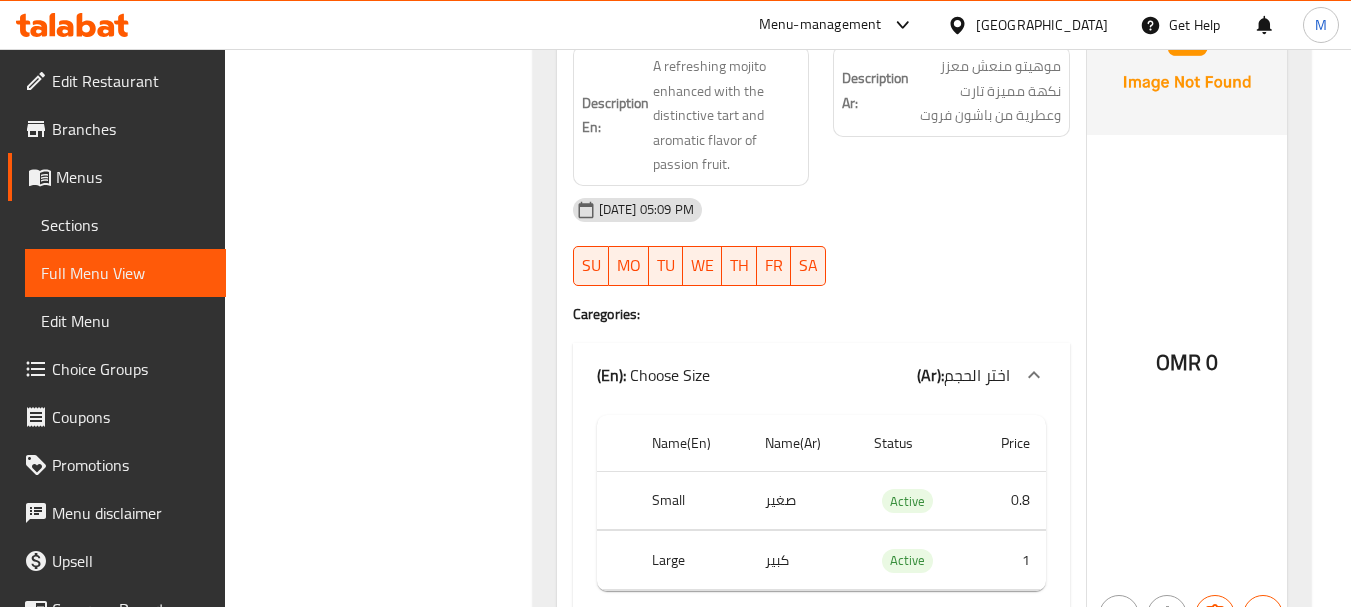scroll, scrollTop: 6066, scrollLeft: 0, axis: vertical 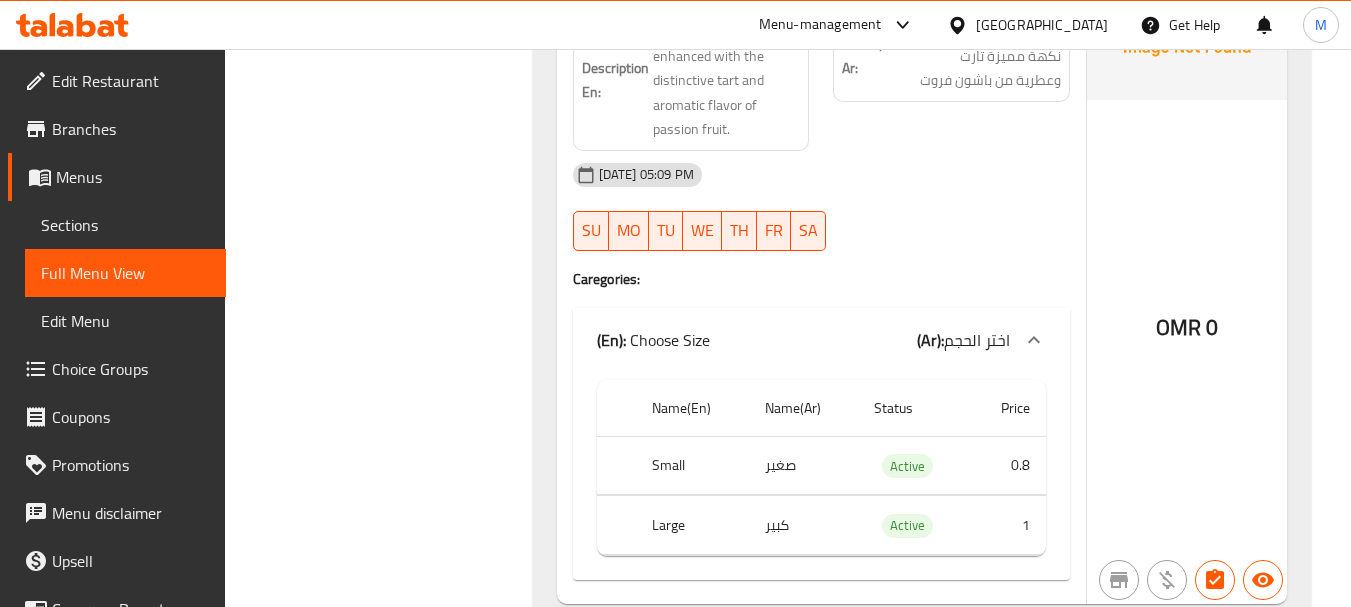 click on "10-07-2025 05:09 PM SU MO TU WE TH FR SA" at bounding box center (821, -4565) 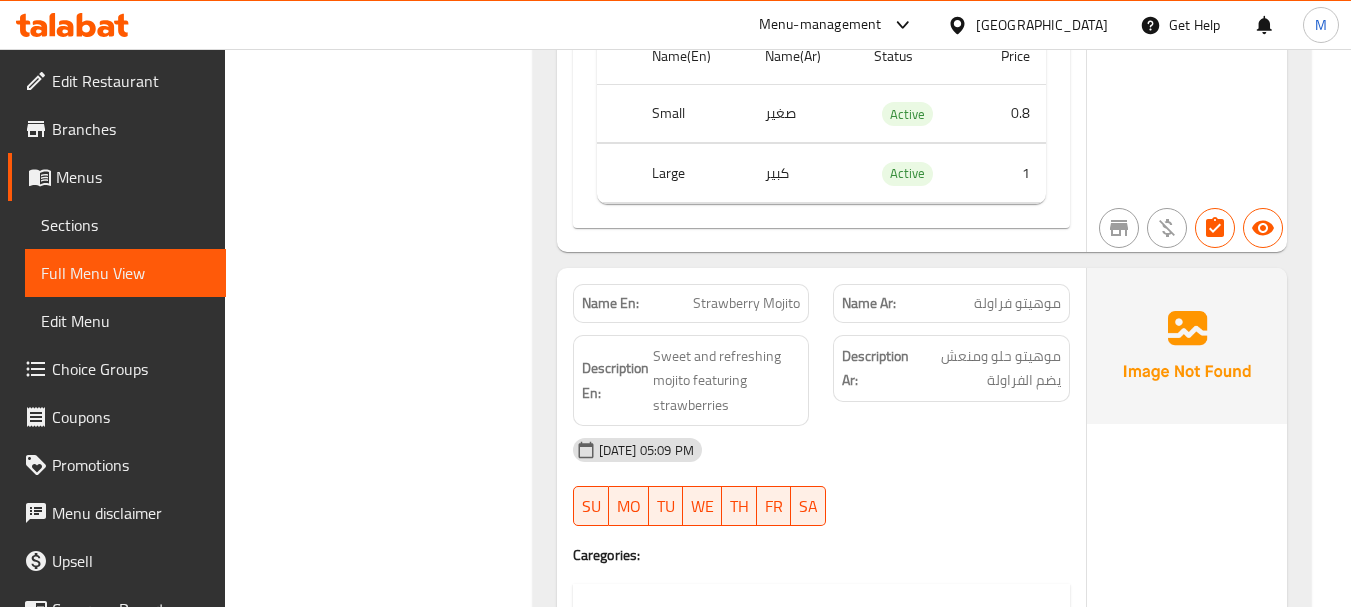 scroll, scrollTop: 6466, scrollLeft: 0, axis: vertical 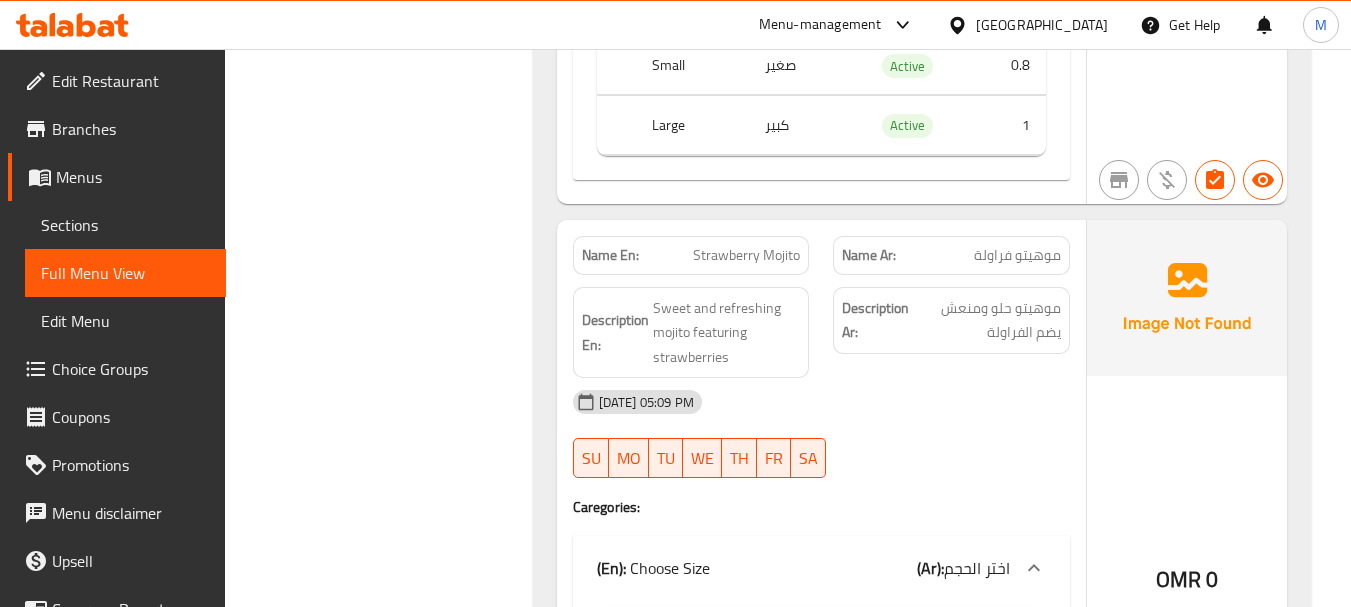 click on "Description Ar: موهيتو حلو ومنعش يضم الفراولة" at bounding box center (951, -4368) 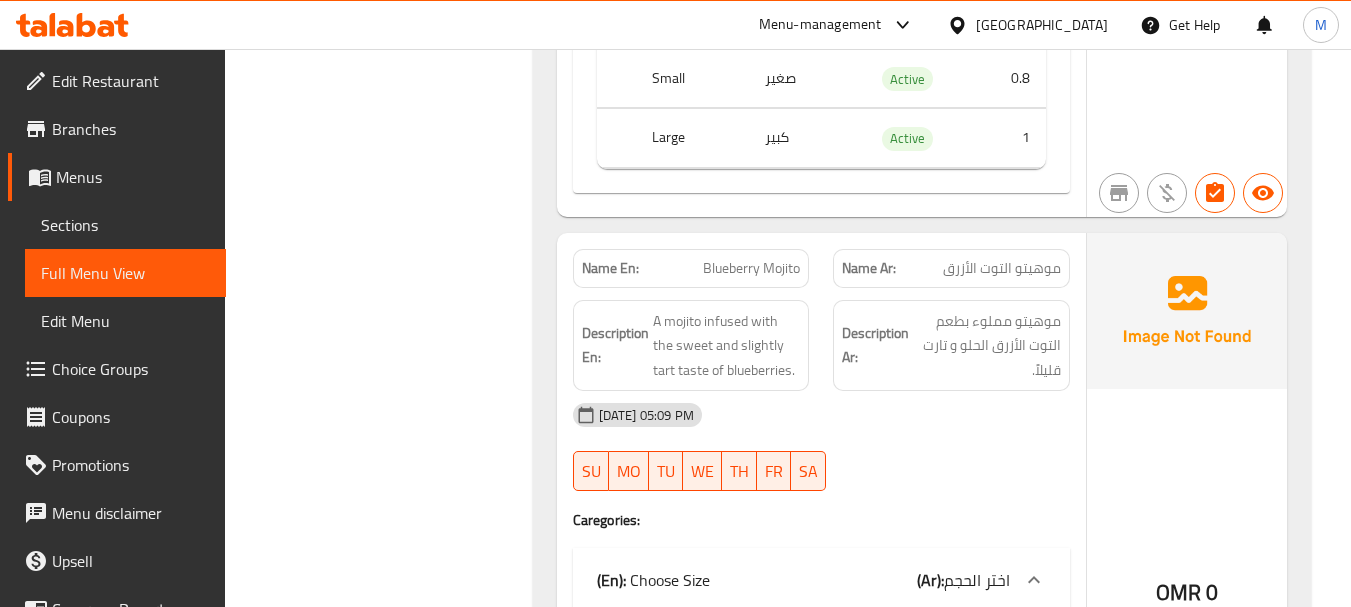 scroll, scrollTop: 7166, scrollLeft: 0, axis: vertical 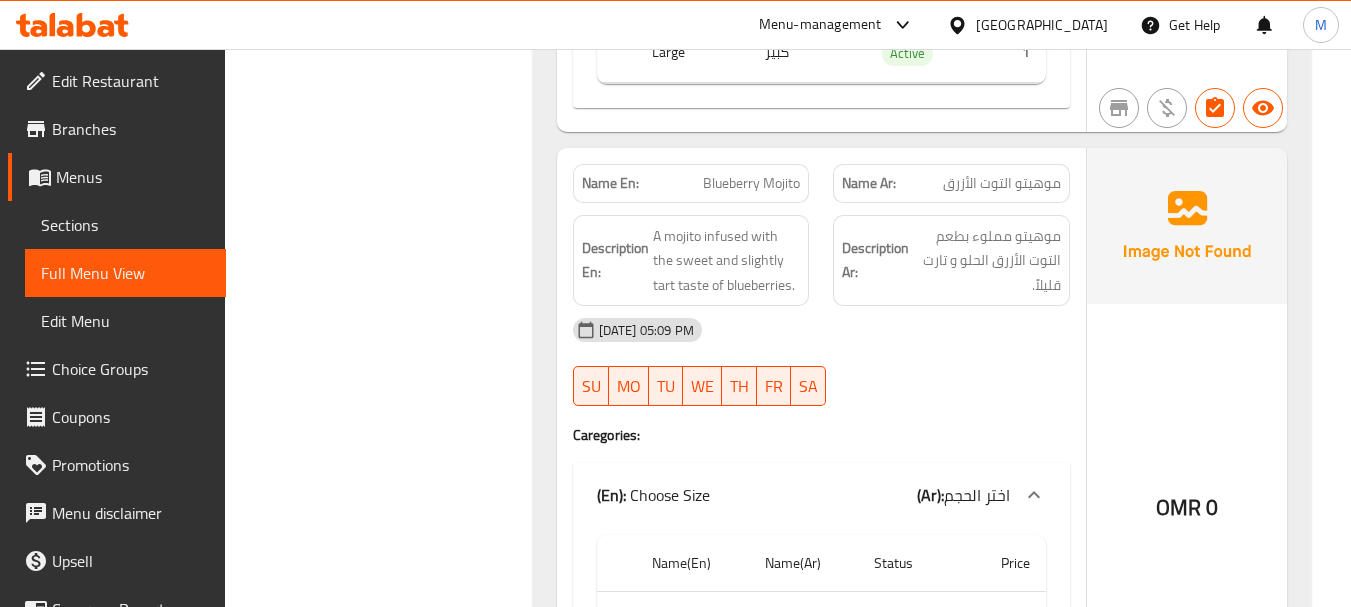 click on "10-07-2025 05:09 PM SU MO TU WE TH FR SA" at bounding box center [821, -4266] 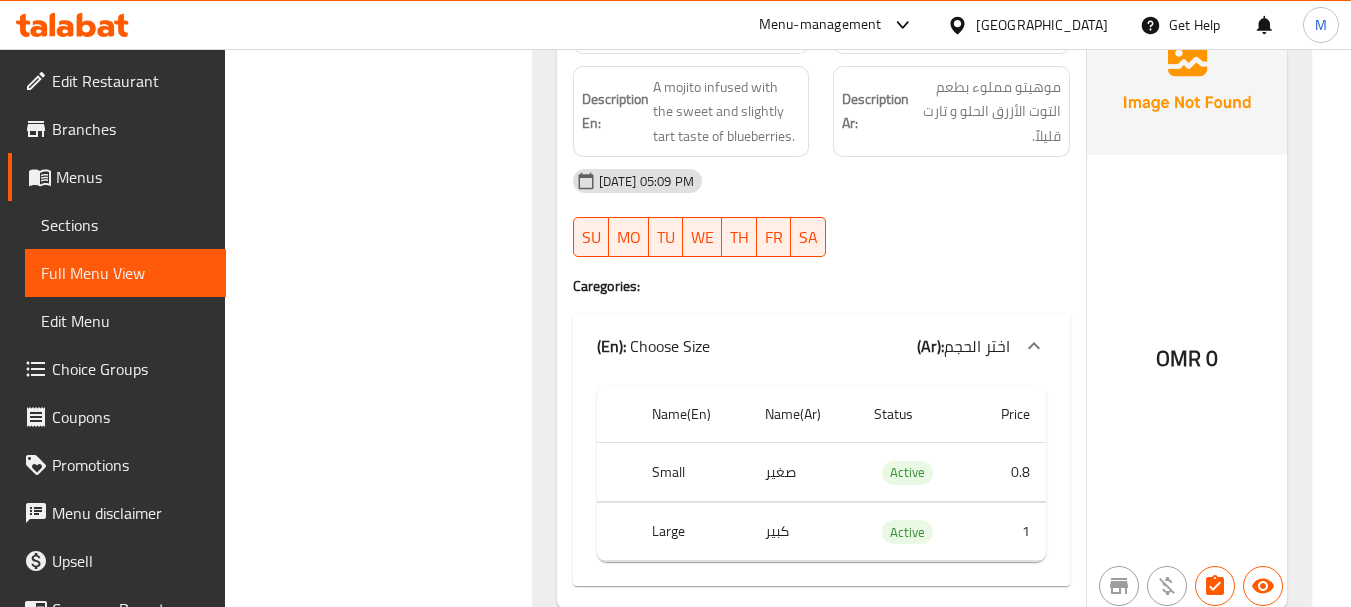 scroll, scrollTop: 7266, scrollLeft: 0, axis: vertical 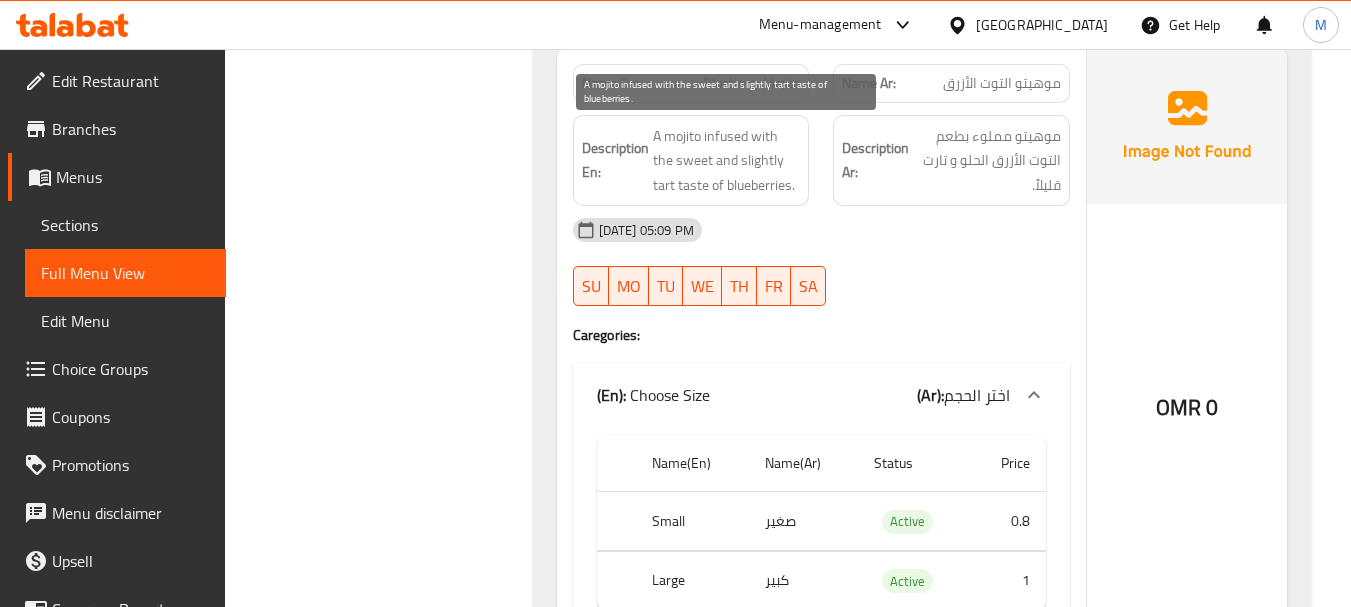 click on "A mojito infused with the sweet and slightly tart taste of blueberries." at bounding box center [727, 161] 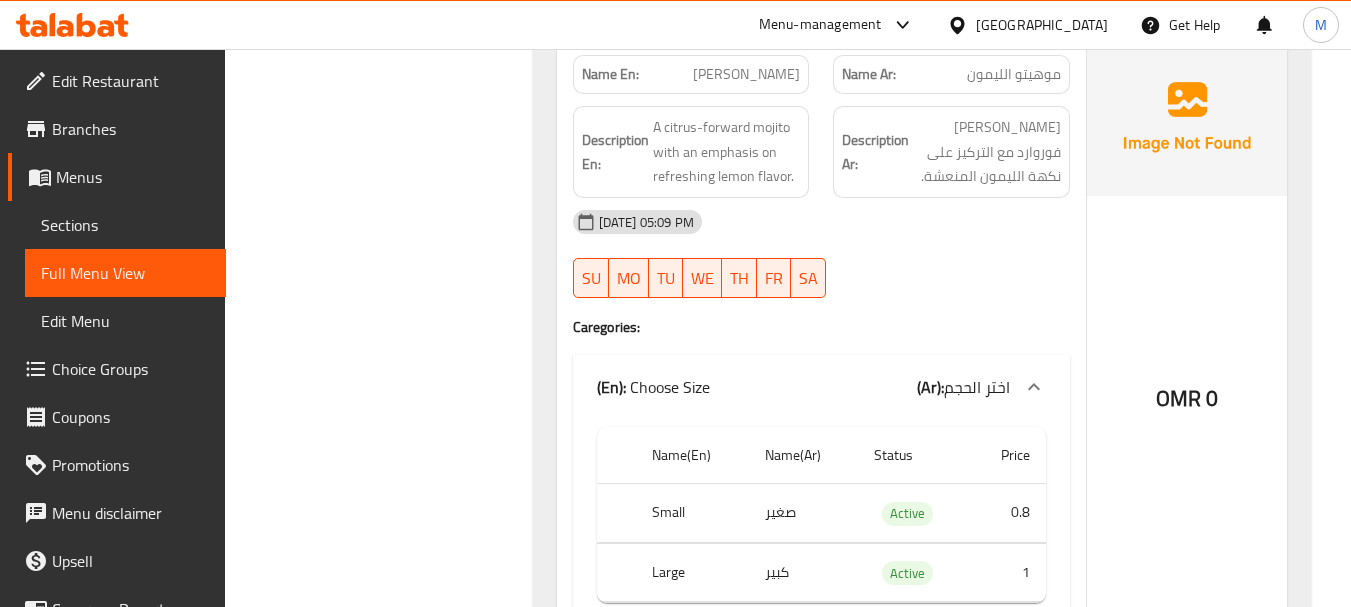 scroll, scrollTop: 7866, scrollLeft: 0, axis: vertical 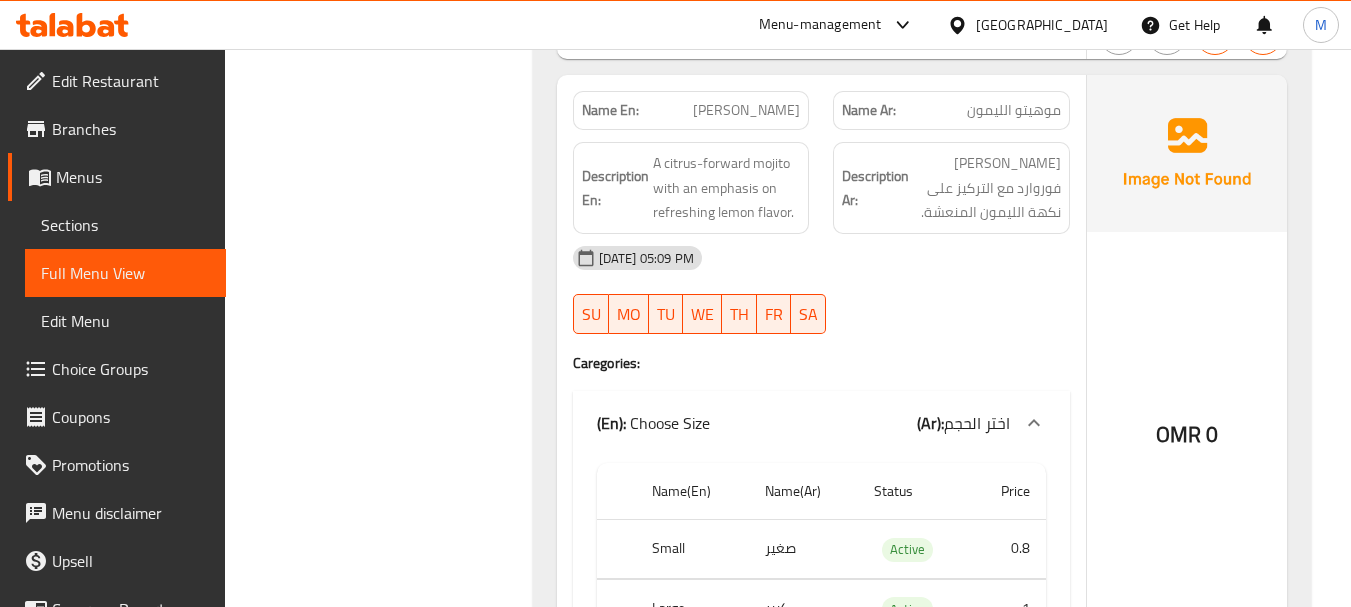 click on "10-07-2025 05:09 PM SU MO TU WE TH FR SA" at bounding box center [821, -4314] 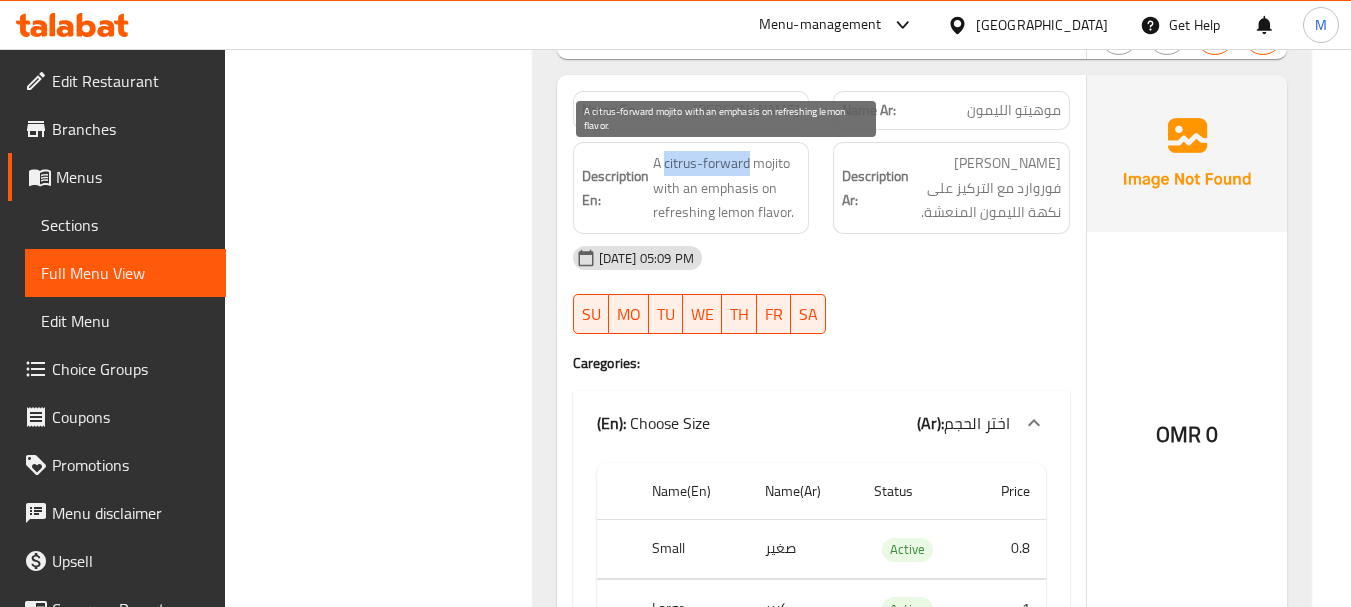 drag, startPoint x: 664, startPoint y: 158, endPoint x: 745, endPoint y: 161, distance: 81.055534 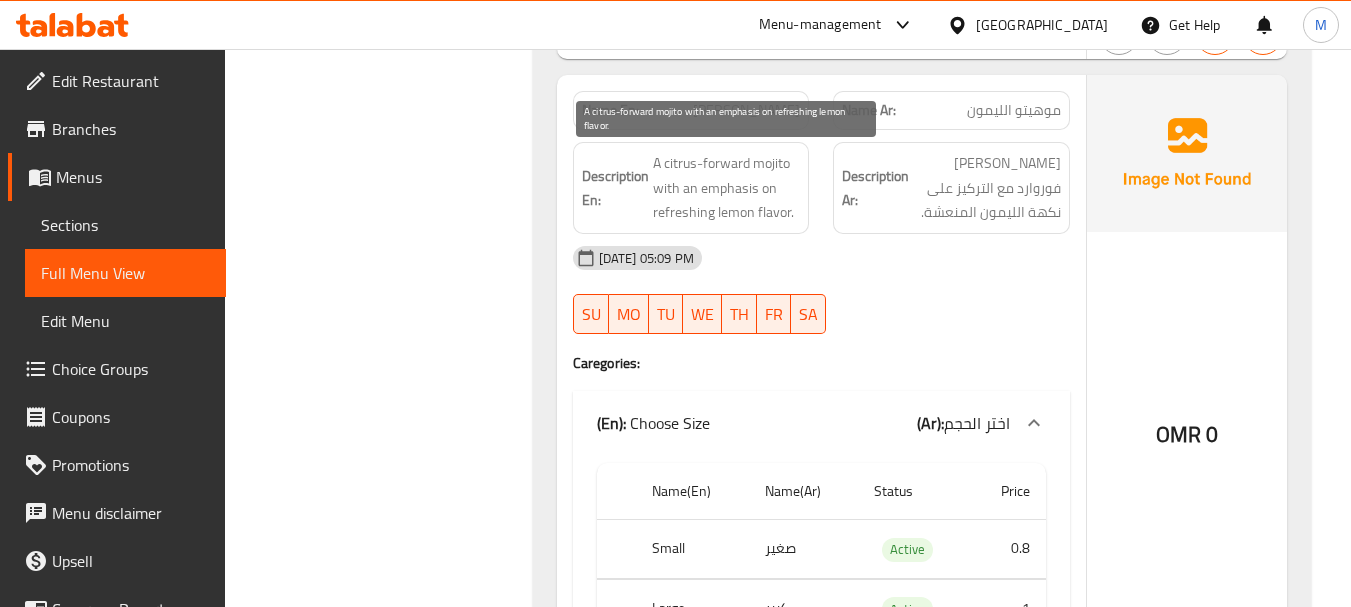 click on "A citrus-forward mojito with an emphasis on refreshing lemon flavor." at bounding box center [727, 188] 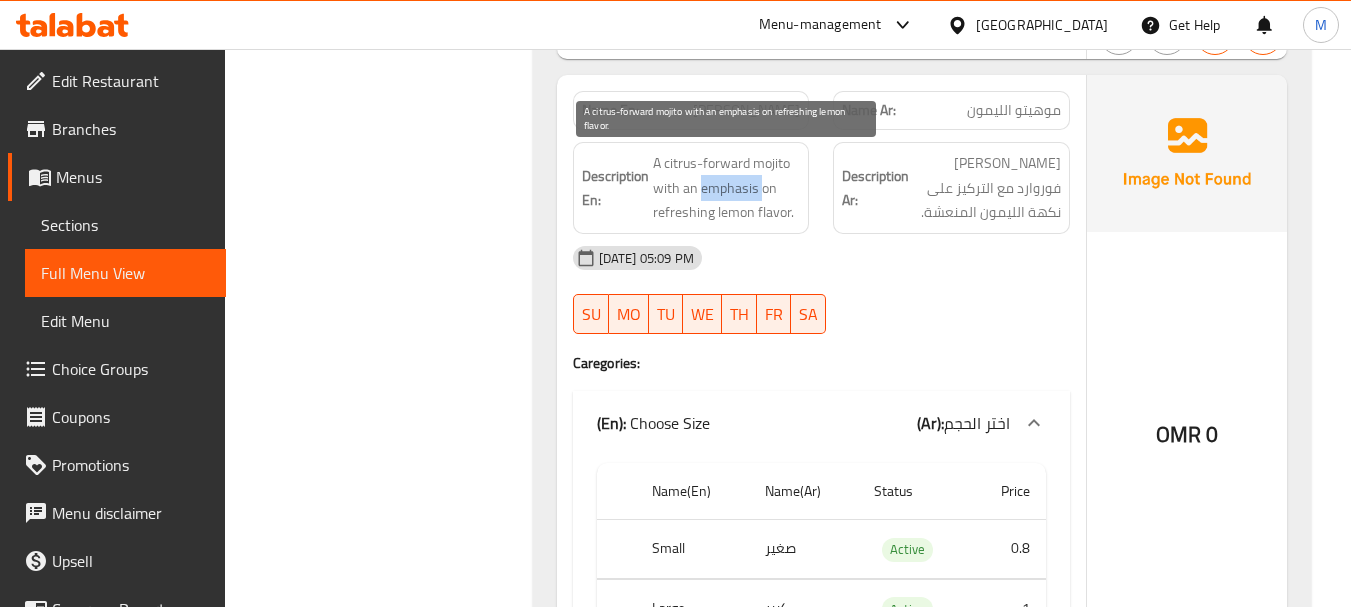 click on "A citrus-forward mojito with an emphasis on refreshing lemon flavor." at bounding box center (727, 188) 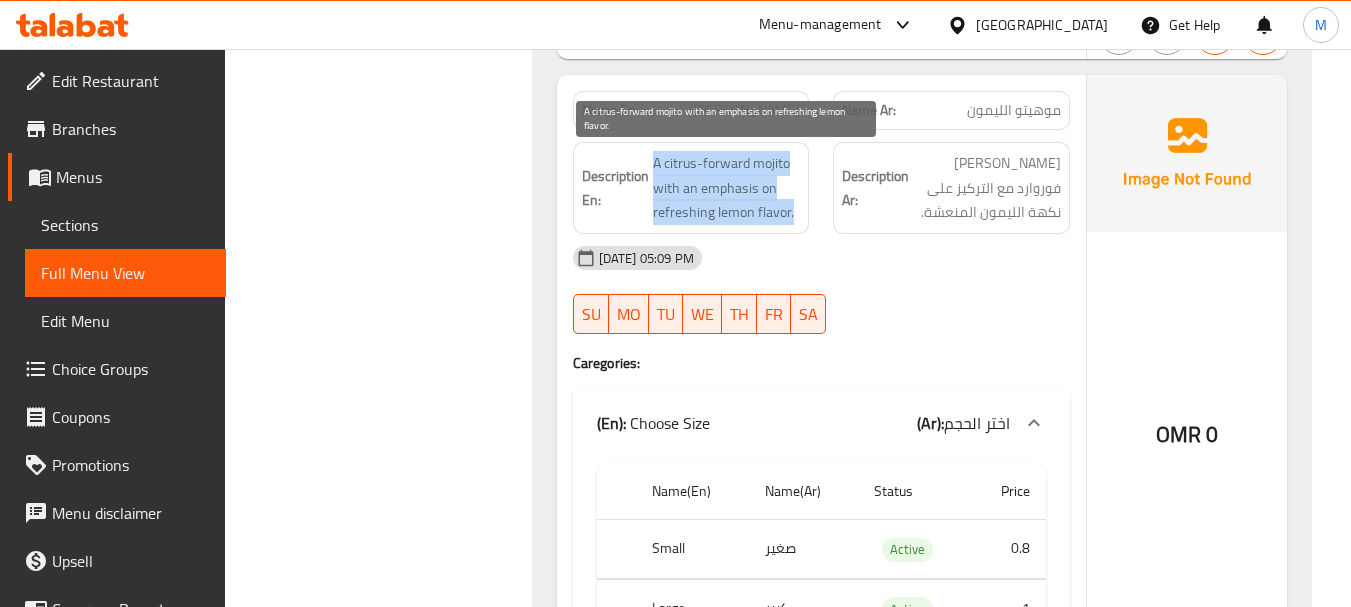 click on "A citrus-forward mojito with an emphasis on refreshing lemon flavor." at bounding box center (727, 188) 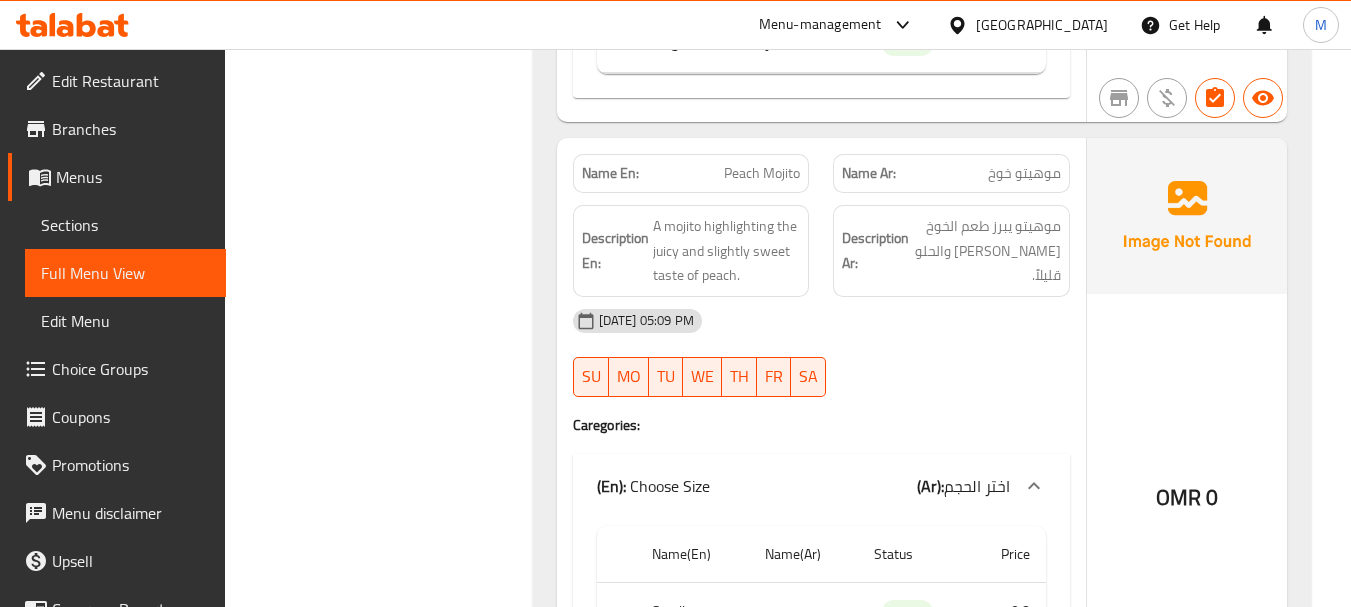 scroll, scrollTop: 8466, scrollLeft: 0, axis: vertical 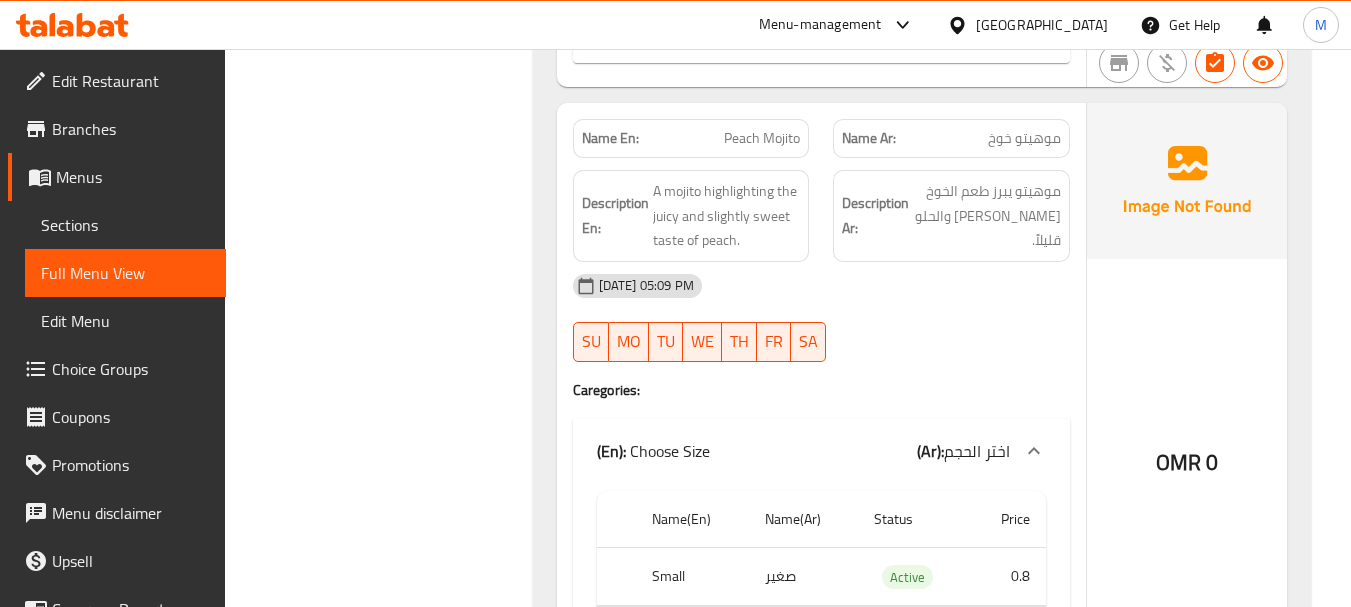 click on "[DATE] 05:09 PM" at bounding box center (821, -4318) 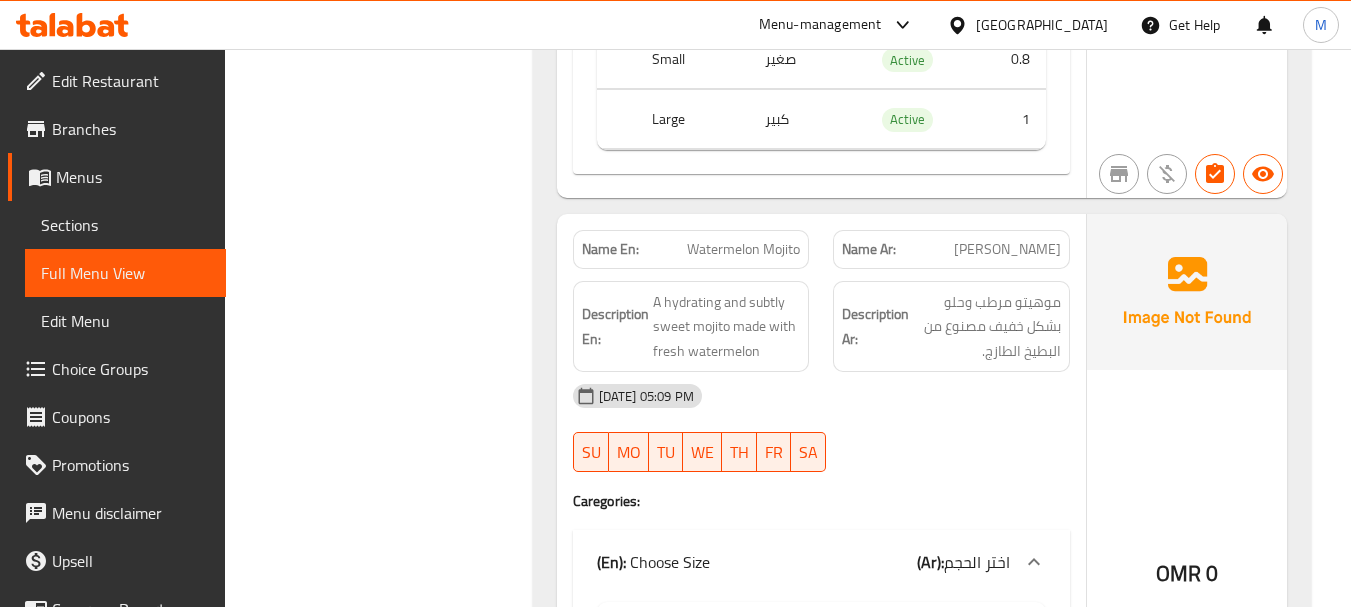 scroll, scrollTop: 8982, scrollLeft: 0, axis: vertical 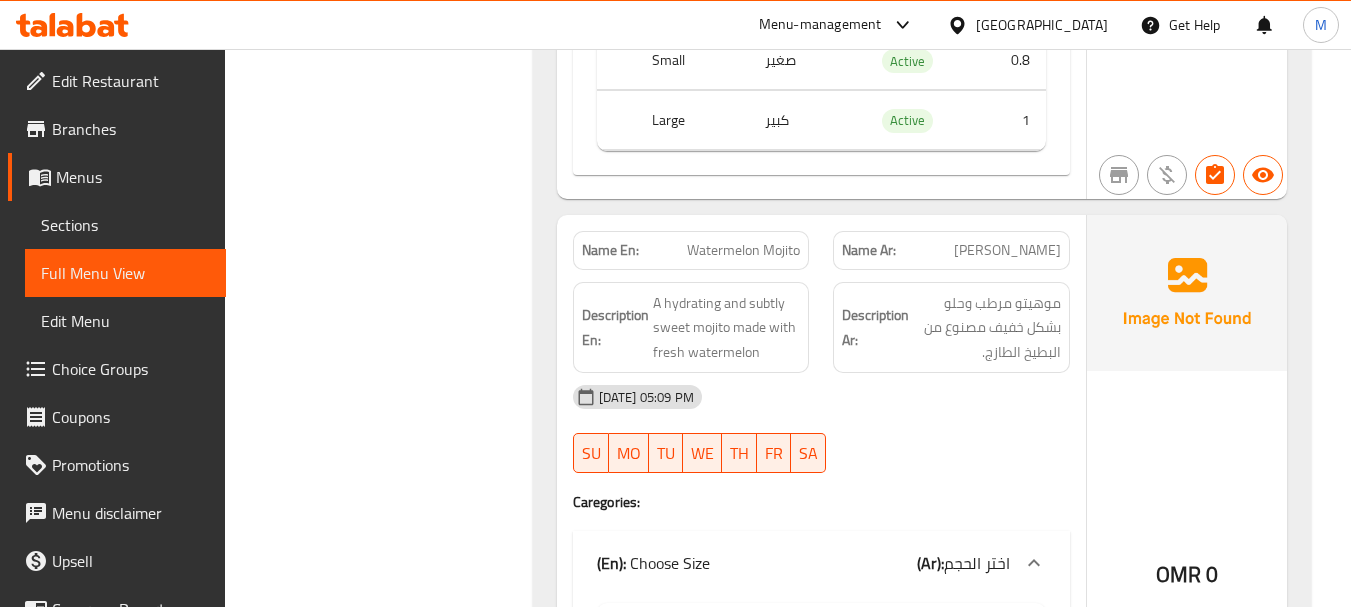 click on "Description Ar: موهيتو مرطب وحلو بشكل خفيف مصنوع من البطيخ الطازج." at bounding box center (951, -4276) 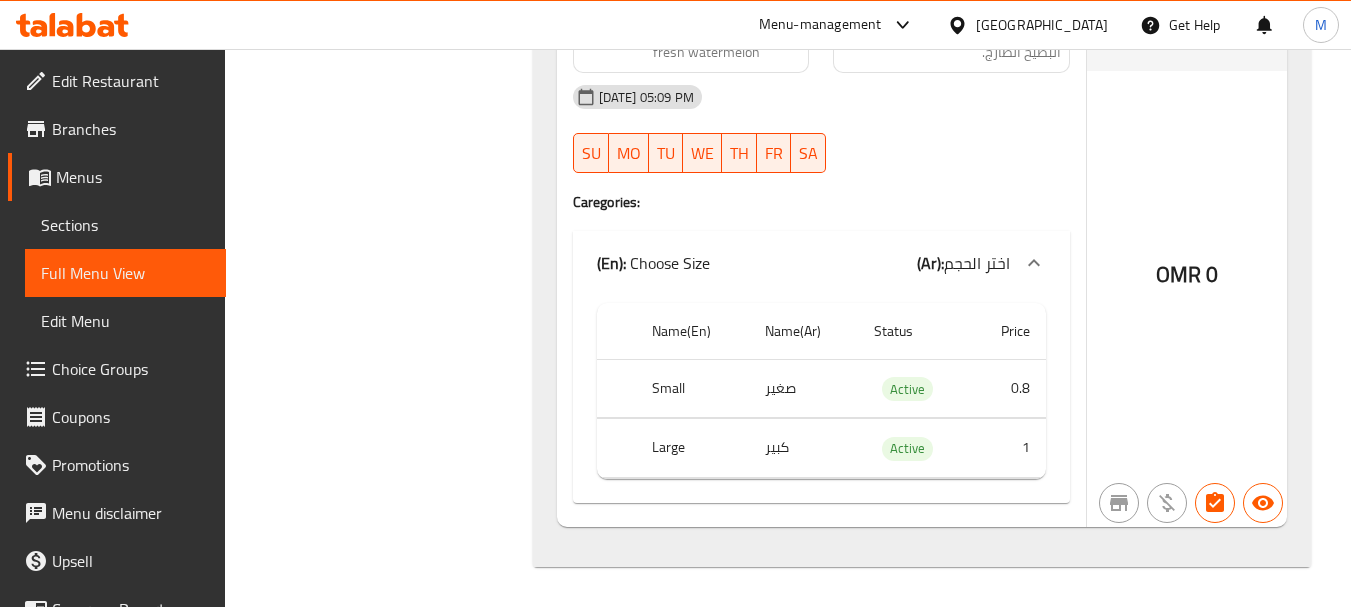 click on "Name En: Watermelon Mojito Name Ar: موهيتو البطيخ Description En: A hydrating and subtly sweet mojito made with fresh watermelon Description Ar: موهيتو مرطب وحلو بشكل خفيف مصنوع من البطيخ الطازج. 10-07-2025 05:09 PM SU MO TU WE TH FR SA Caregories: (En):   Choose Size (Ar): اختر الحجم Name(En) Name(Ar) Status Price Small صغير Active 0.8 Large كبير Active 1" at bounding box center (821, -4371) 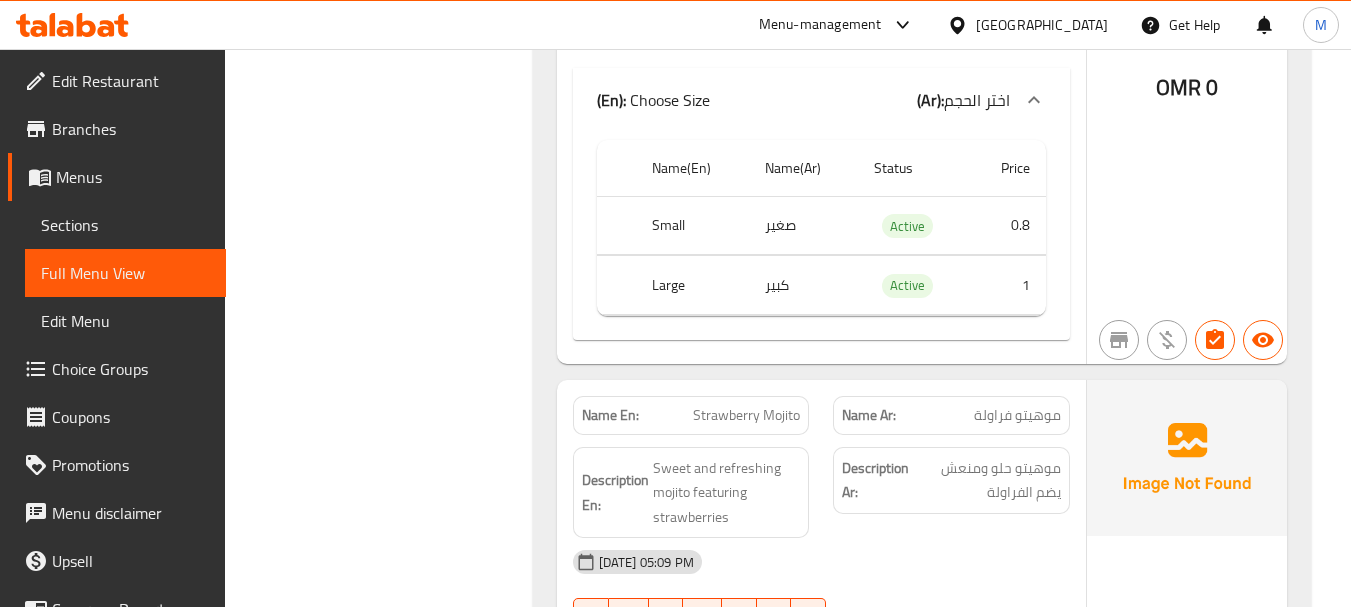 scroll, scrollTop: 6082, scrollLeft: 0, axis: vertical 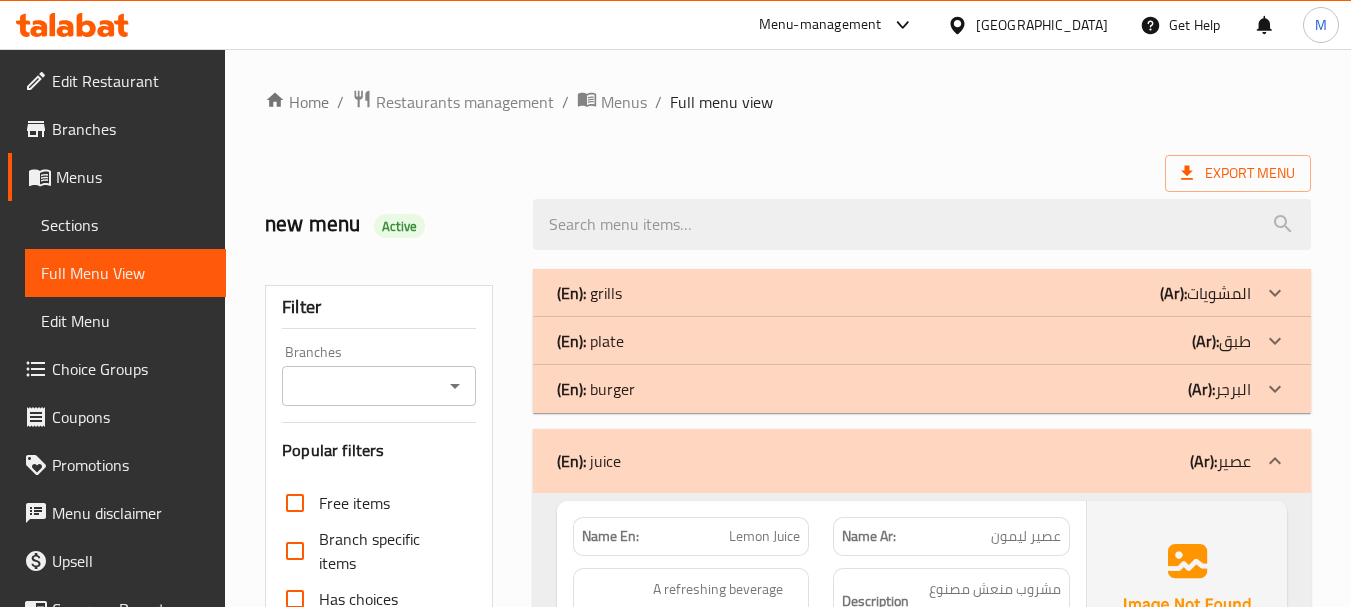 click on "(En):   juice (Ar): عصير" at bounding box center [904, 461] 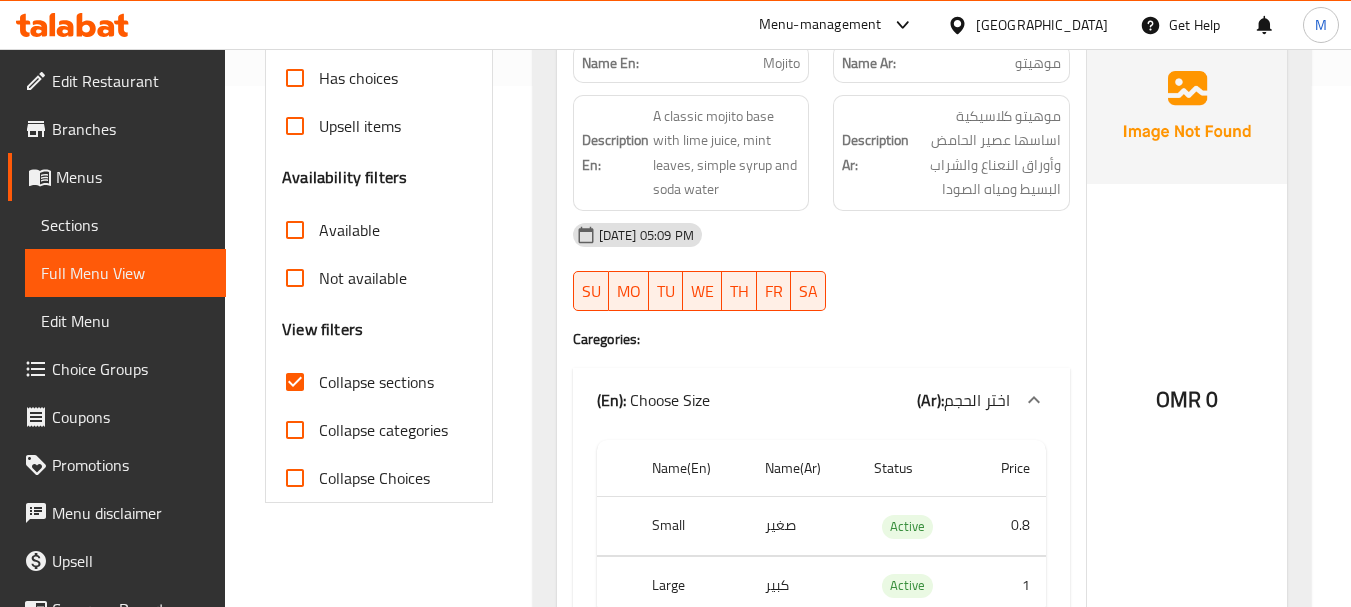 scroll, scrollTop: 300, scrollLeft: 0, axis: vertical 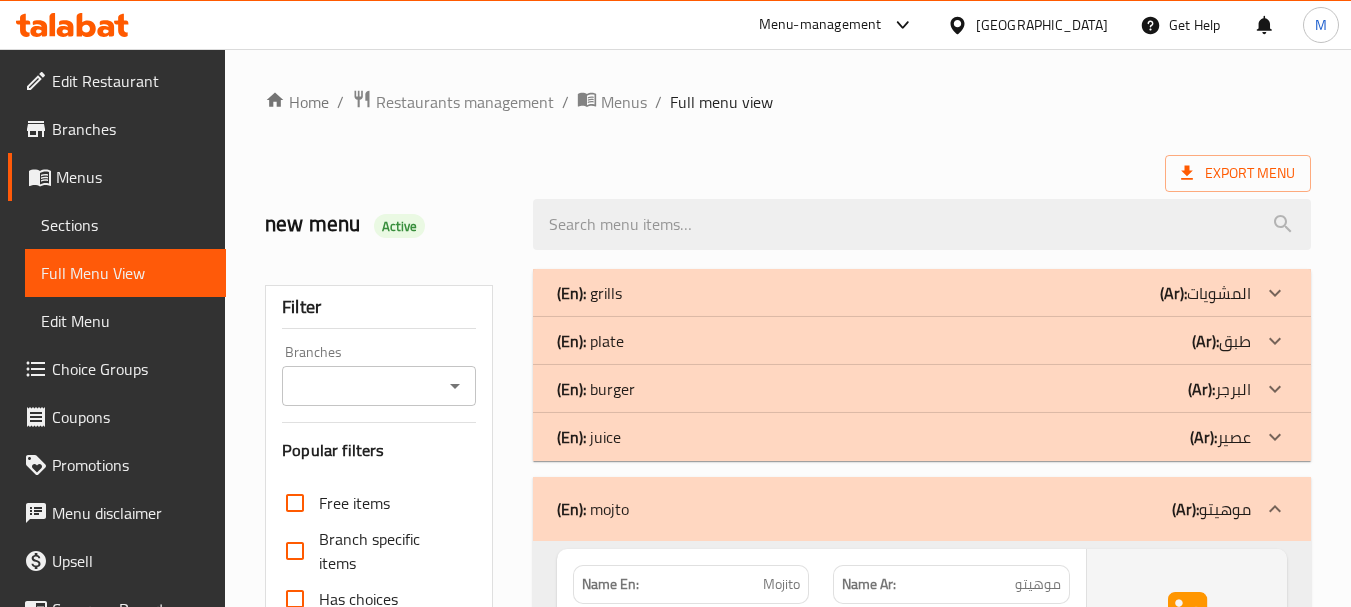 click on "Sections" at bounding box center [125, 225] 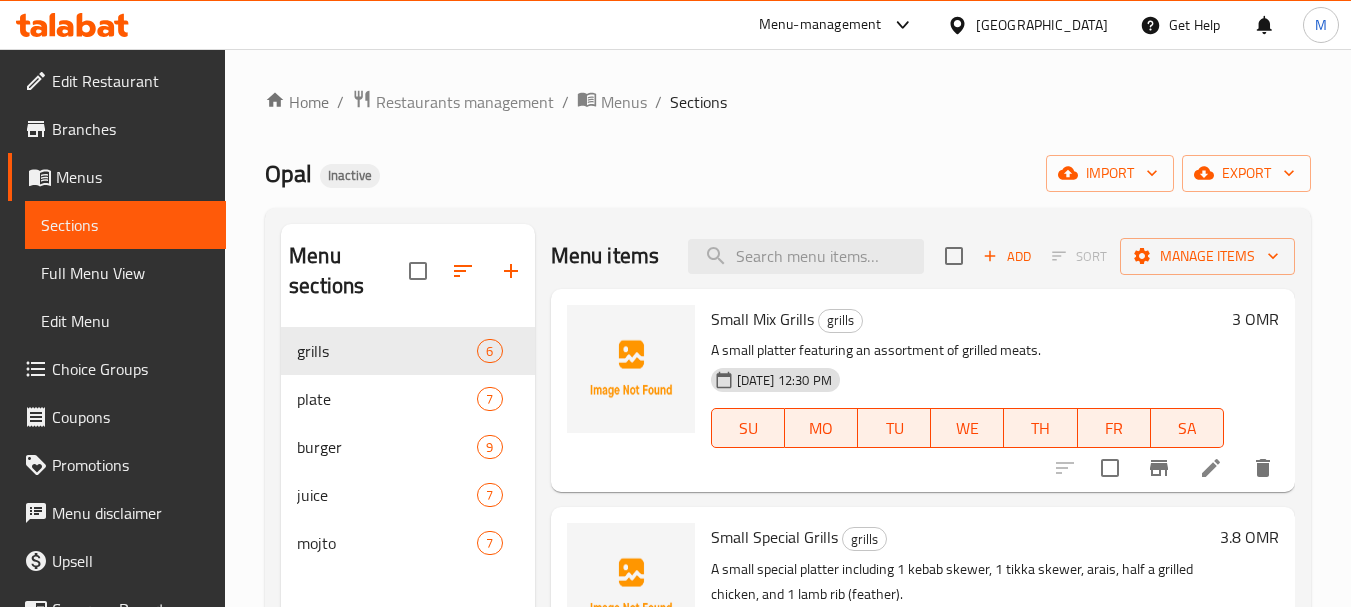 click on "Menus" at bounding box center [133, 177] 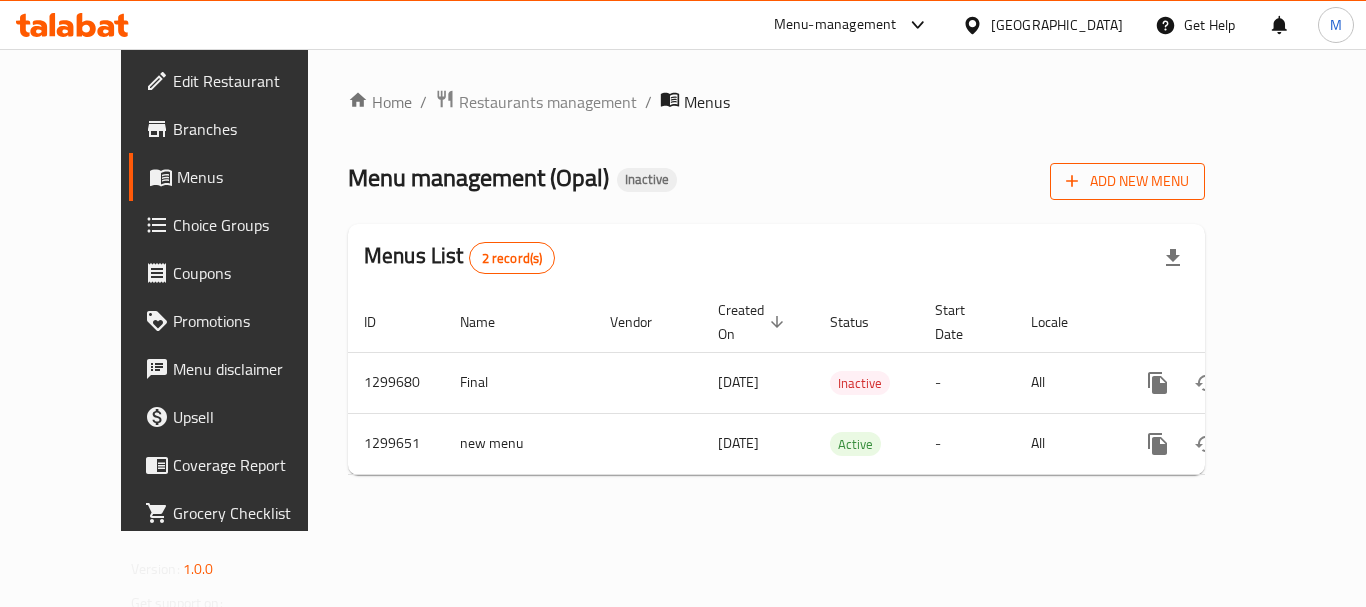 click on "Add New Menu" at bounding box center [1127, 181] 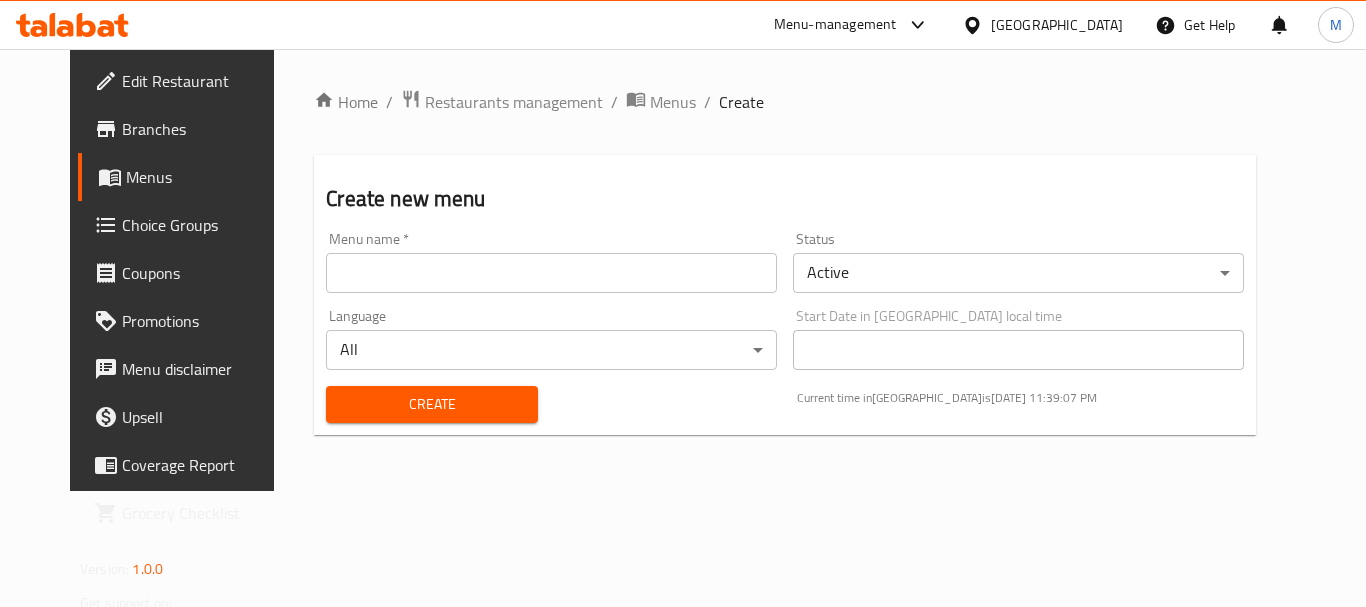 drag, startPoint x: 387, startPoint y: 267, endPoint x: 384, endPoint y: 288, distance: 21.213203 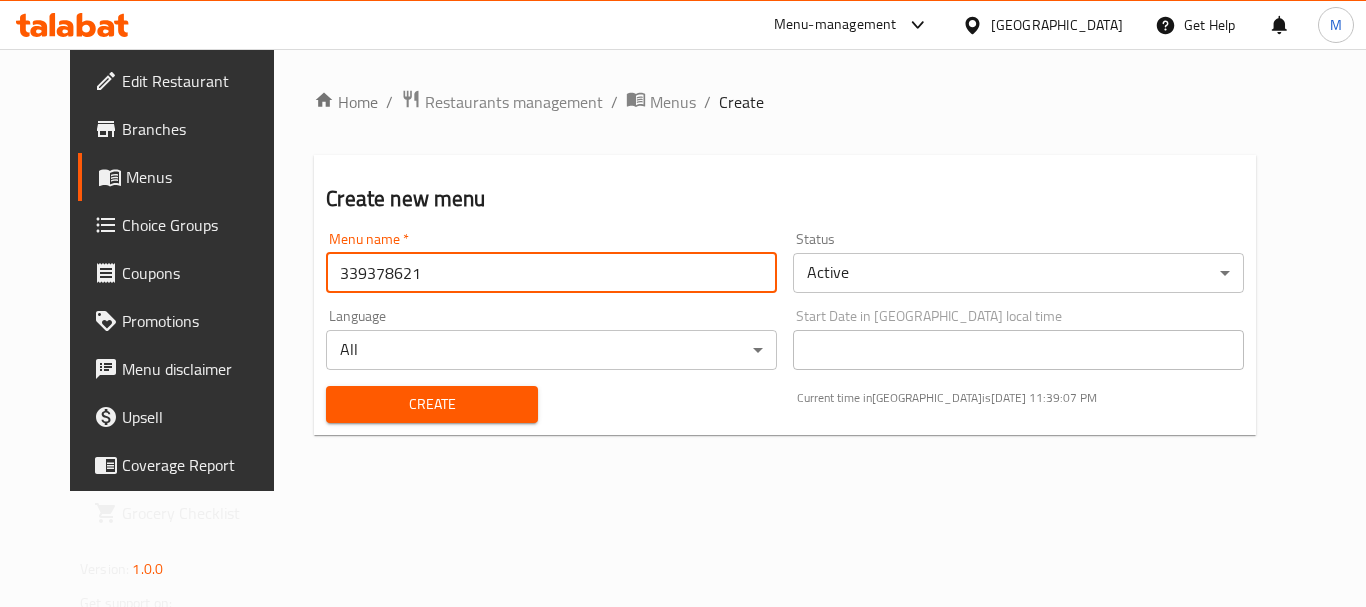 type on "339378621" 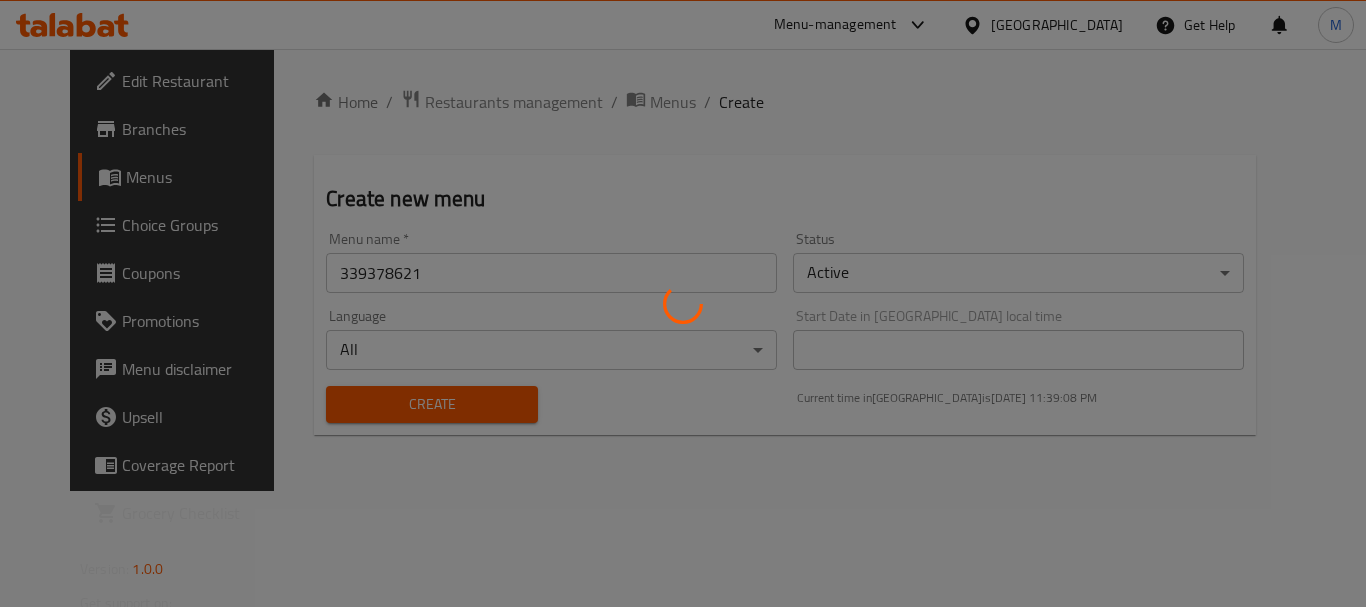 type 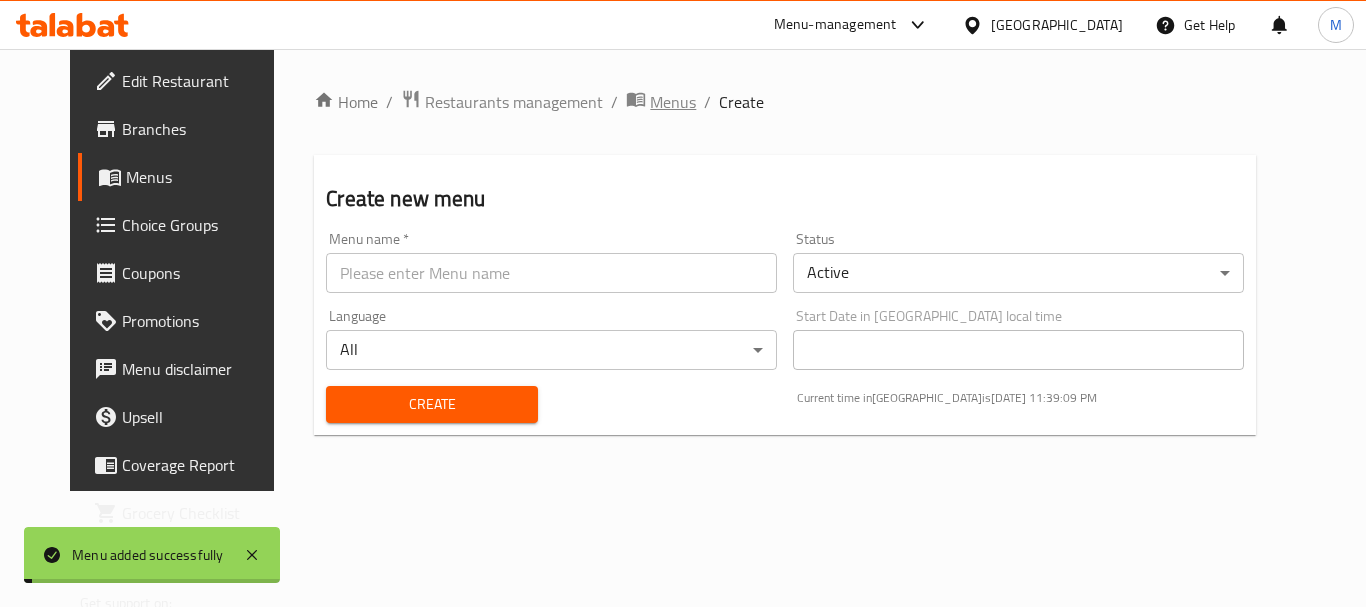 click on "Menus" at bounding box center (673, 102) 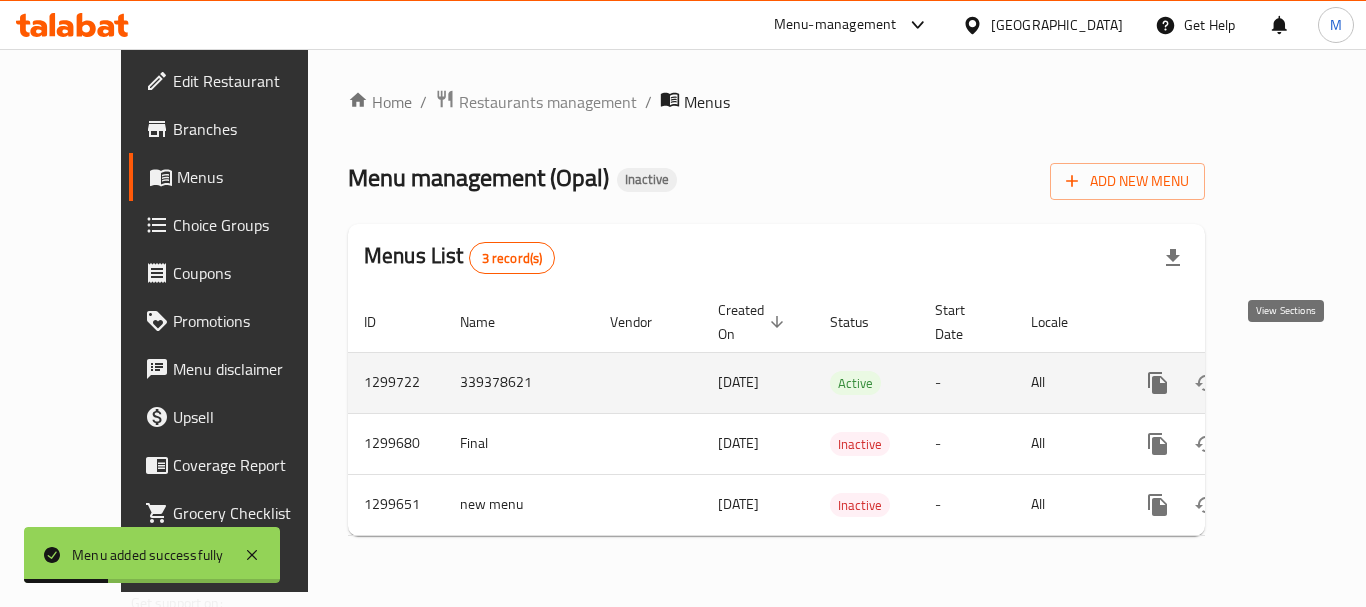 click 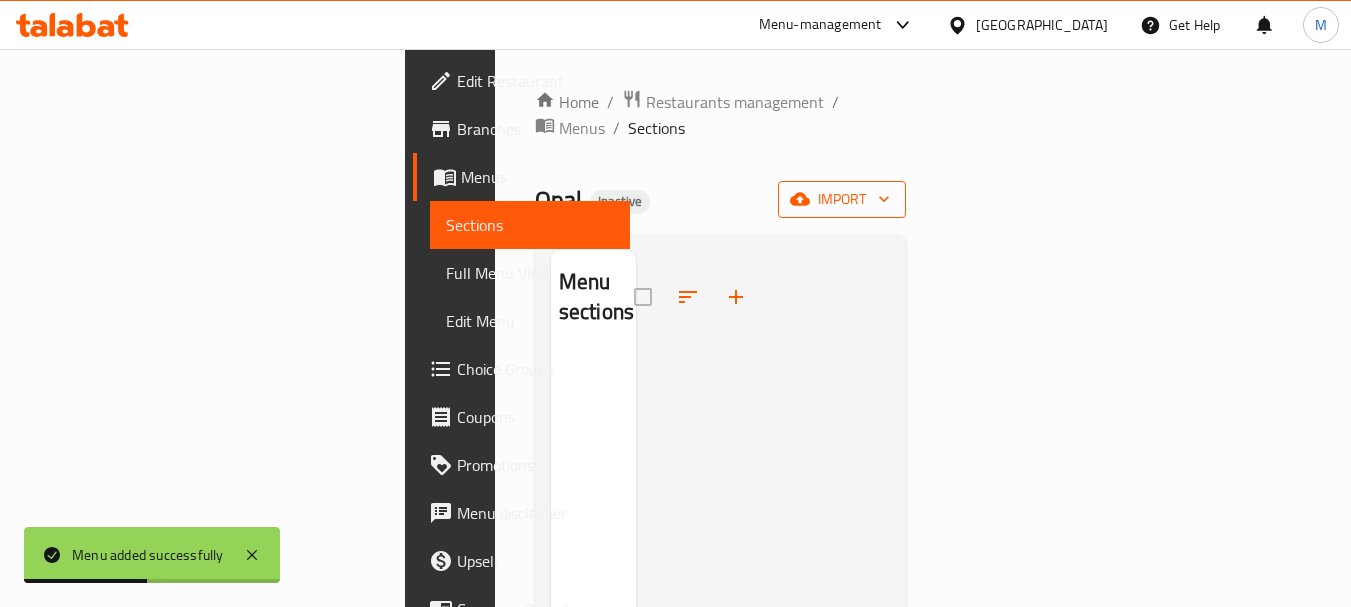 click on "import" at bounding box center (842, 199) 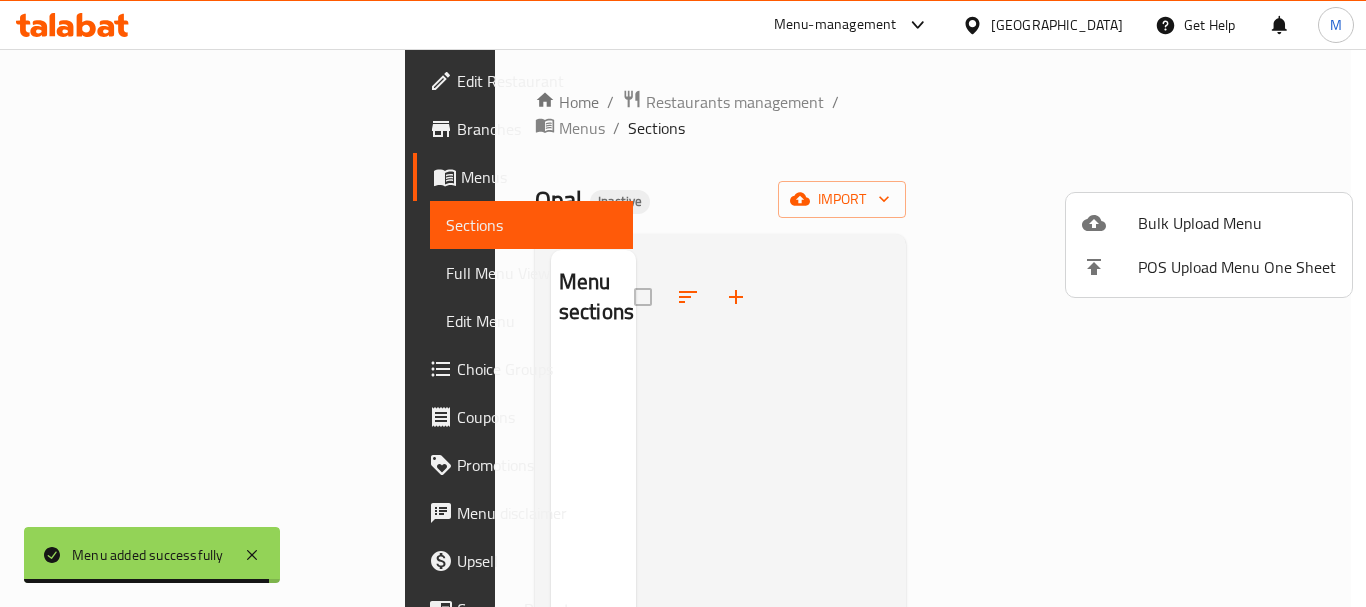 click at bounding box center [683, 303] 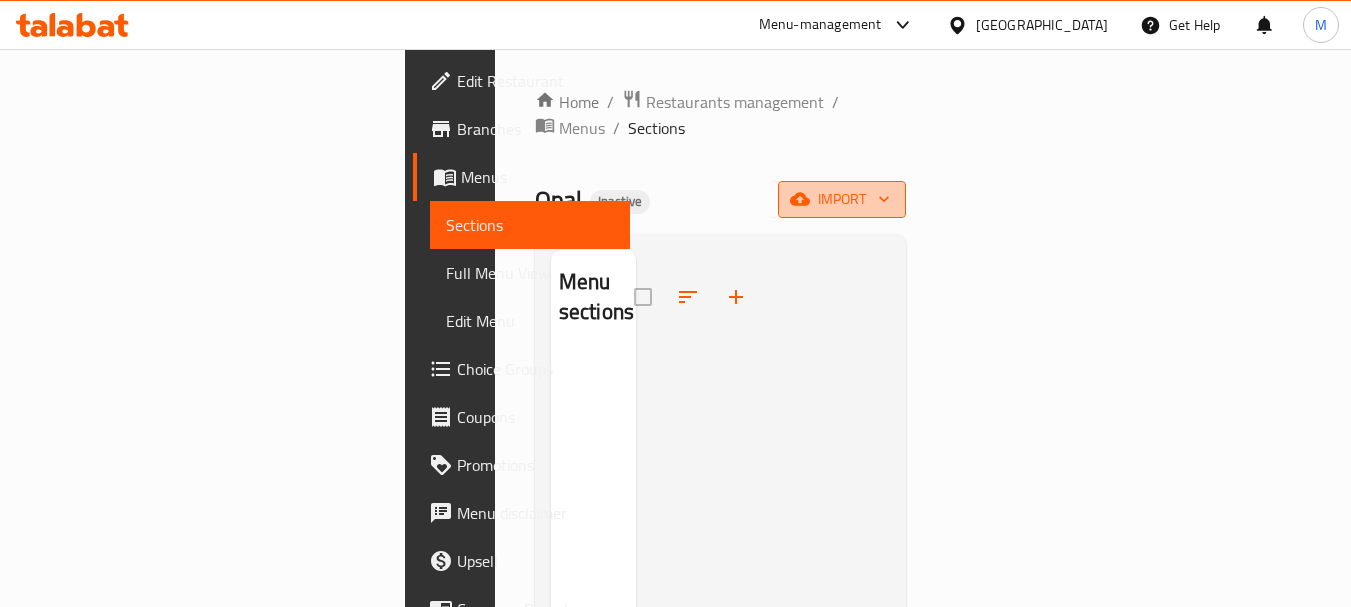 click on "import" at bounding box center [842, 199] 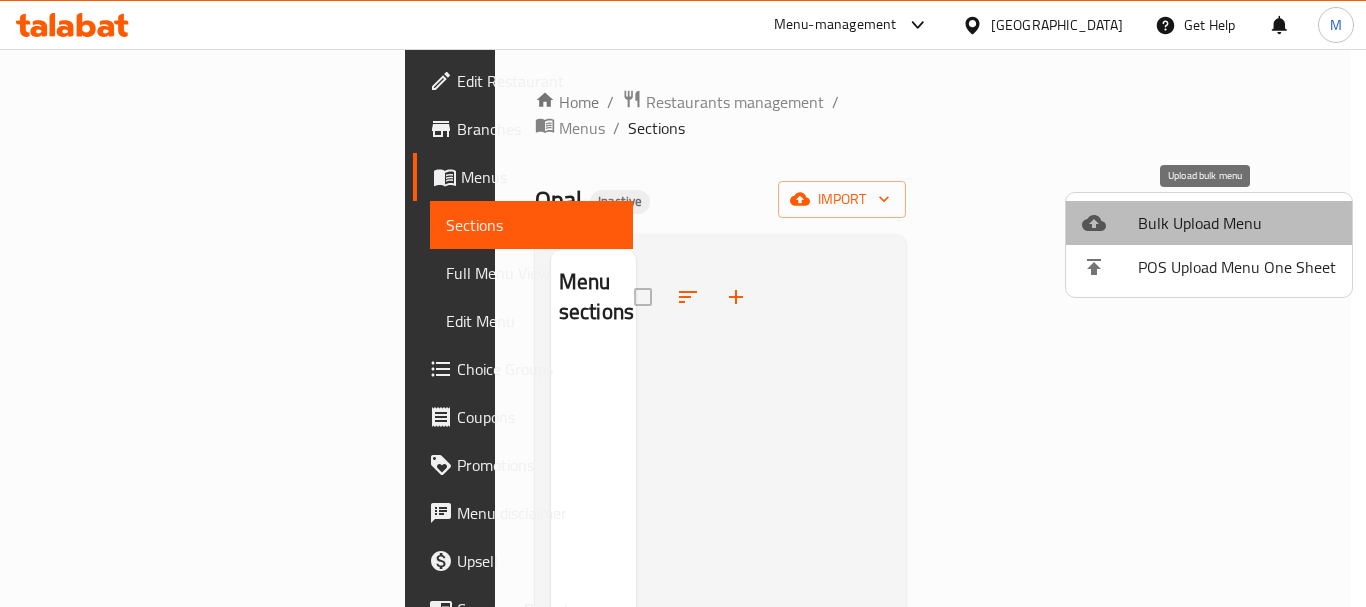 click on "Bulk Upload Menu" at bounding box center (1237, 223) 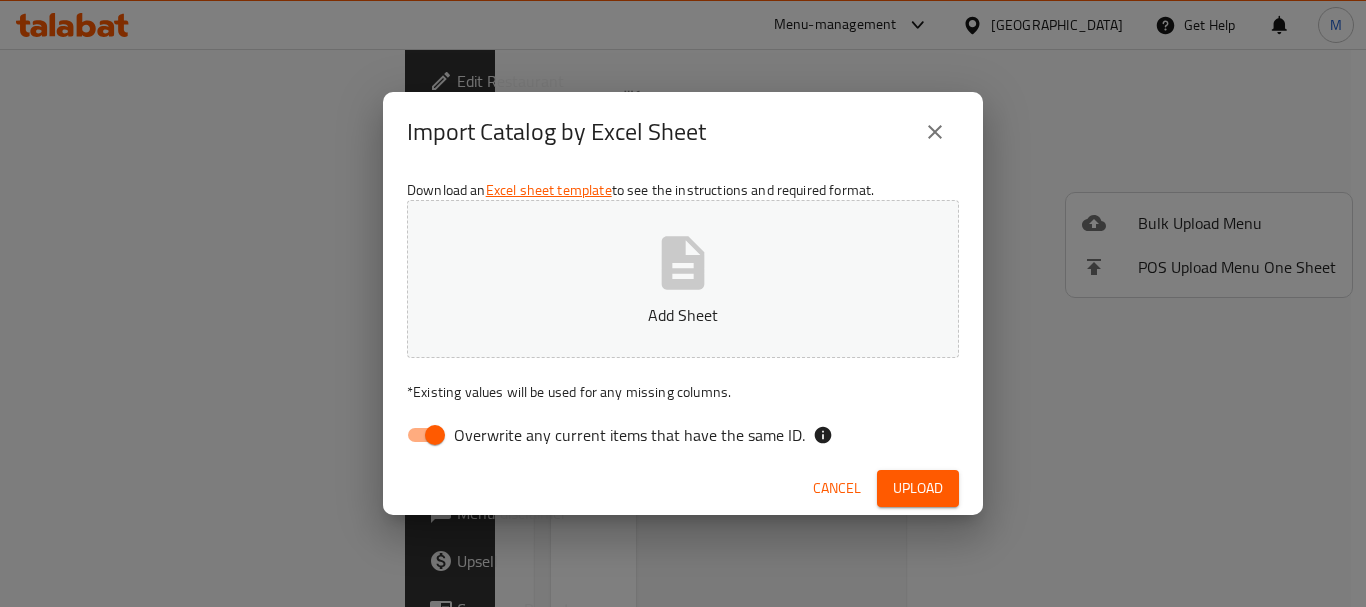 drag, startPoint x: 486, startPoint y: 434, endPoint x: 511, endPoint y: 385, distance: 55.00909 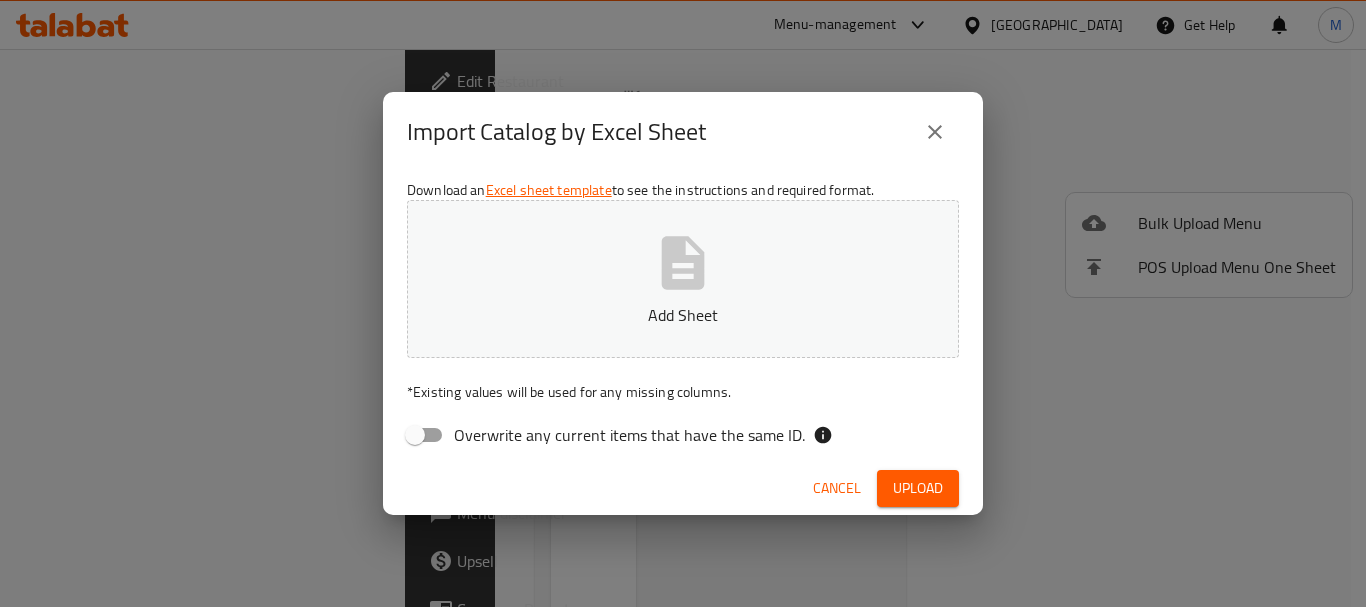 click on "Add Sheet" at bounding box center [683, 279] 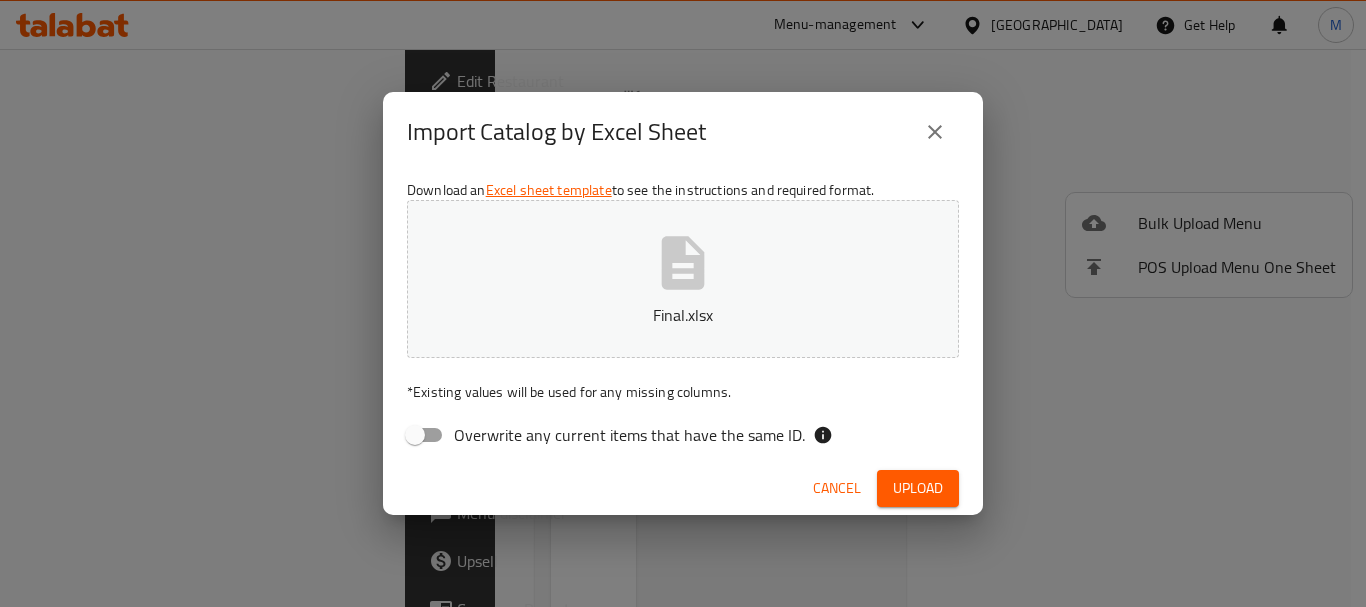 click on "Upload" at bounding box center [918, 488] 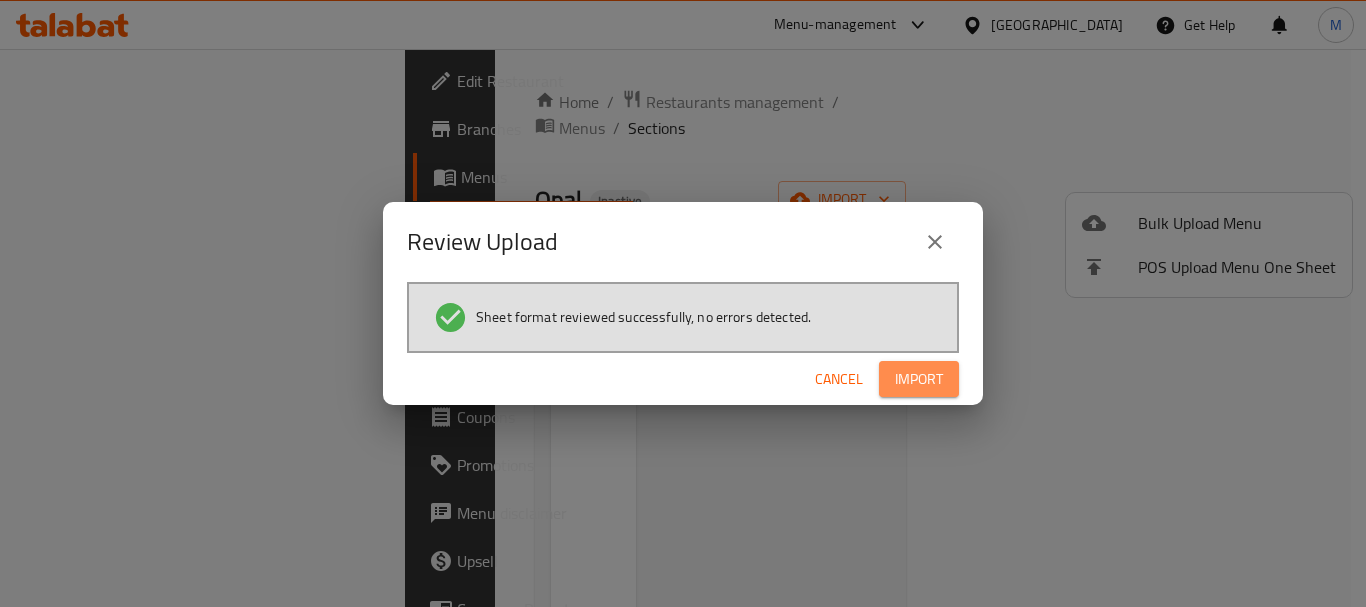 click on "Import" at bounding box center [919, 379] 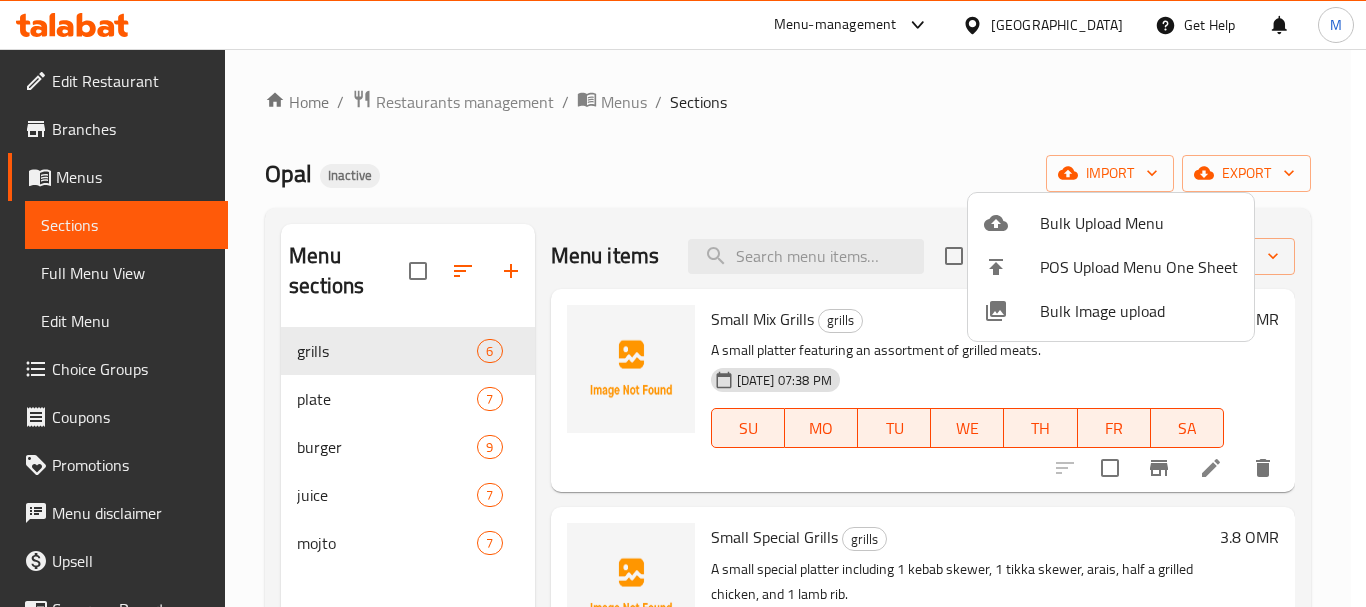 click at bounding box center (683, 303) 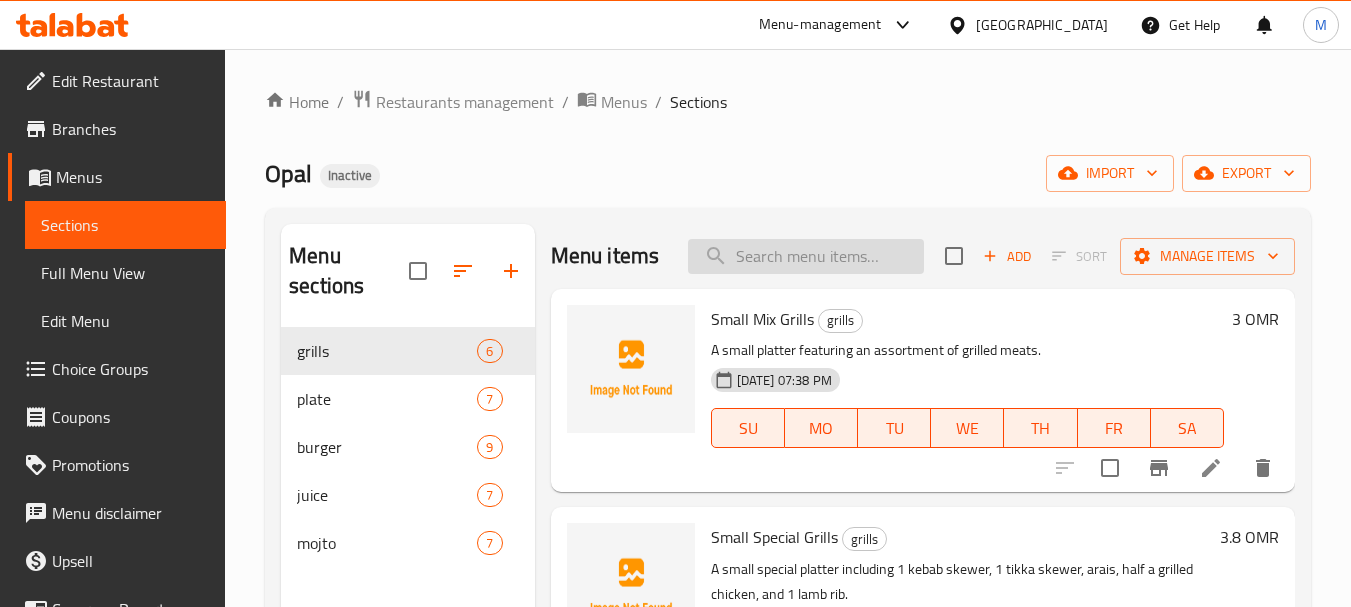 click at bounding box center [806, 256] 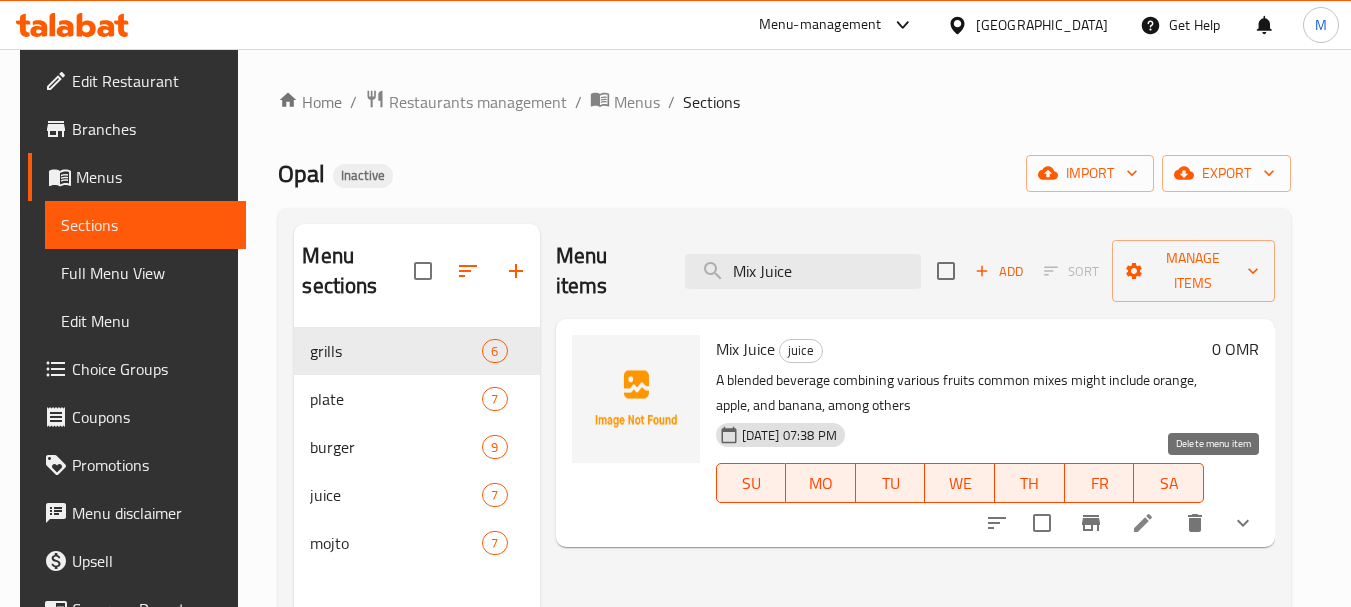 type on "Mix Juice" 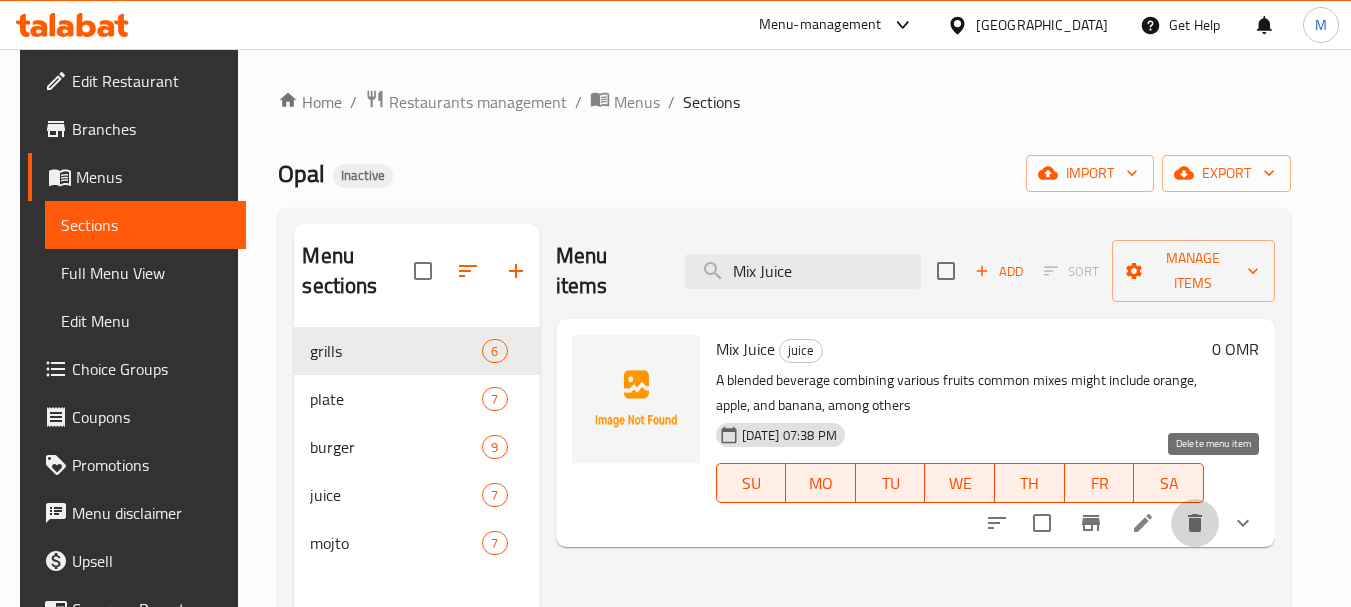 click 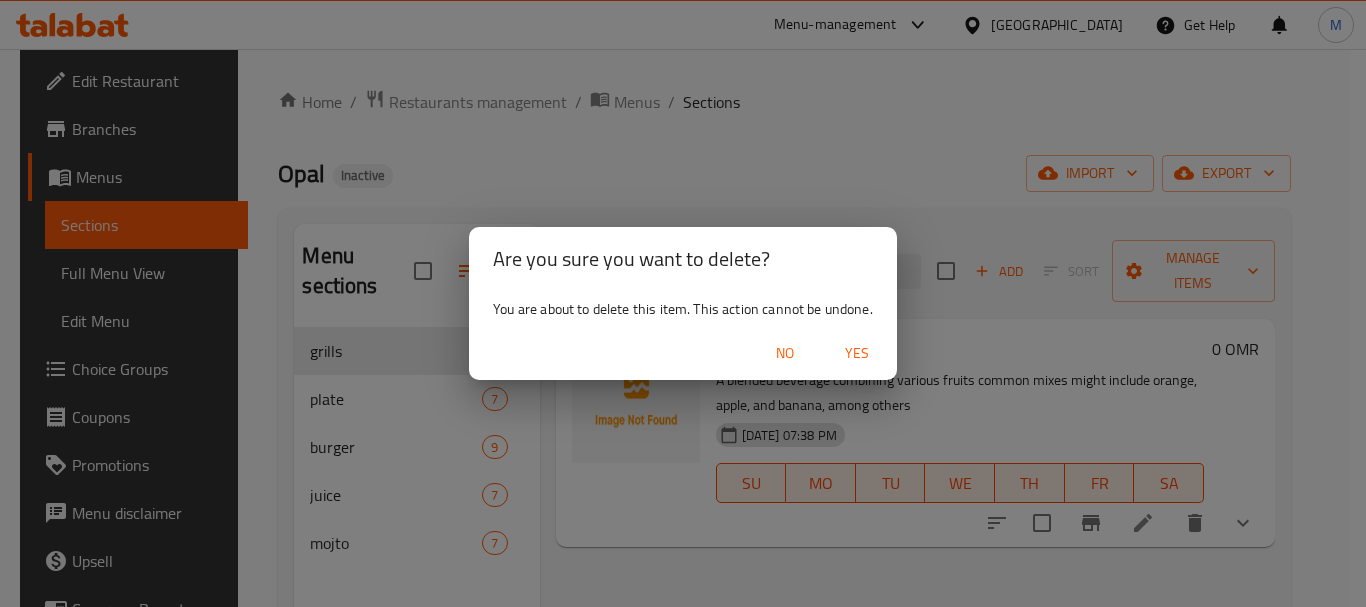 click on "Yes" at bounding box center [857, 353] 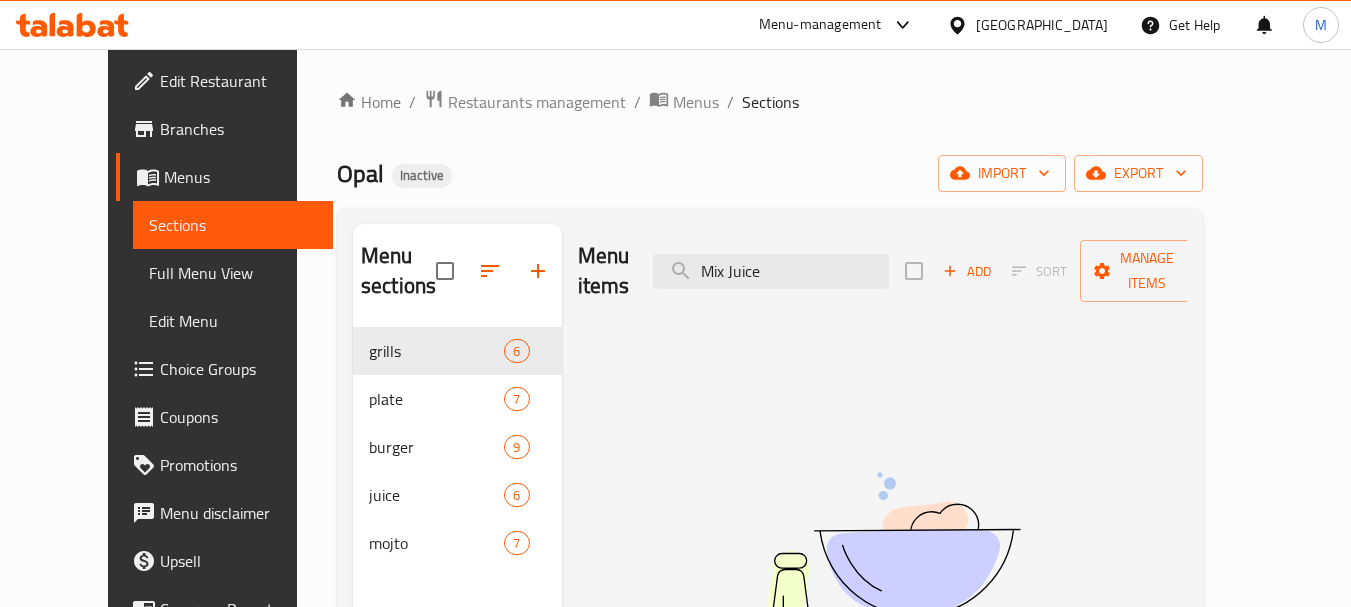click at bounding box center [445, 271] 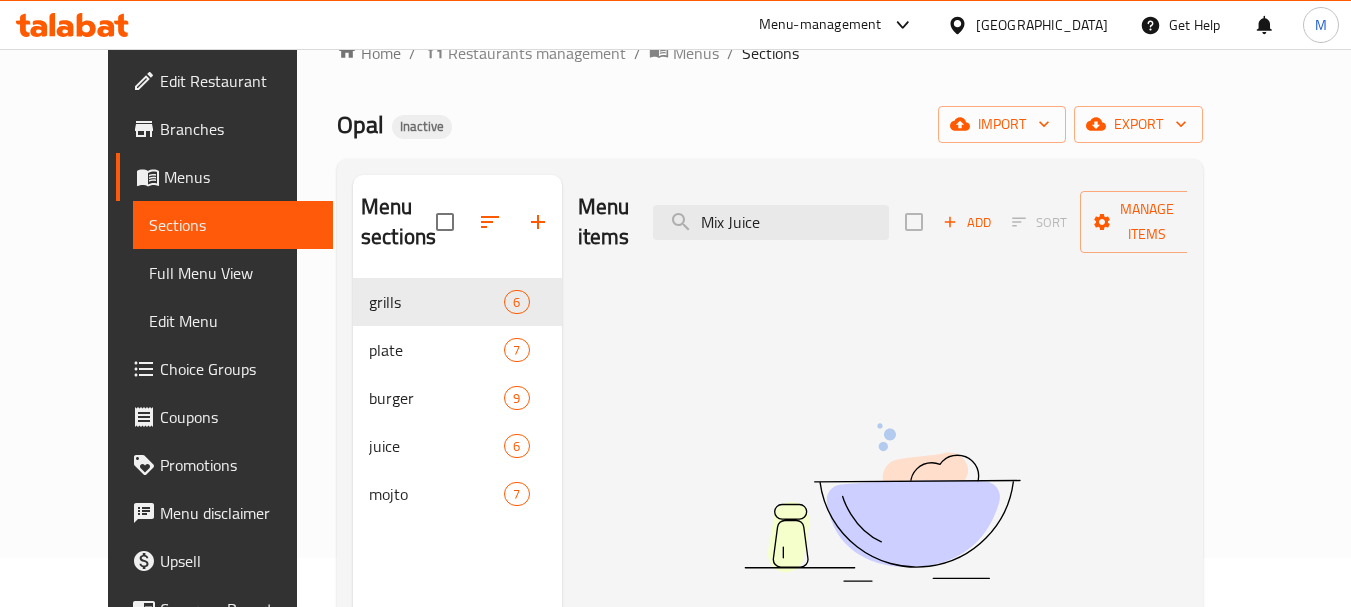 scroll, scrollTop: 0, scrollLeft: 0, axis: both 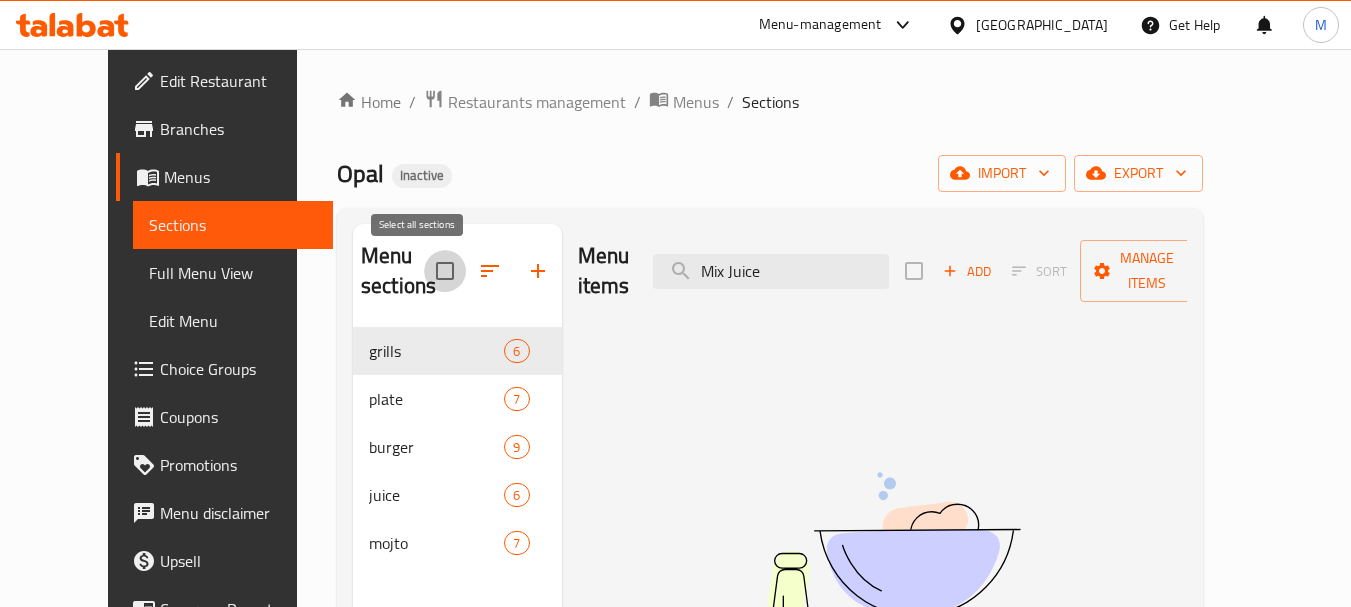 click at bounding box center (445, 271) 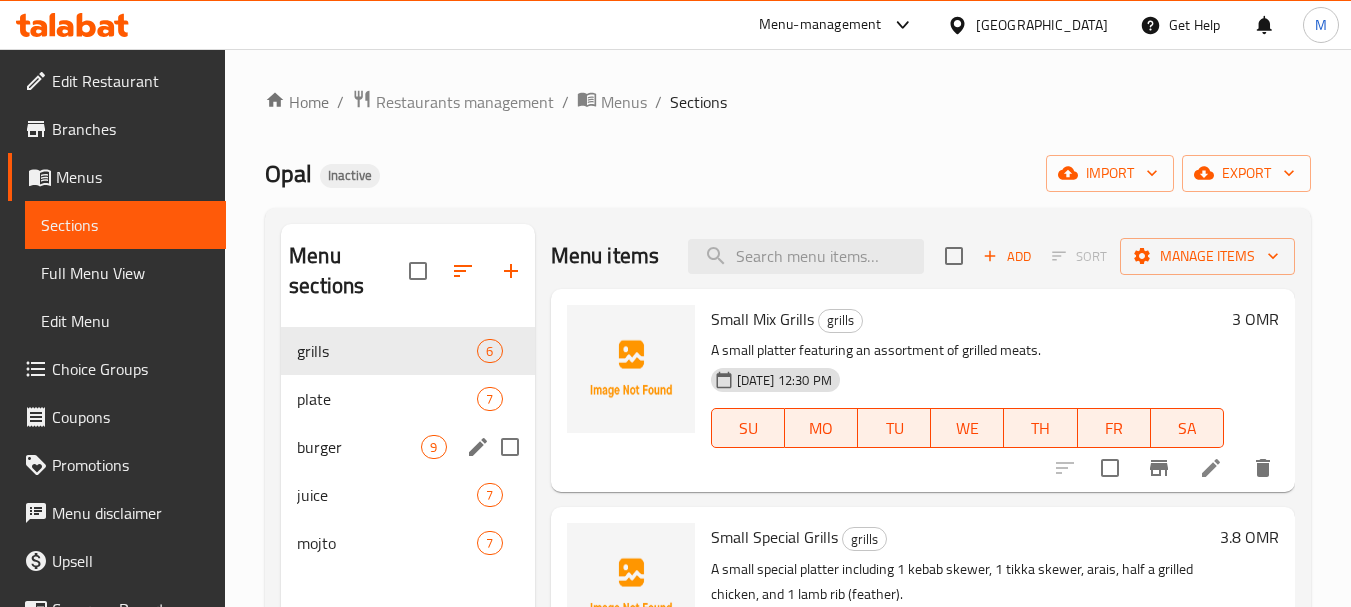 scroll, scrollTop: 200, scrollLeft: 0, axis: vertical 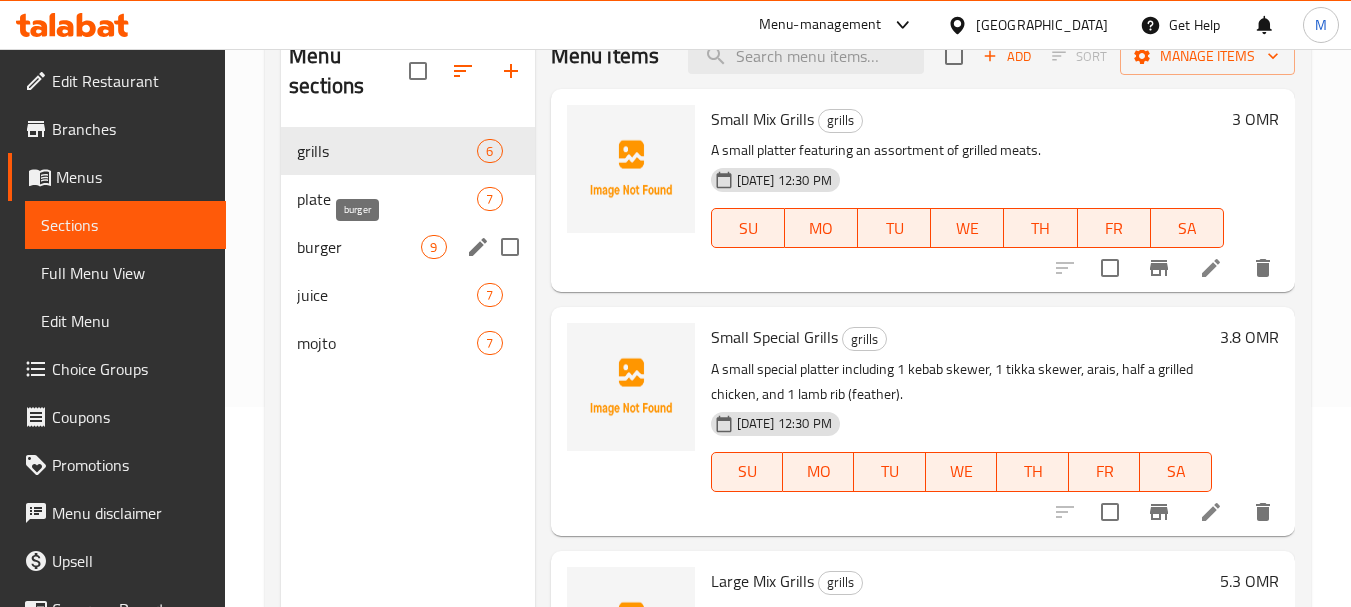 click on "burger" at bounding box center [359, 247] 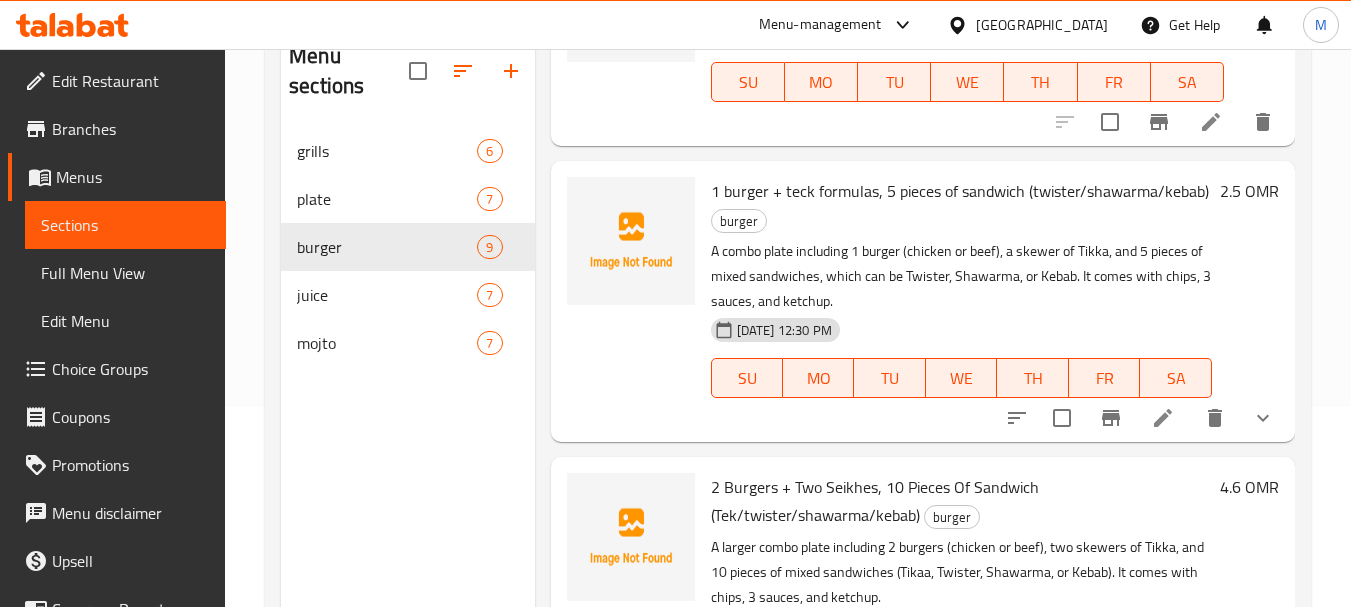 scroll, scrollTop: 1770, scrollLeft: 0, axis: vertical 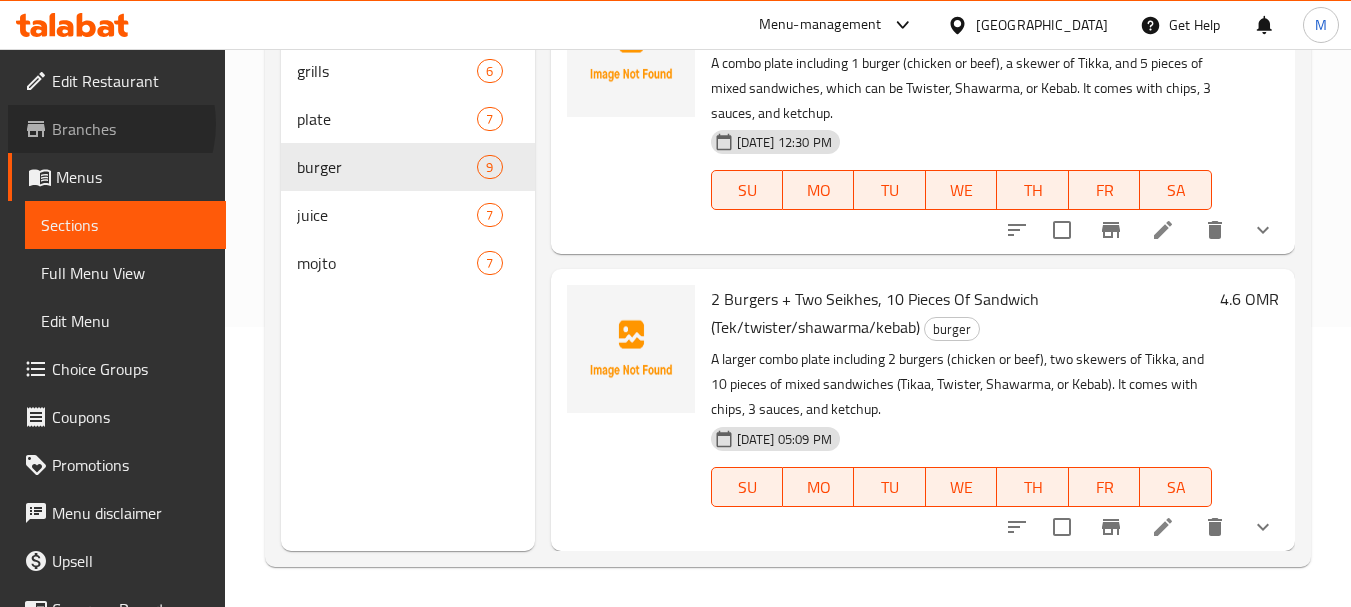 click on "Branches" at bounding box center [131, 129] 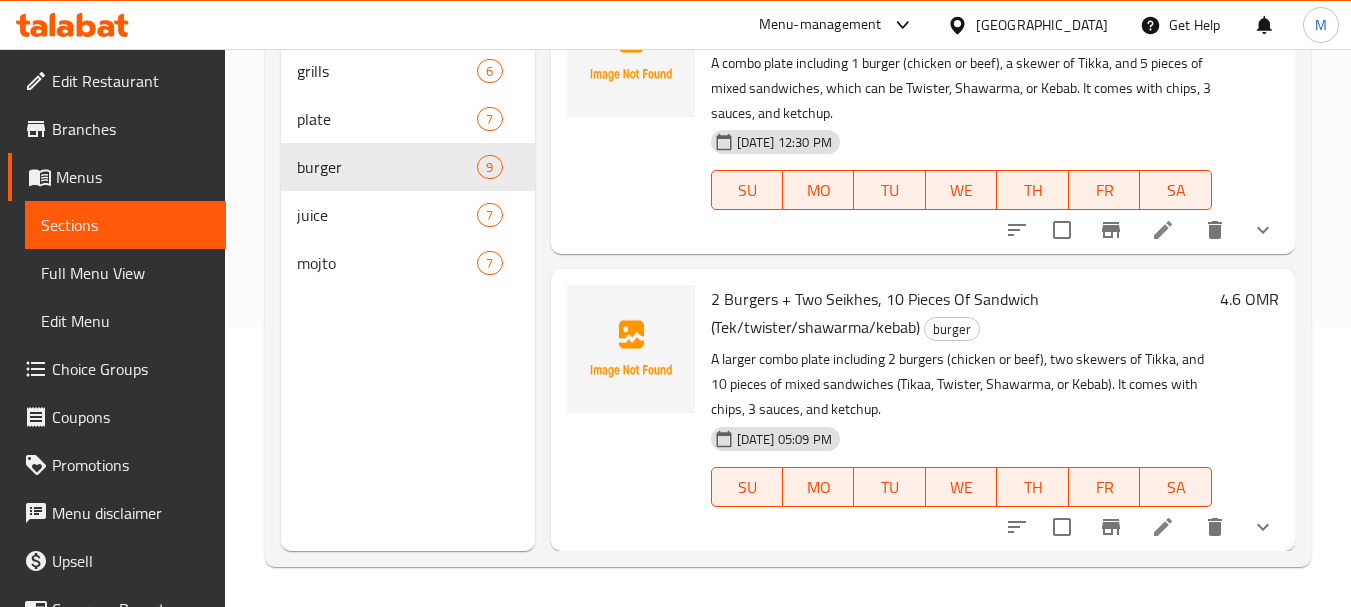 type 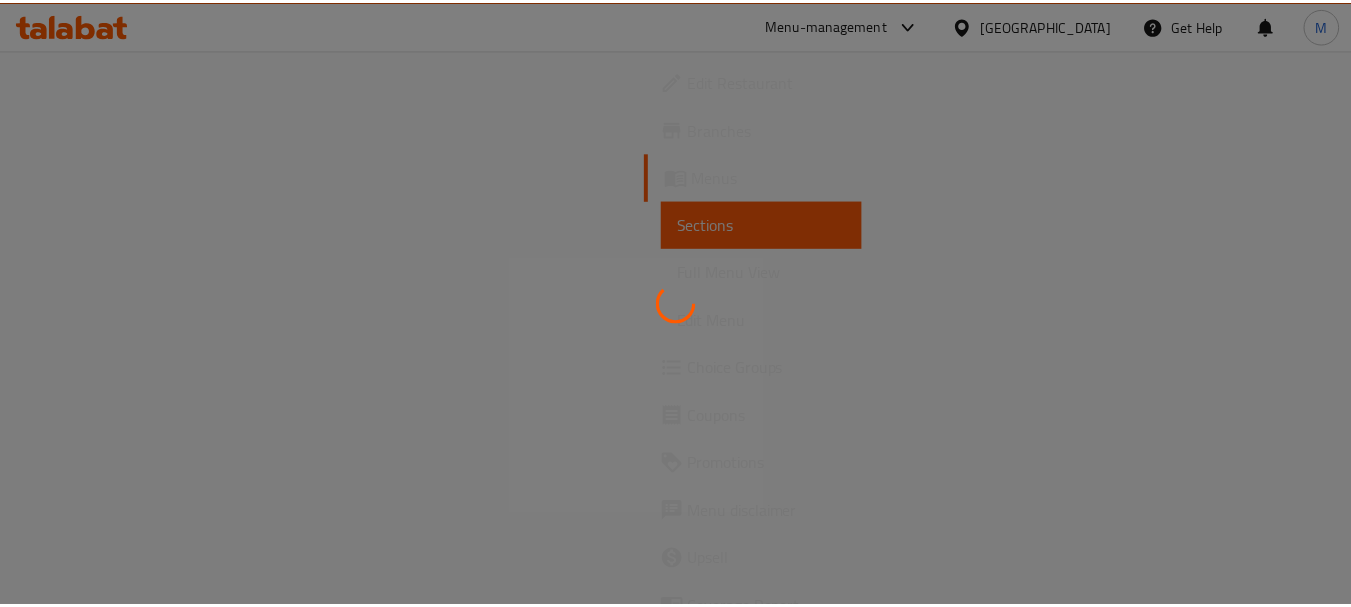 scroll, scrollTop: 0, scrollLeft: 0, axis: both 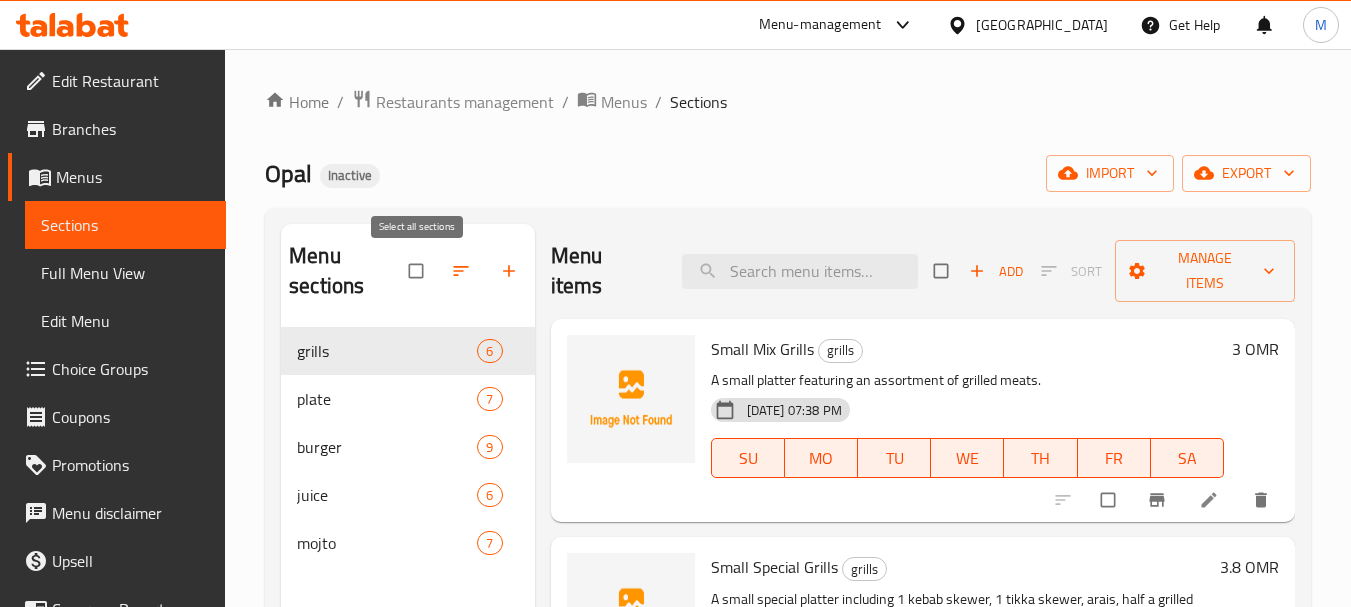 click at bounding box center (418, 271) 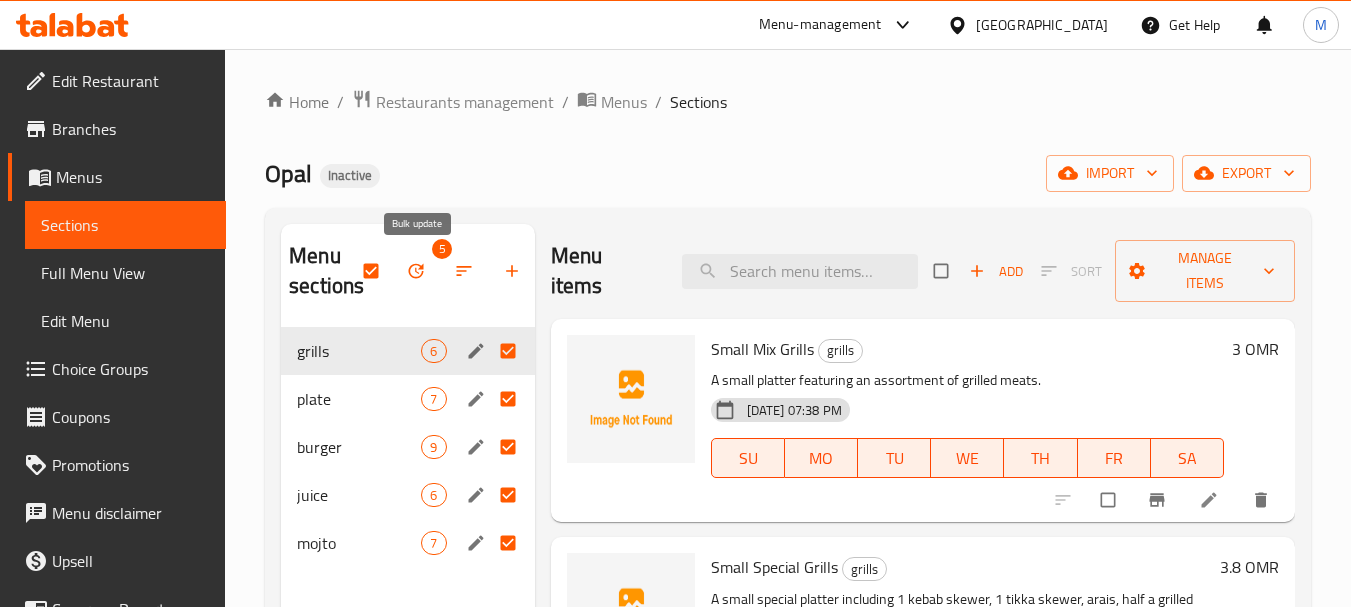 click at bounding box center (418, 271) 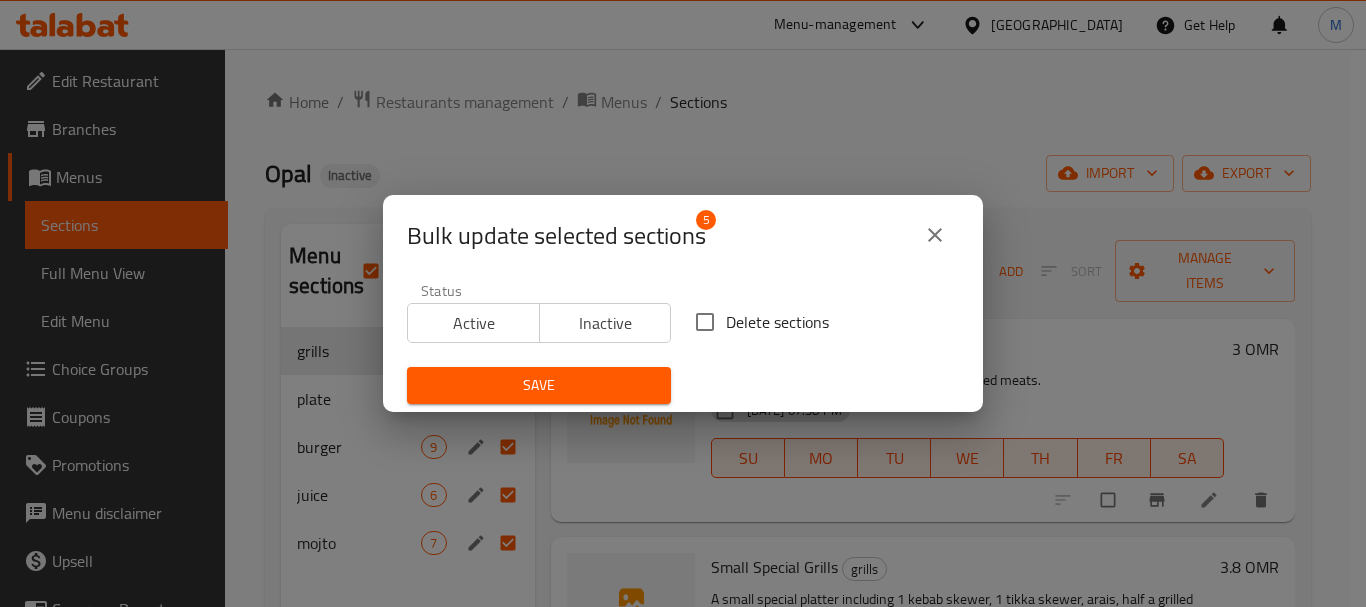 click on "Delete sections" at bounding box center (705, 322) 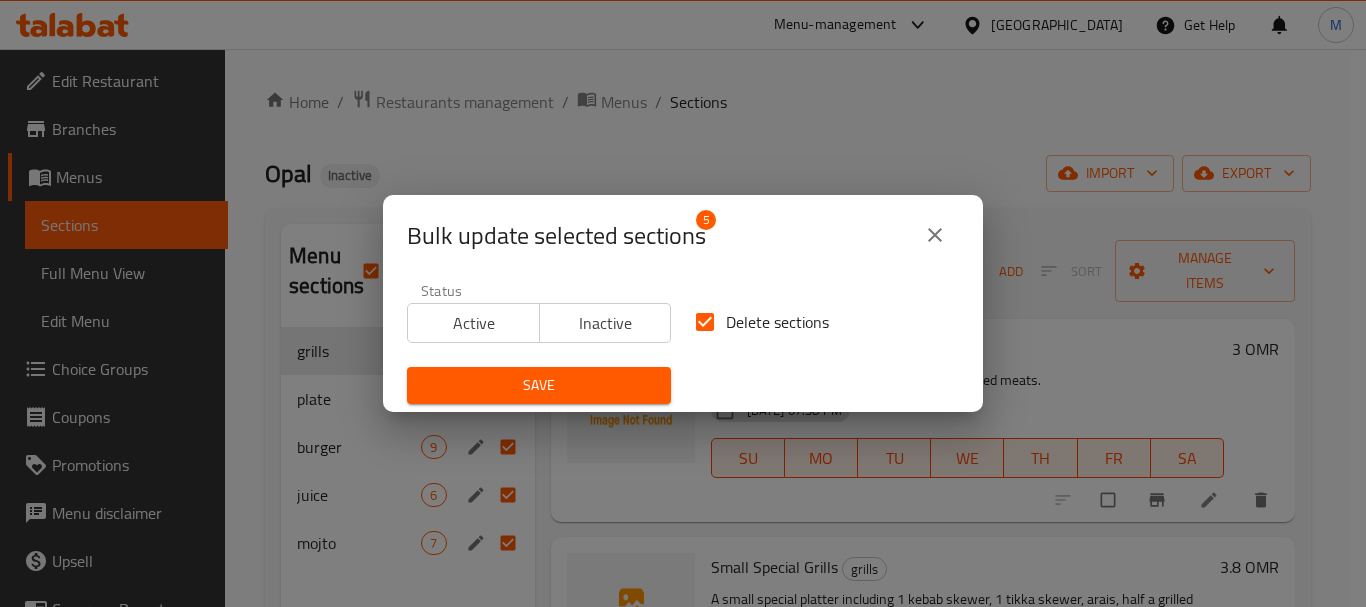click on "Save" at bounding box center [539, 385] 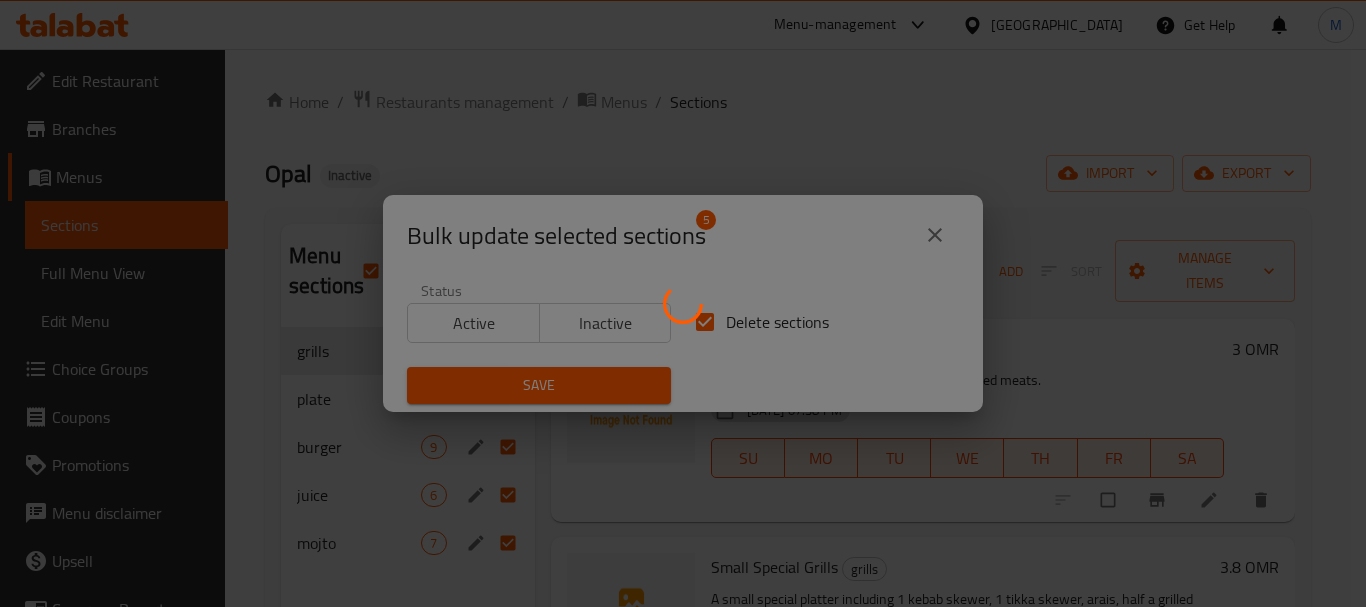 checkbox on "false" 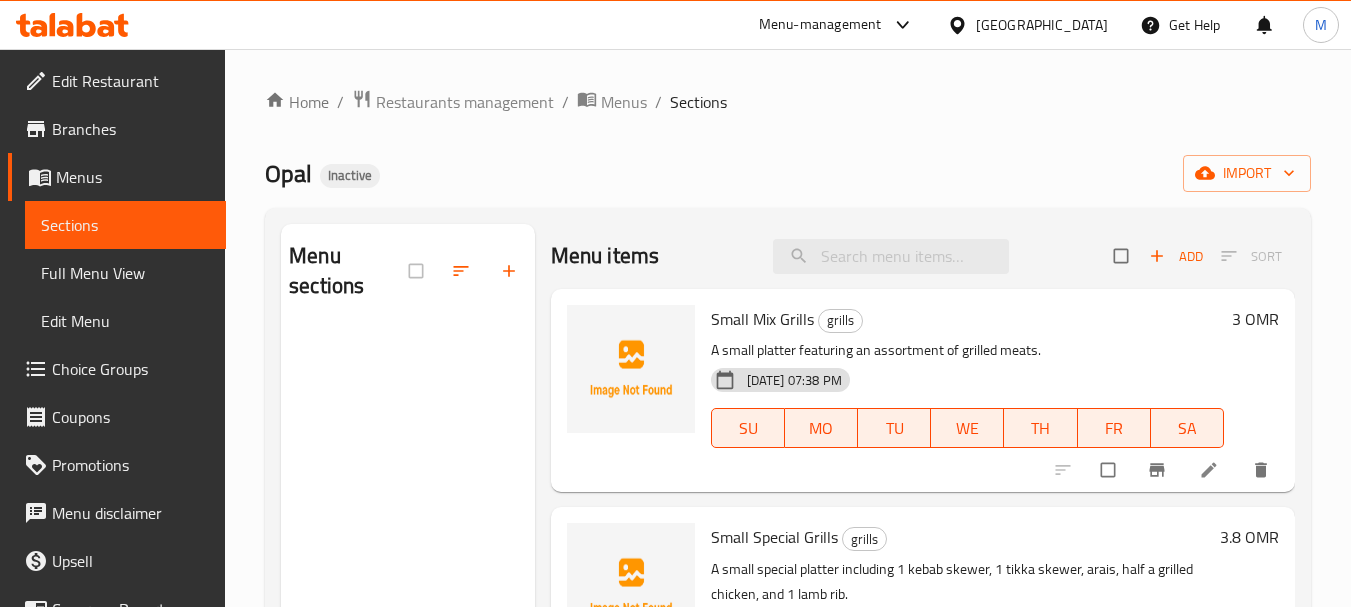 click on "Home / Restaurants management / Menus / Sections Opal Inactive import Menu sections Menu items Add Sort Small Mix Grills   grills A small platter featuring an assortment of grilled meats. 10-07-2025 07:38 PM SU MO TU WE TH FR SA 3   OMR Small Special Grills   grills A small special platter including 1 kebab skewer, 1 tikka skewer, arais, half a grilled chicken, and 1 lamb rib. 10-07-2025 07:38 PM SU MO TU WE TH FR SA 3.8   OMR Large Mix Grills   grills A larger platter of mixed grills, including 2 Tikka skewers, 2 kebab skewers, and Arayes. 10-07-2025 07:38 PM SU MO TU WE TH FR SA 5.3   OMR Large Special Grills   grills A larger special platter with 2 kebab skewers, 2 tikka skewers, 2 lamb ribs, arais, and a whole grilled chicken. 10-07-2025 07:38 PM SU MO TU WE TH FR SA 6.4   OMR Family Mix Grills   grills A family-sized platter of mixed grills, including 5 Tikka skewers, 4 kebab skewers, and Arayes. 10-07-2025 07:38 PM SU MO TU WE TH FR SA 9.4   OMR Family Special Grills   grills 10-07-2025 07:38 PM SU MO" at bounding box center (788, 468) 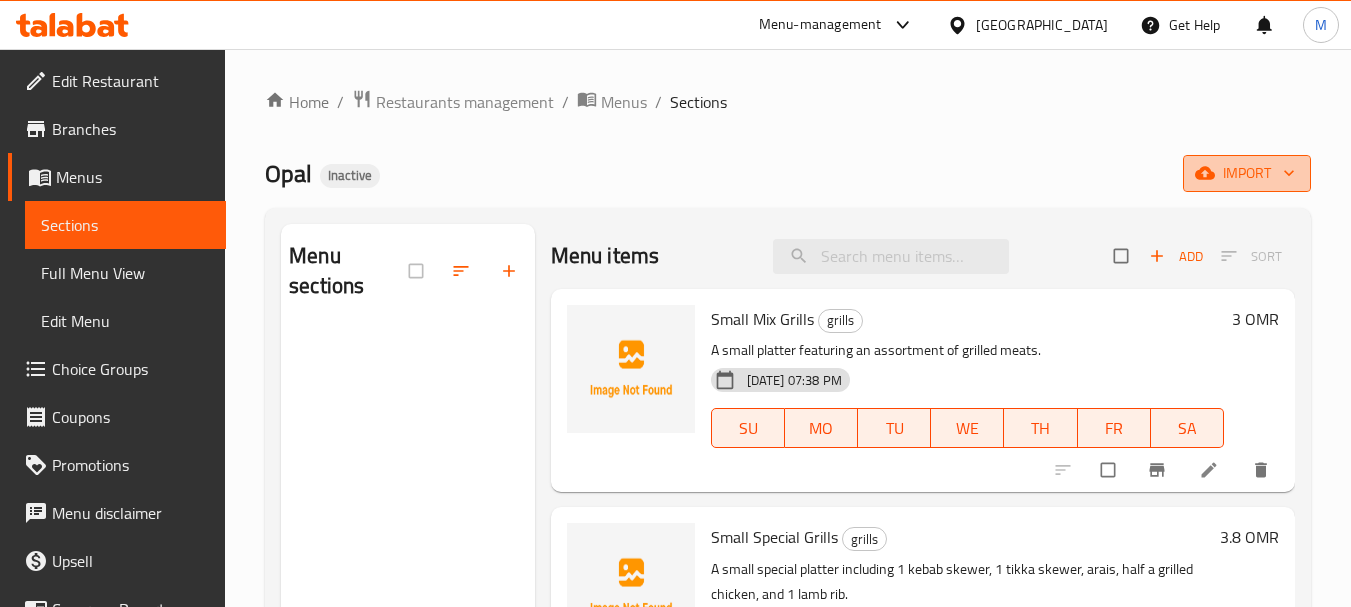 click on "import" at bounding box center [1247, 173] 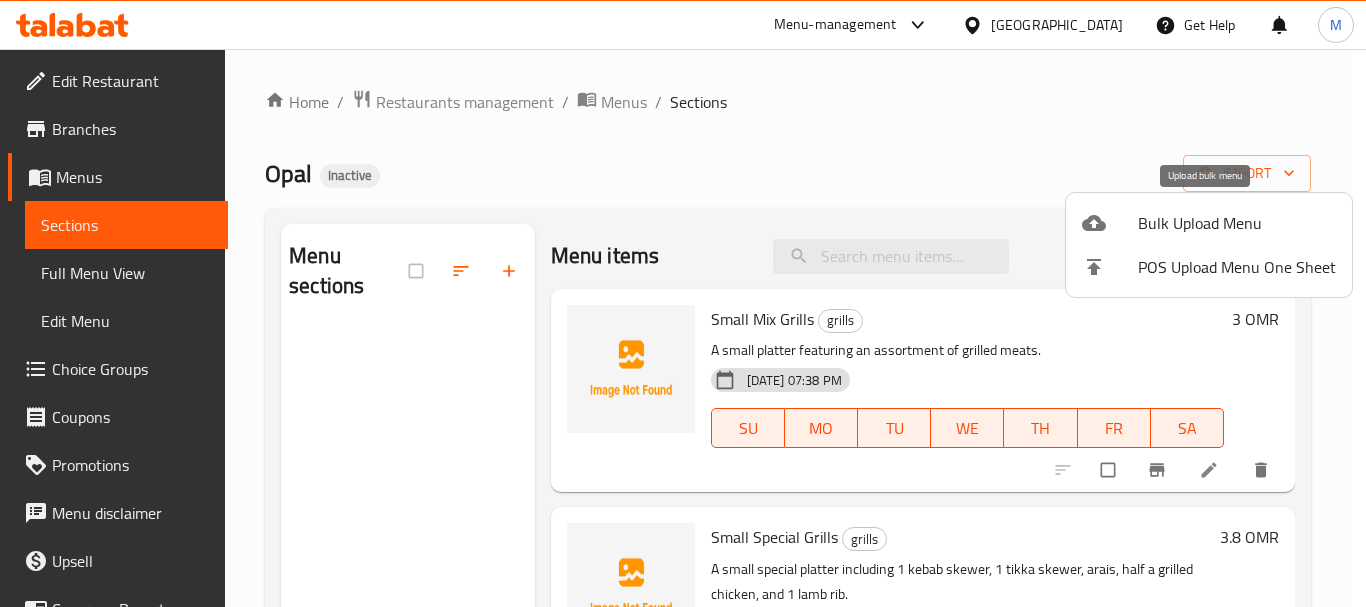 click on "Bulk Upload Menu" at bounding box center (1237, 223) 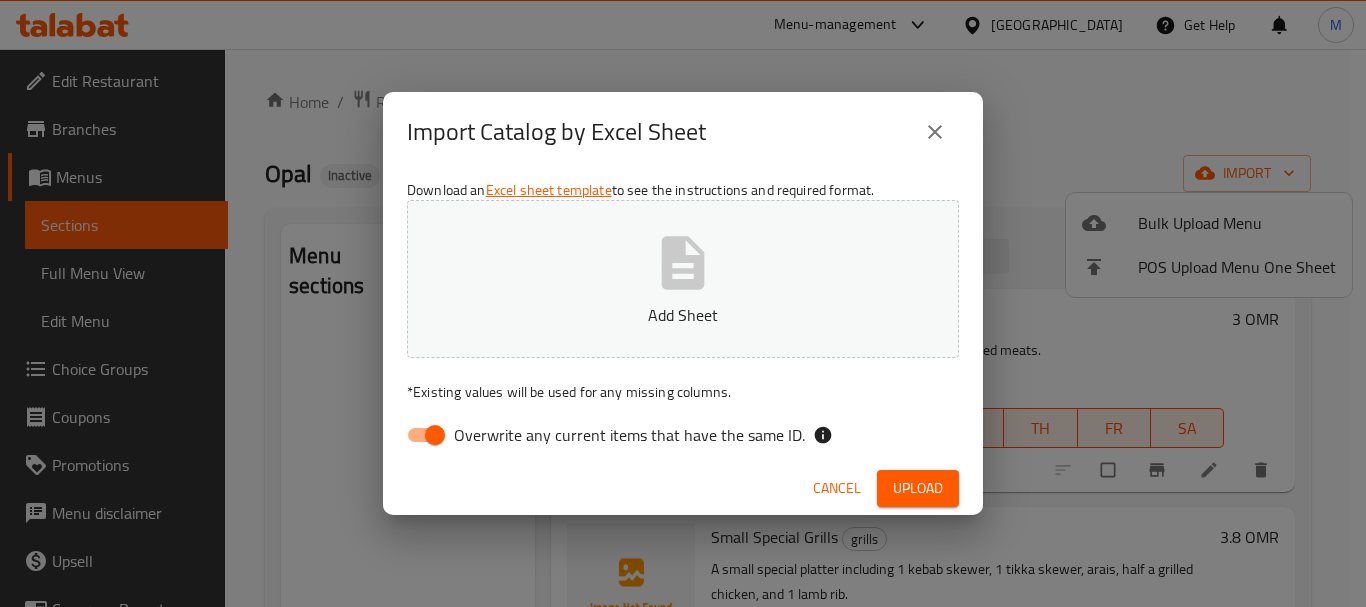 click on "Overwrite any current items that have the same ID." at bounding box center (629, 435) 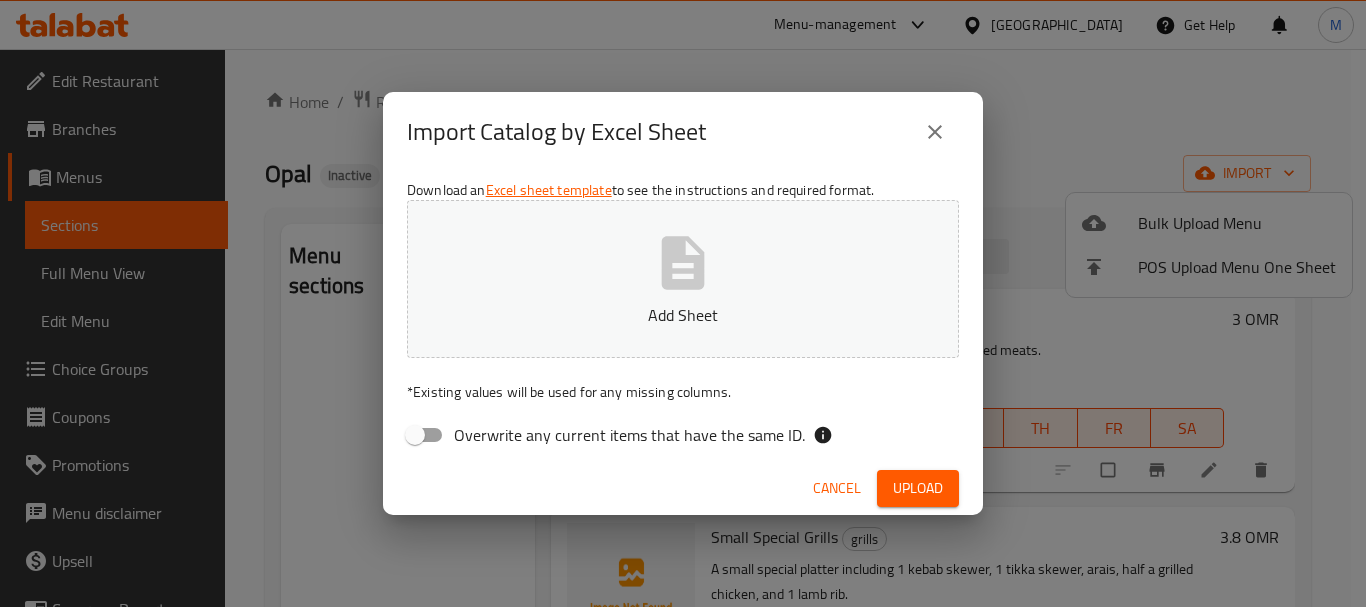 click on "Add Sheet" at bounding box center [683, 315] 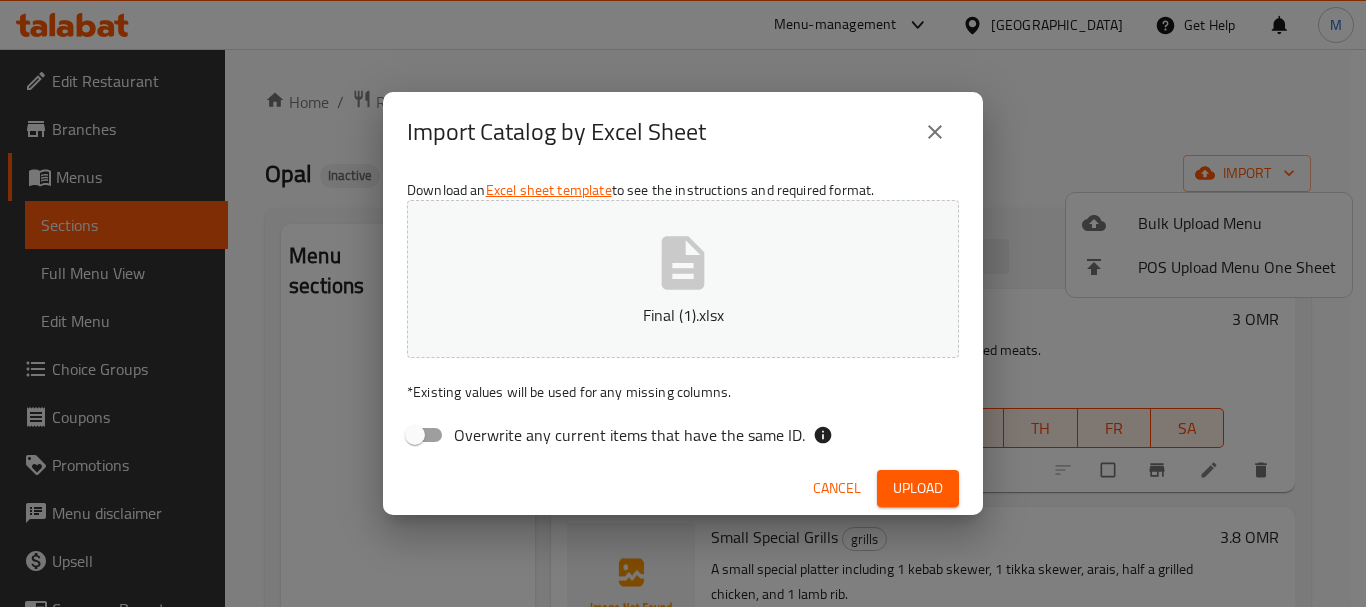 click on "Upload" at bounding box center [918, 488] 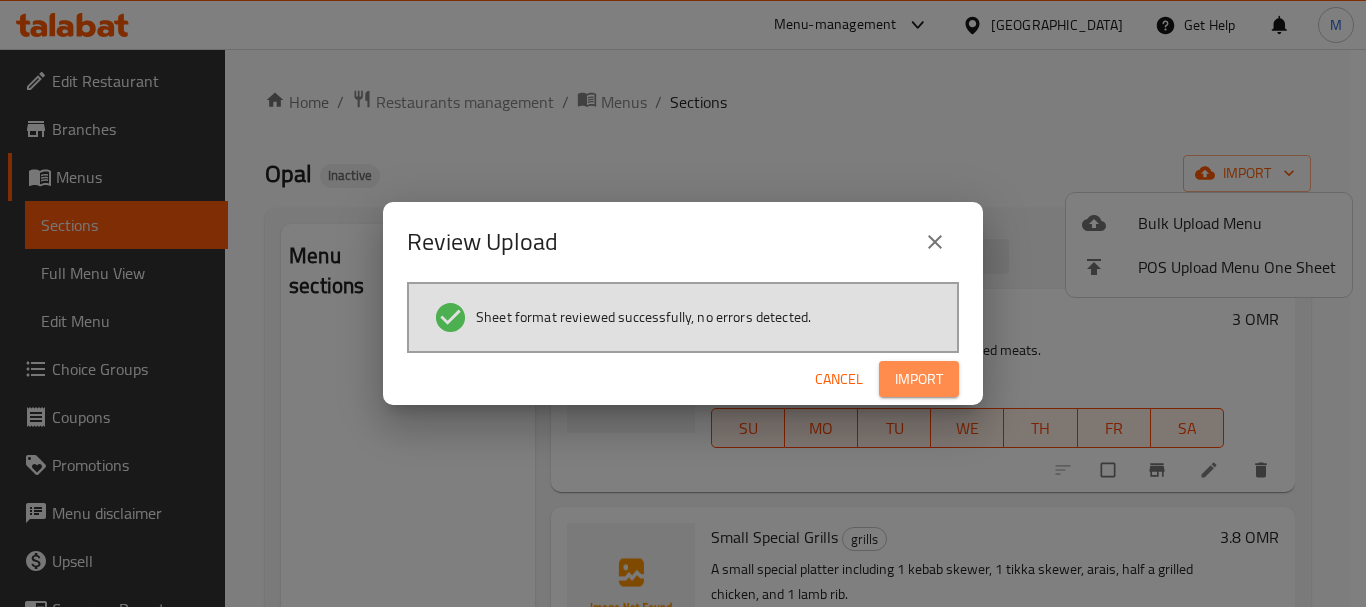click on "Import" at bounding box center [919, 379] 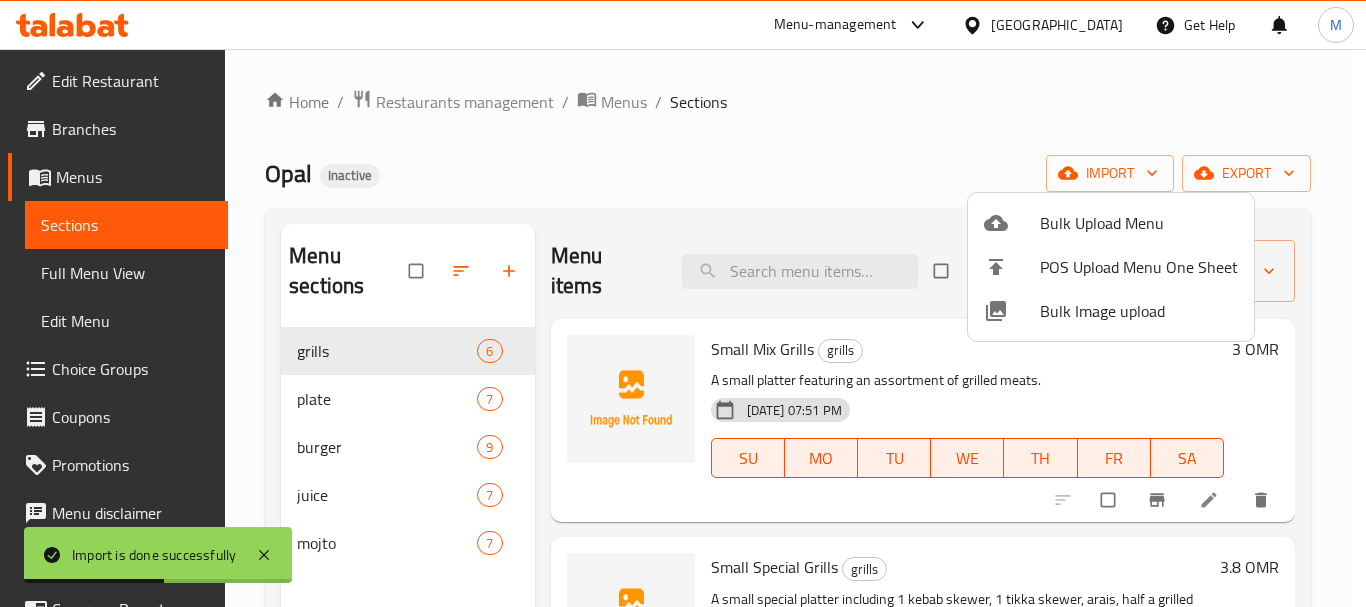 click at bounding box center (683, 303) 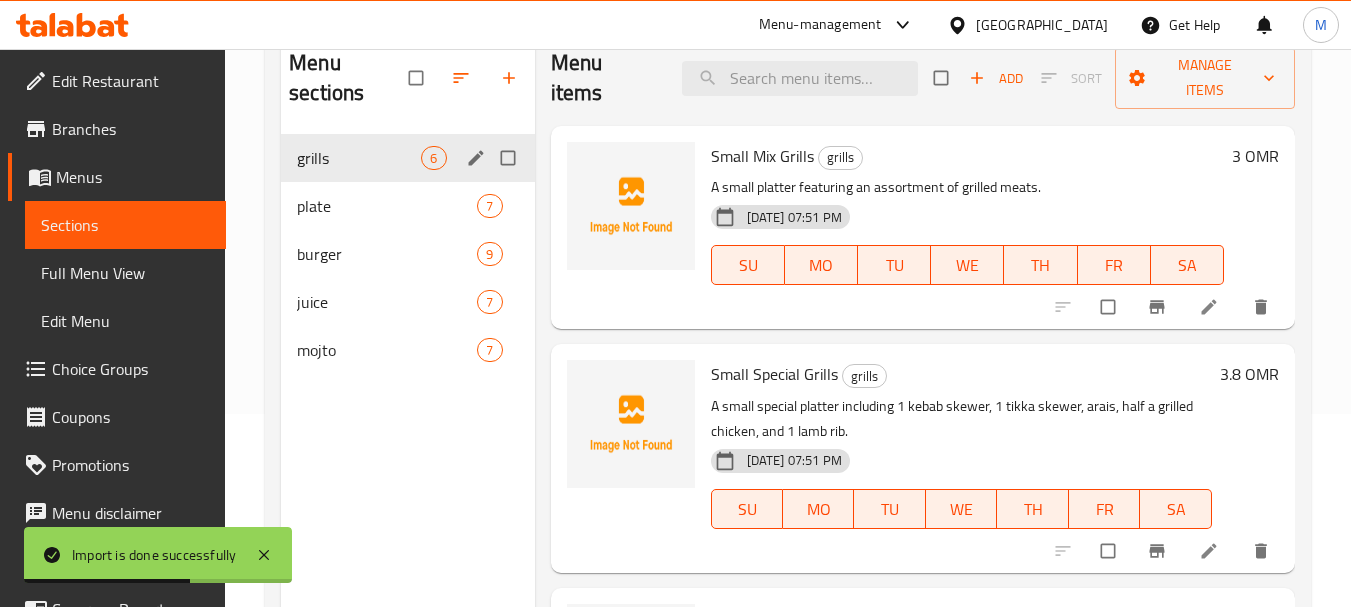 scroll, scrollTop: 200, scrollLeft: 0, axis: vertical 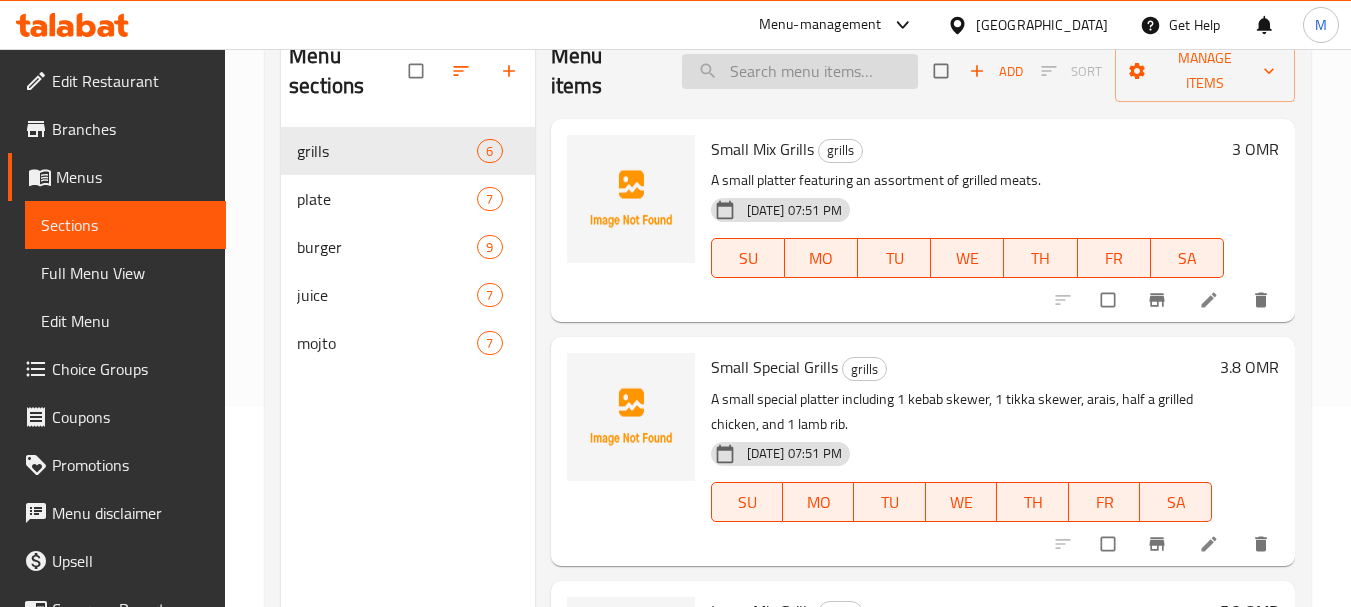 click at bounding box center (800, 71) 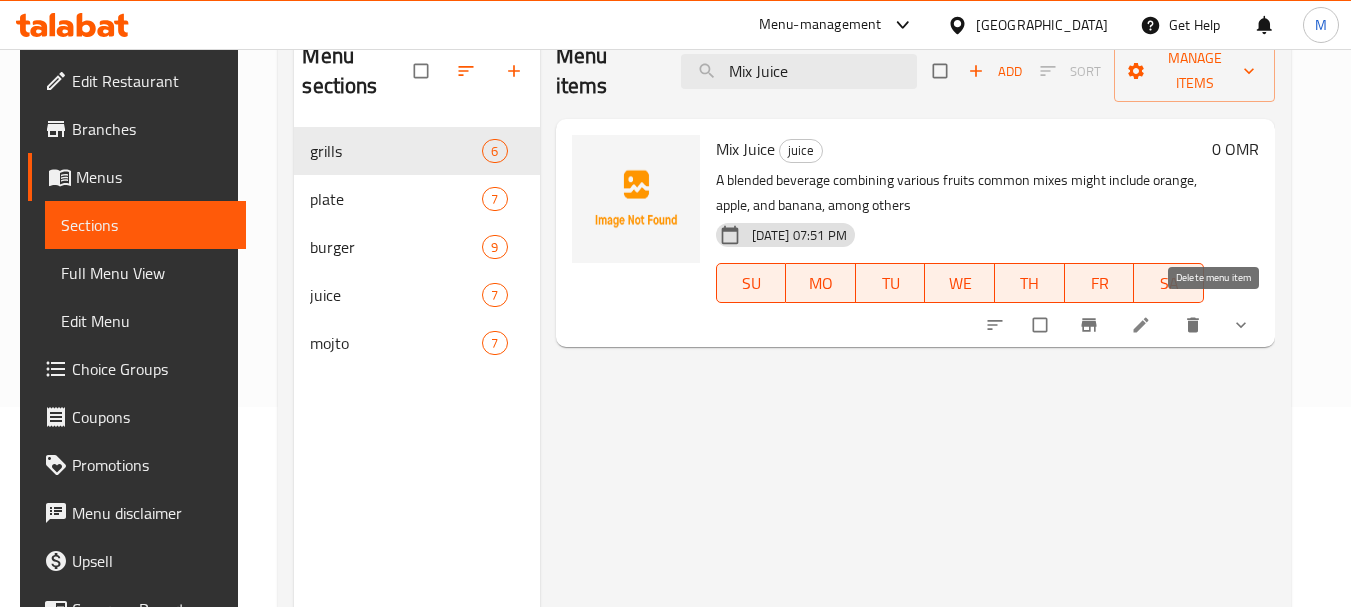 click 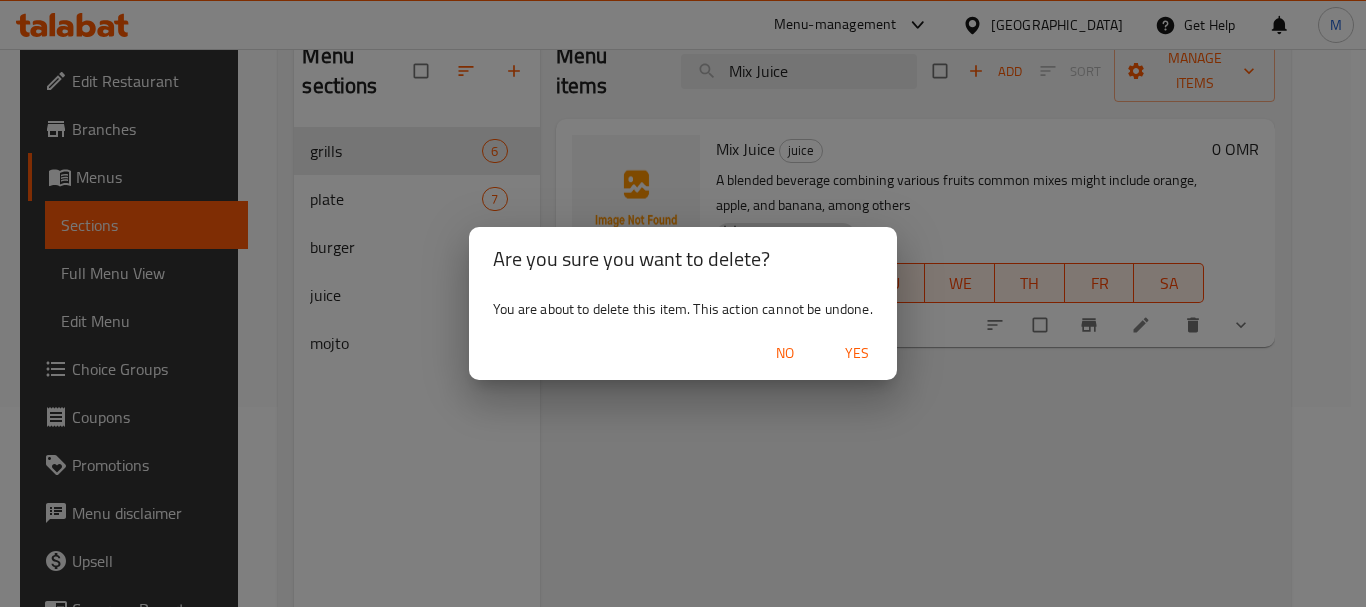 click on "Yes" at bounding box center [857, 353] 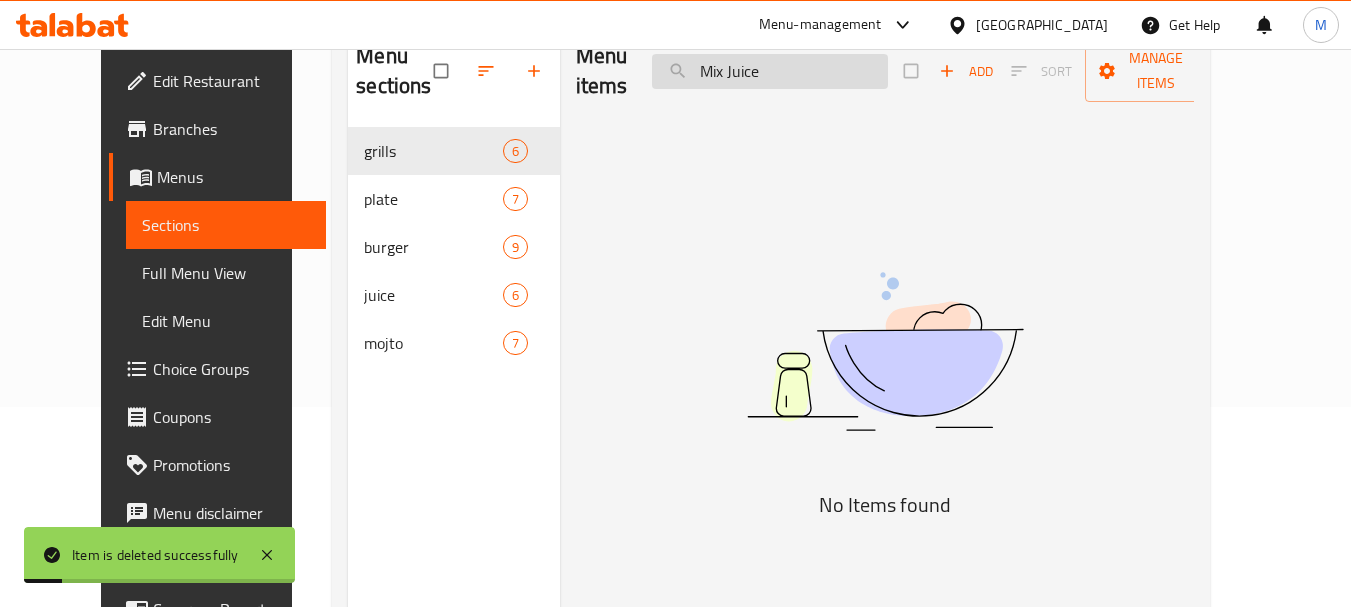 click on "Mix Juice" at bounding box center (770, 71) 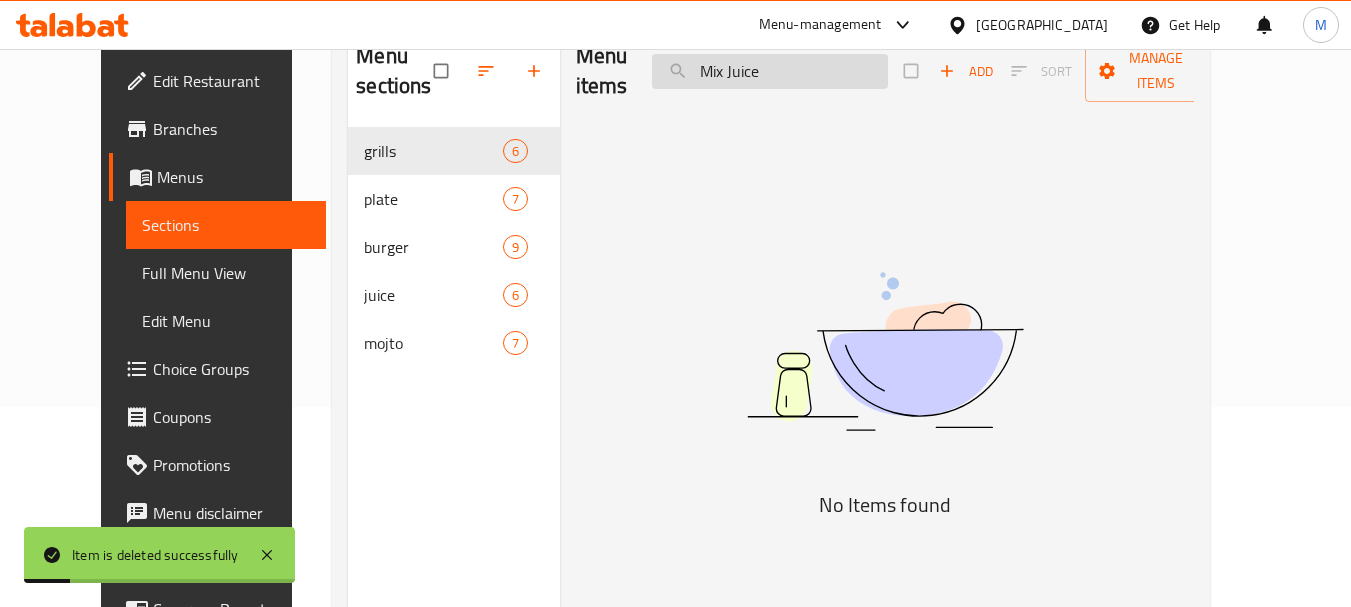 click on "Mix Juice" at bounding box center [770, 71] 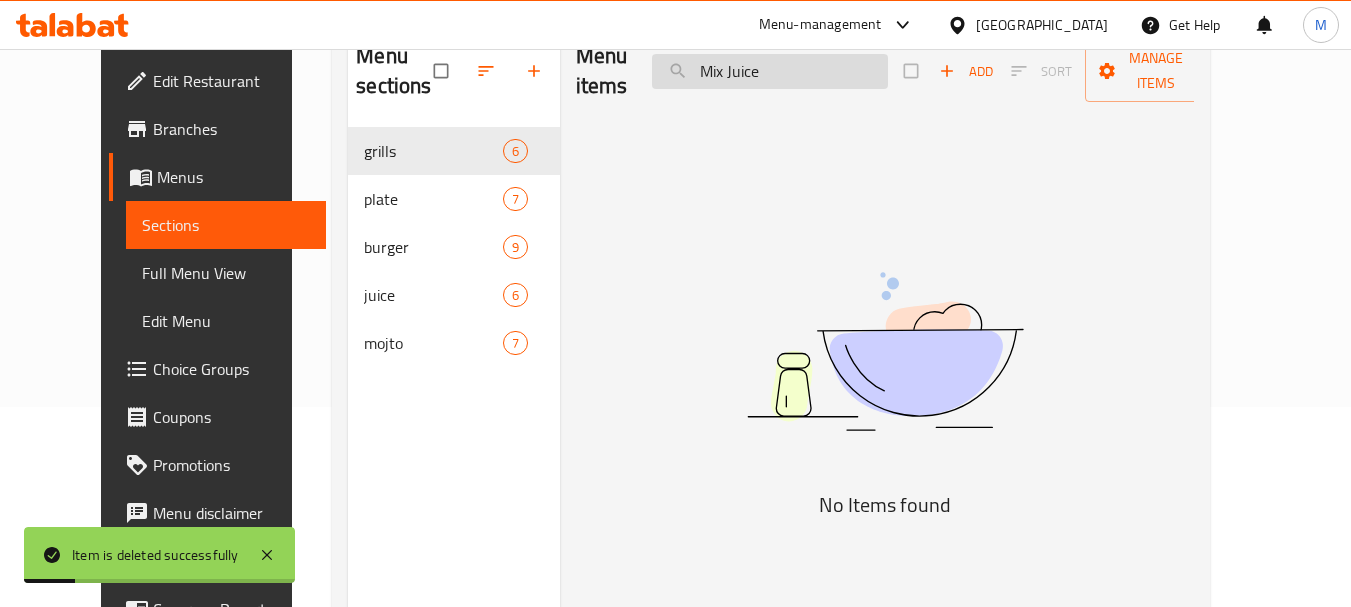 click on "Mix Juice" at bounding box center [770, 71] 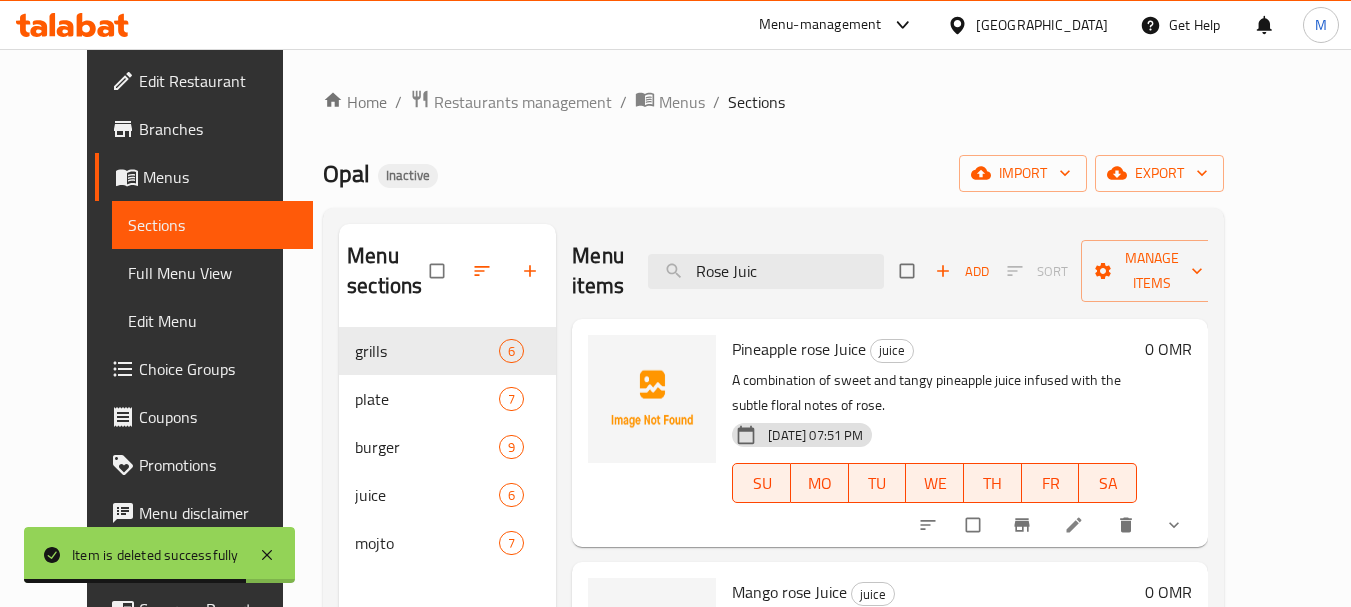 scroll, scrollTop: 100, scrollLeft: 0, axis: vertical 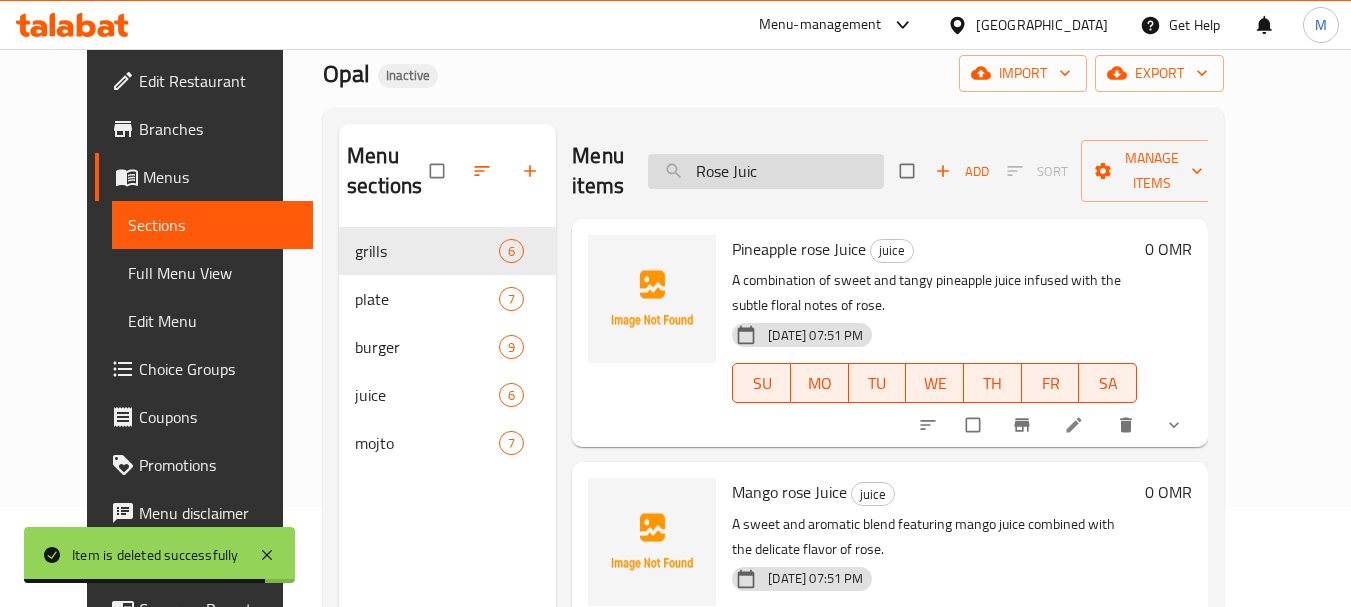 click on "Rose Juic" at bounding box center [766, 171] 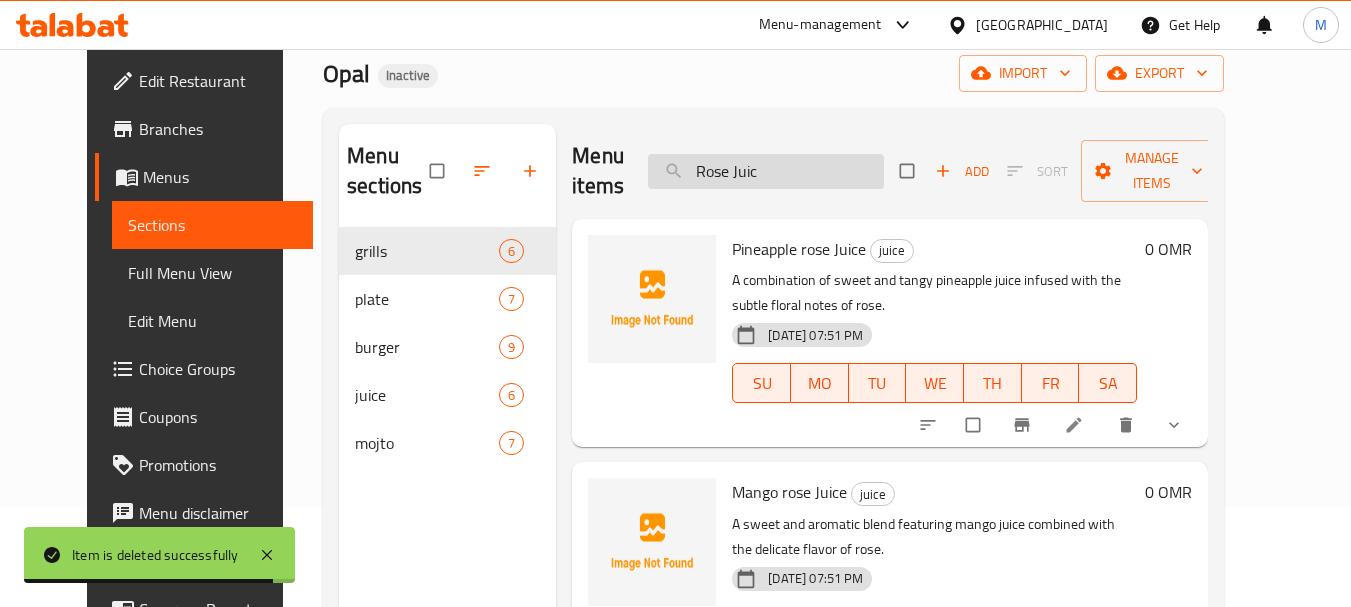 click on "Rose Juic" at bounding box center [766, 171] 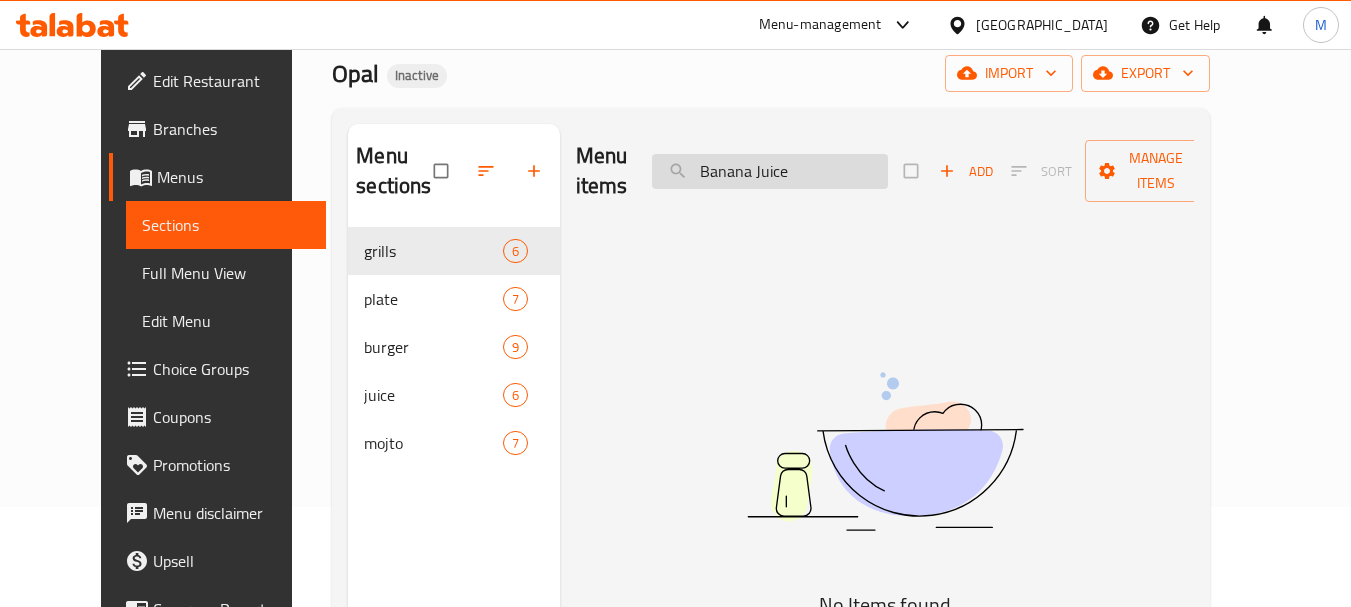click on "Banana Juice" at bounding box center (770, 171) 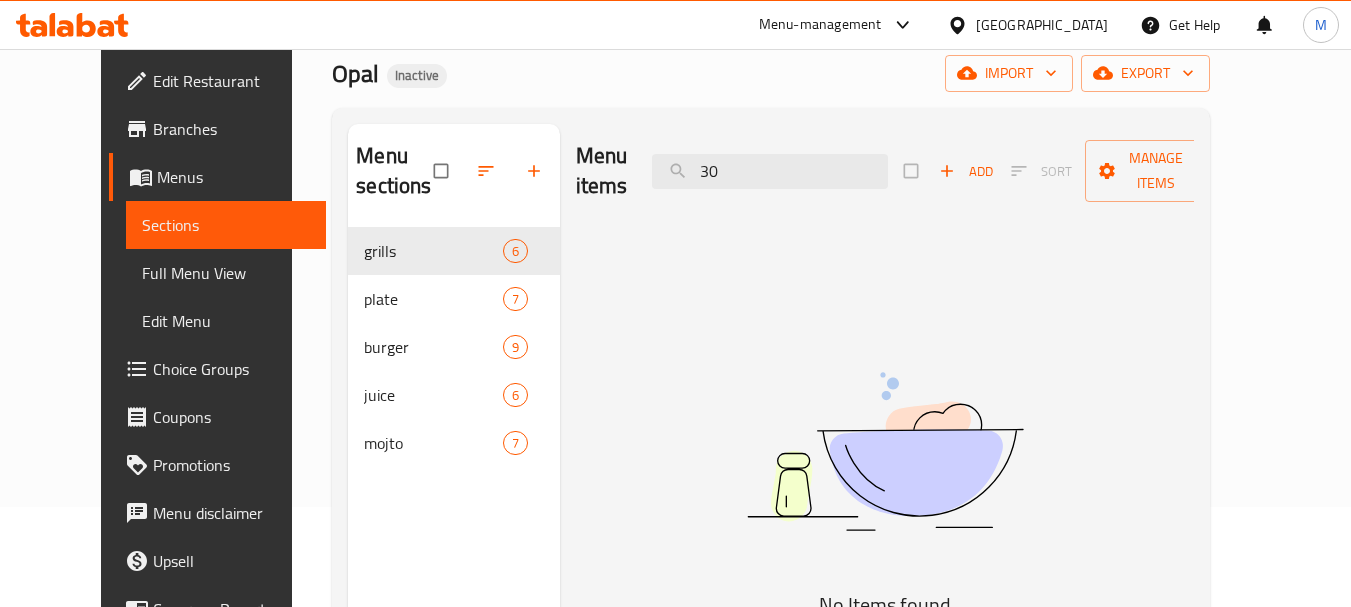type on "3" 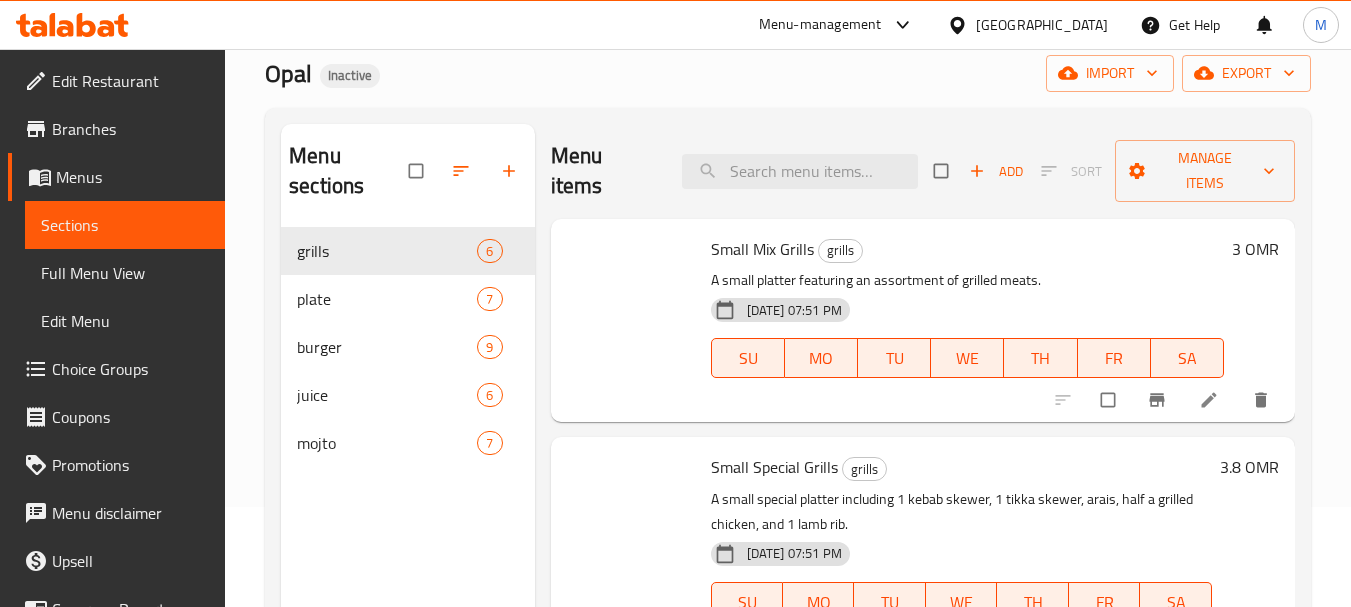 type 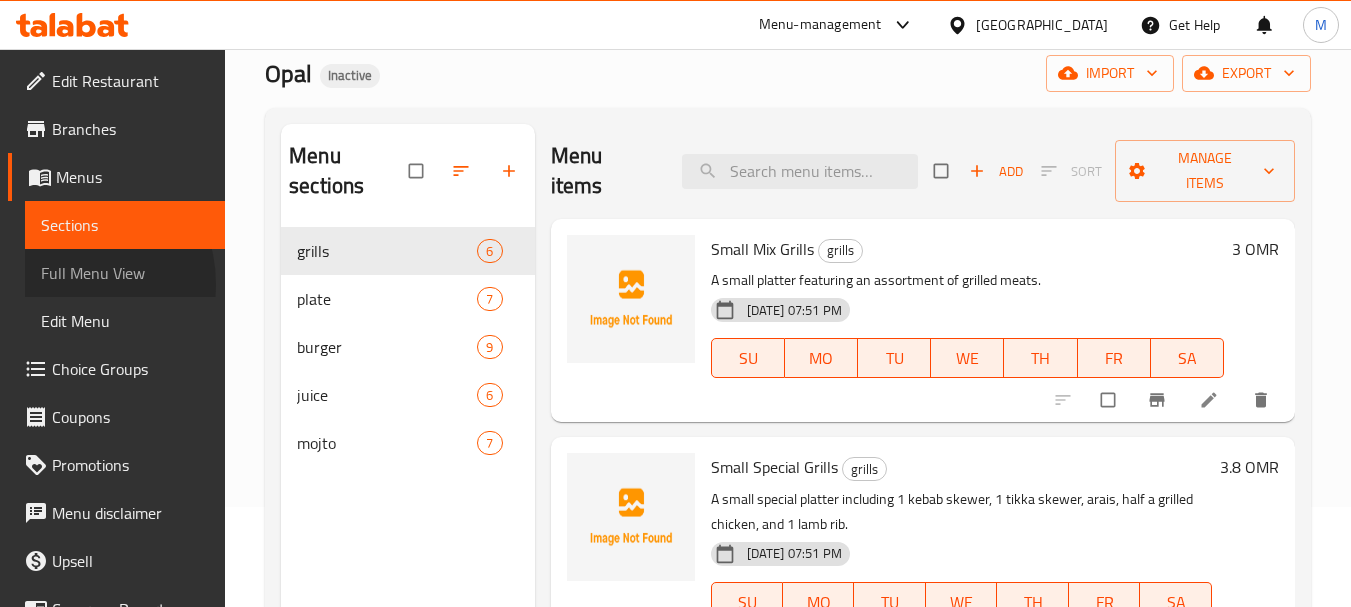 click on "Full Menu View" at bounding box center (125, 273) 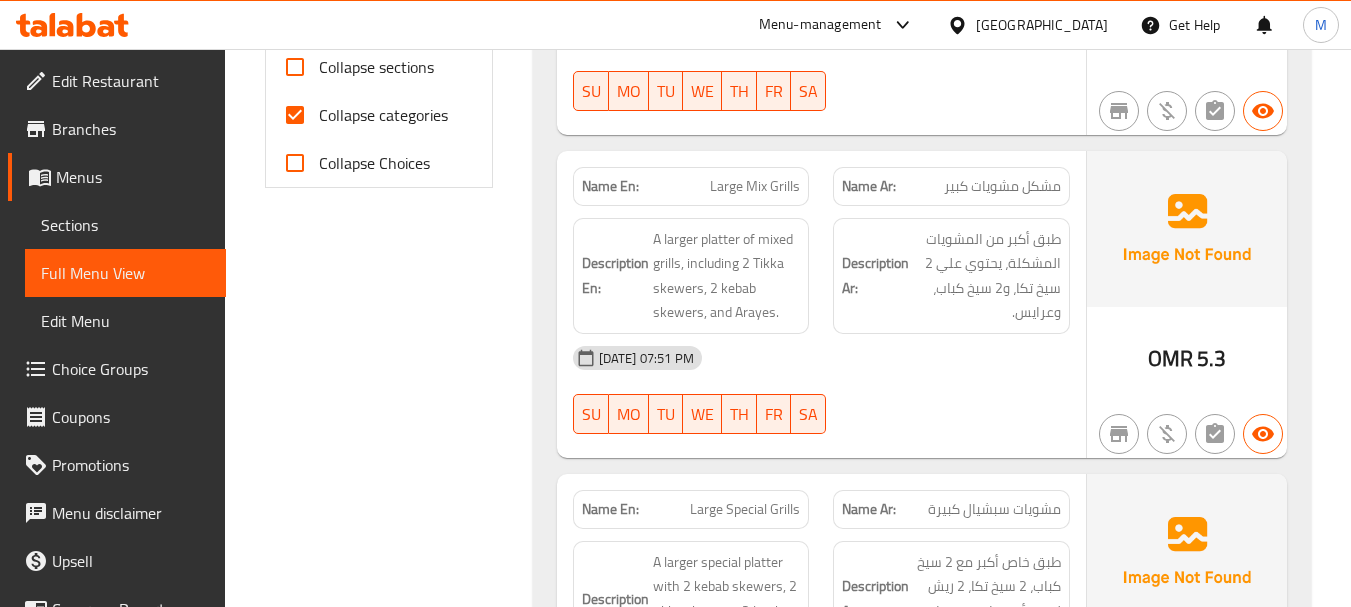 scroll, scrollTop: 800, scrollLeft: 0, axis: vertical 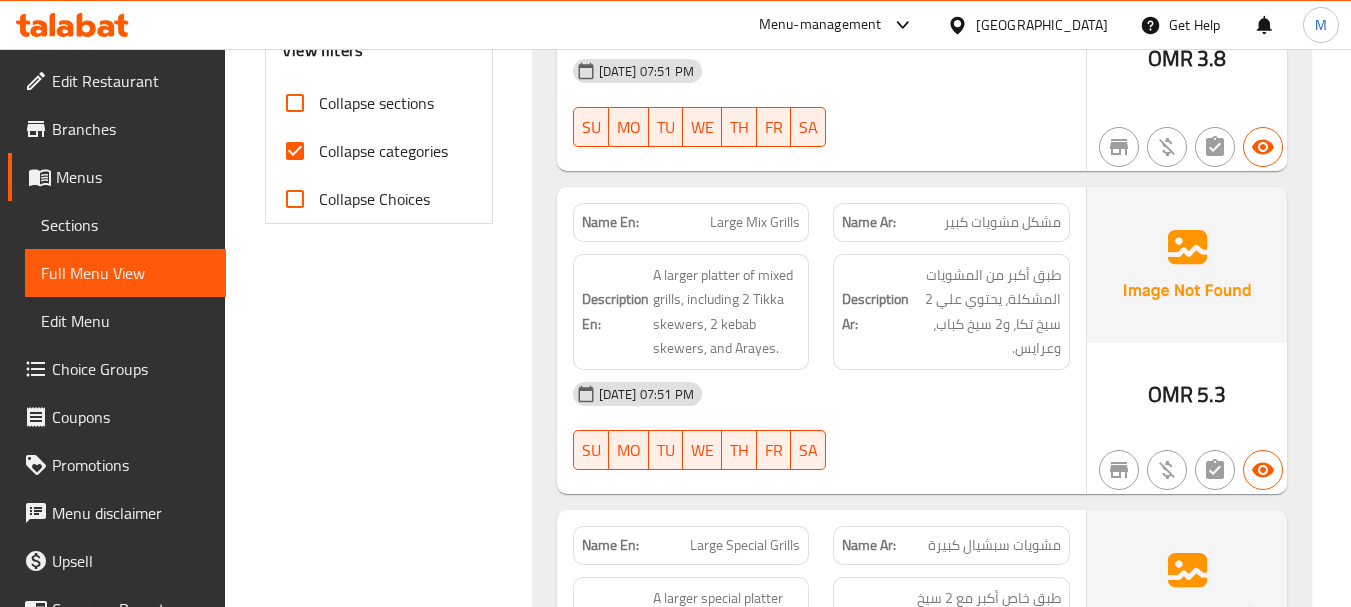click on "Collapse categories" at bounding box center [383, 151] 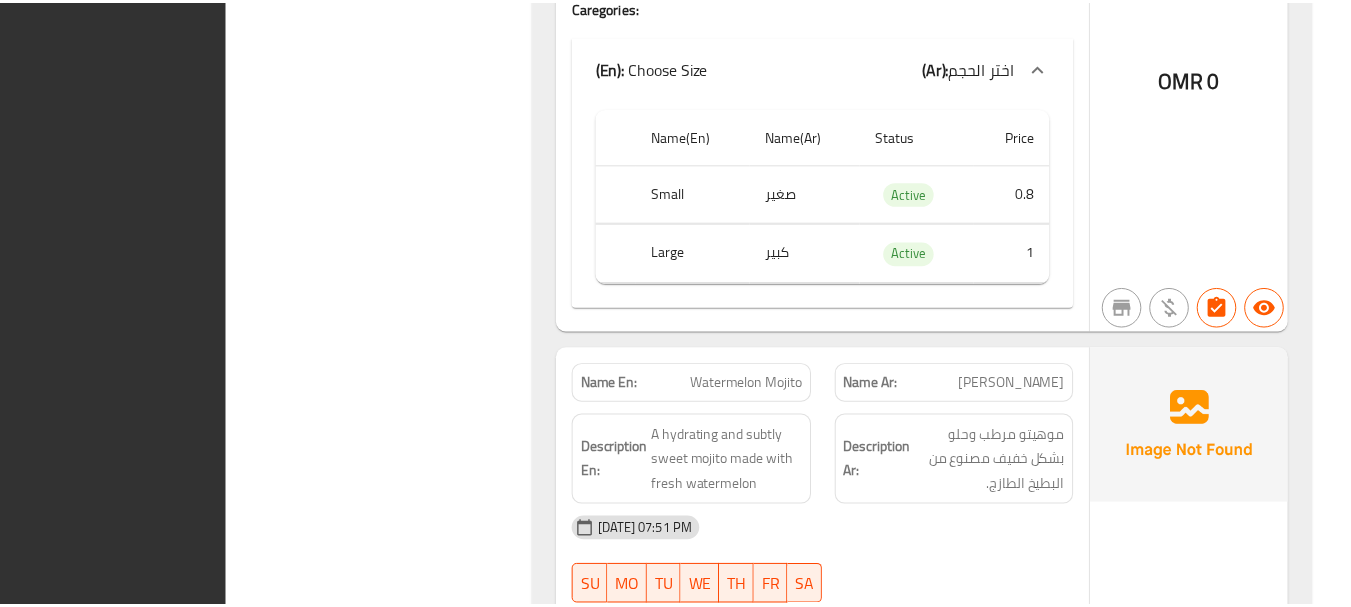 scroll, scrollTop: 25913, scrollLeft: 0, axis: vertical 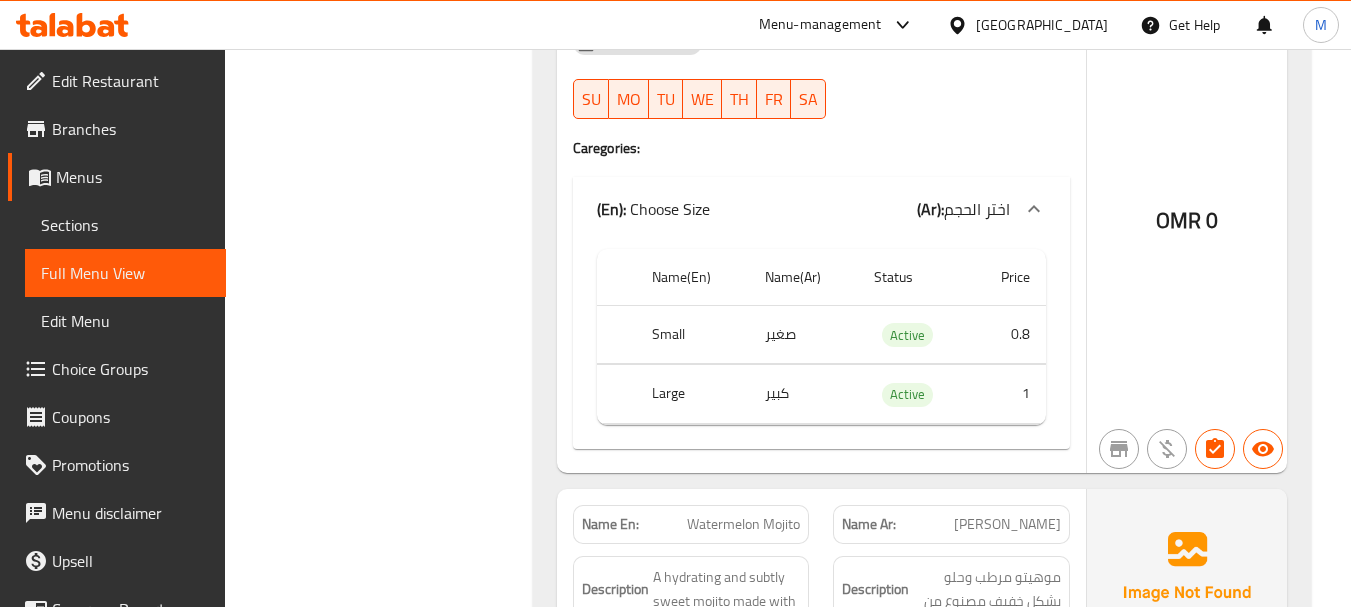 click on "Name En: Mojito Name Ar: موهيتو Description En: A classic mojito base with lime juice, mint leaves, simple syrup and soda water Description Ar: موهيتو كلاسيكية اساسها عصير الحامض وأوراق النعناع والشراب البسيط ومياه الصودا 10-07-2025 07:51 PM SU MO TU WE TH FR SA Caregories: (En):   Choose Size (Ar): اختر الحجم Name(En) Name(Ar) Status Price Small صغير Active 0.8 Large كبير Active 1 OMR 0 Name En: Passion Mojito Name Ar: موهيتو باشن Description En: A refreshing mojito enhanced with the distinctive tart and aromatic flavor of passion fruit. Description Ar: موهيتو منعش معزز نكهة مميزة لاذعة وعطرية من باشون فروت 10-07-2025 07:51 PM SU MO TU WE TH FR SA Caregories: (En):   Choose Size (Ar): اختر الحجم Name(En) Name(Ar) Status Price Small صغير Active 0.8 Large كبير Active 1 OMR 0 Name En: Strawberry Mojito Name Ar: موهيتو فراولة Description En:" at bounding box center [922, -24173] 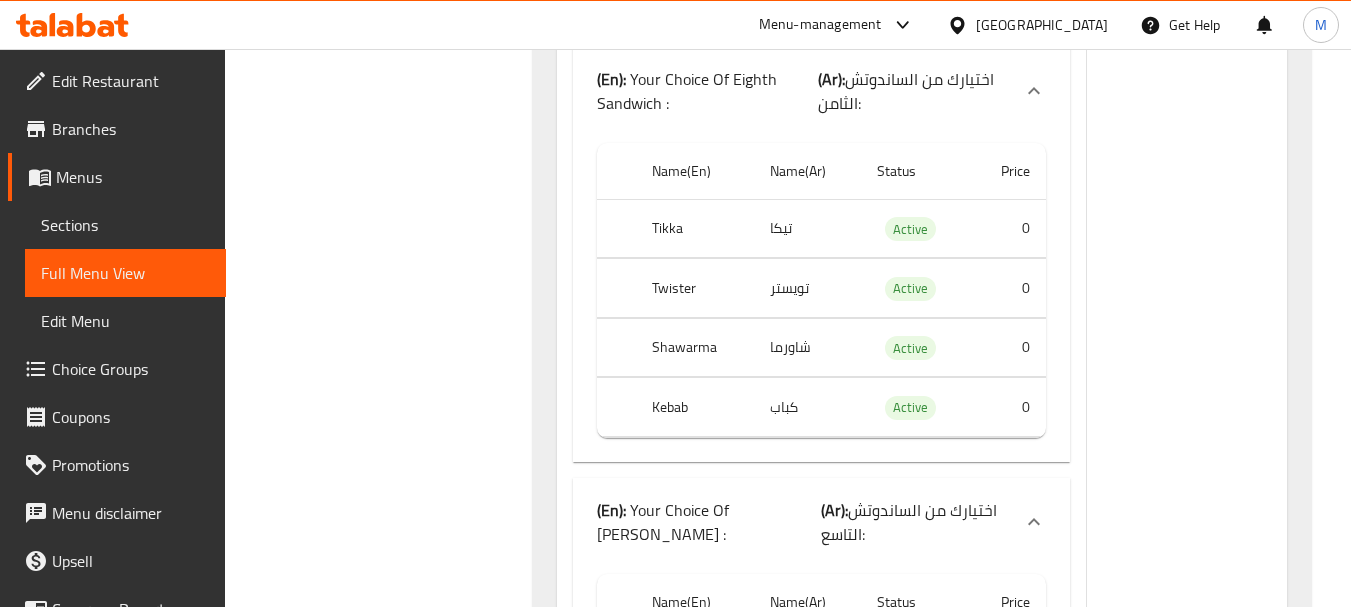 scroll, scrollTop: 16787, scrollLeft: 0, axis: vertical 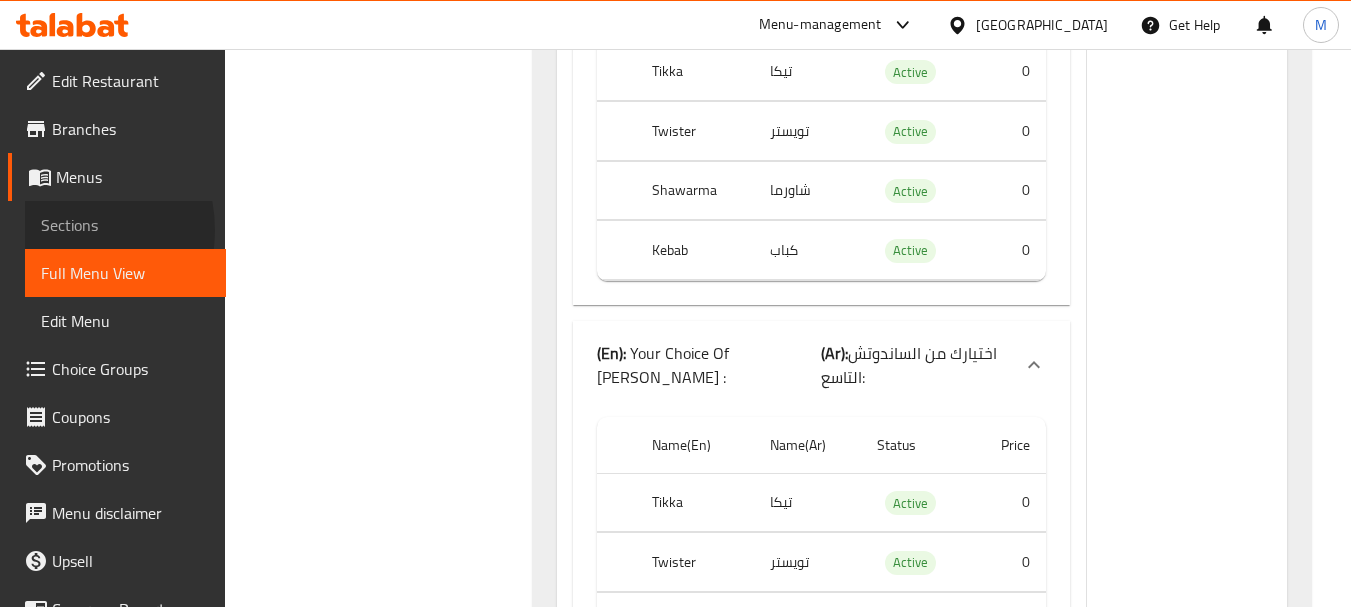 click on "Sections" at bounding box center [125, 225] 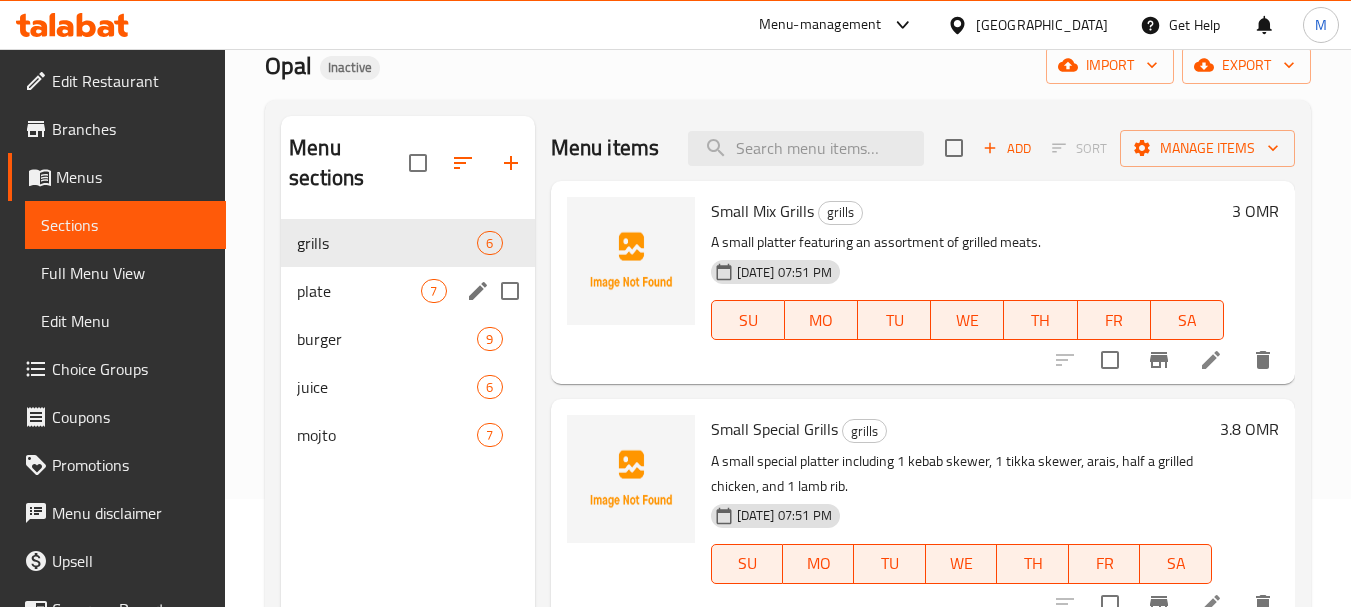 scroll, scrollTop: 100, scrollLeft: 0, axis: vertical 